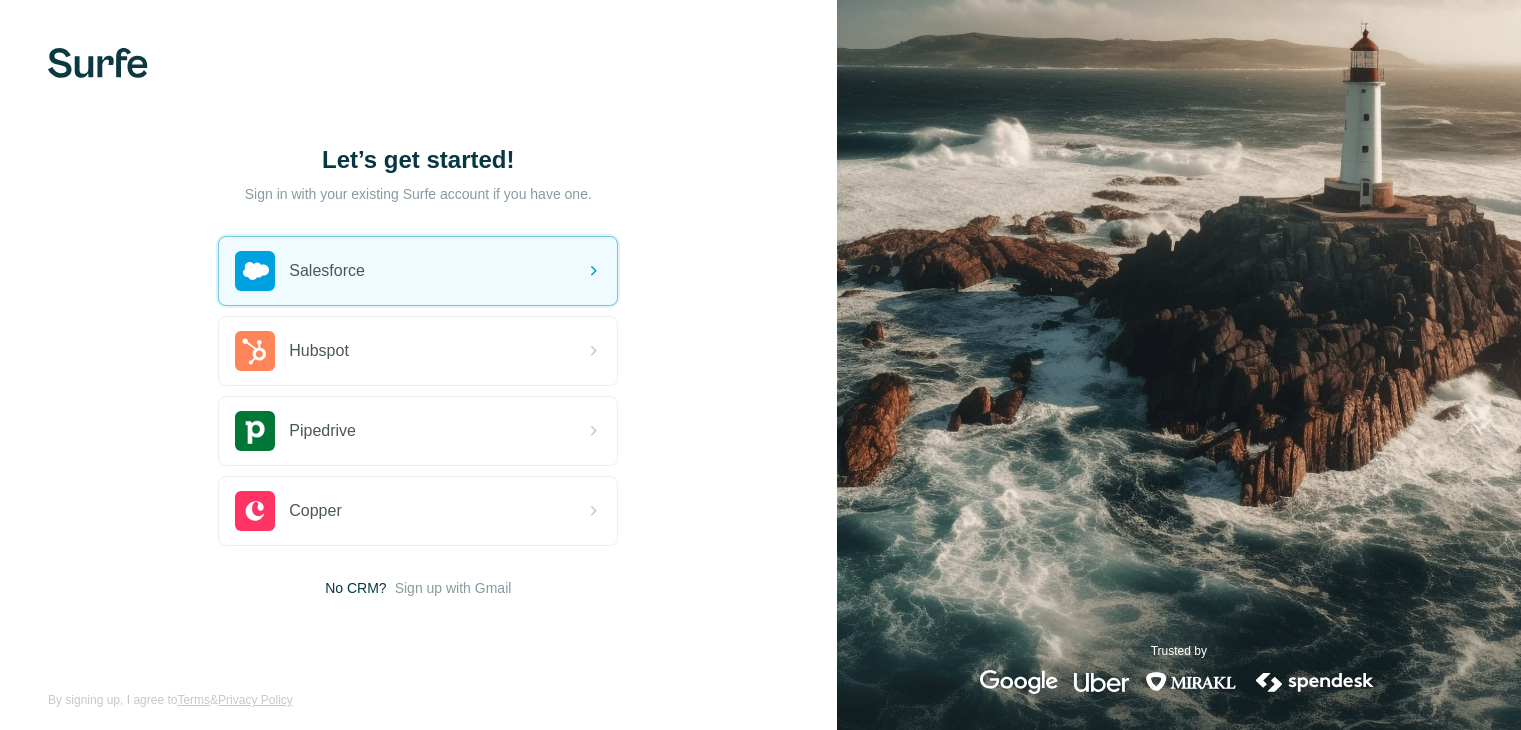 scroll, scrollTop: 0, scrollLeft: 0, axis: both 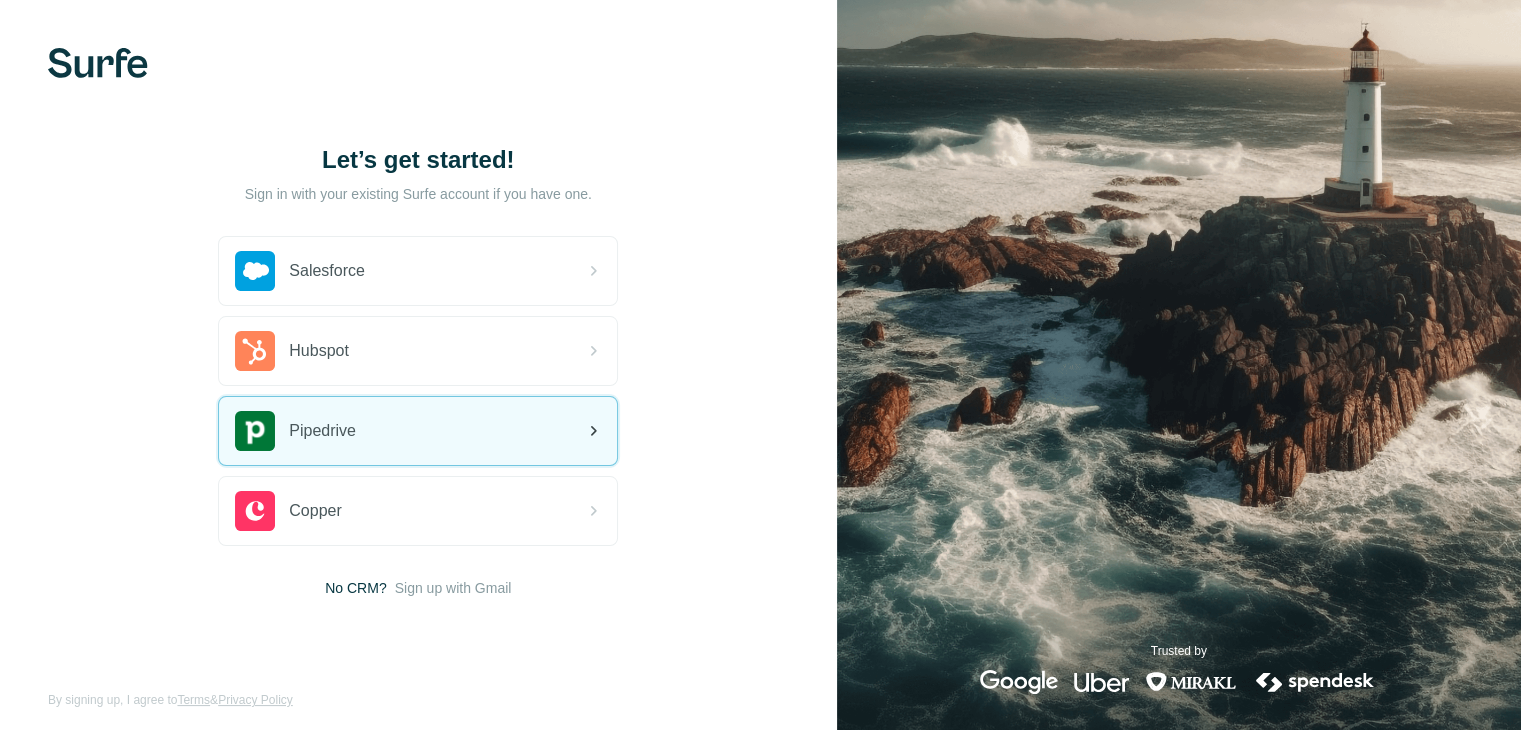 click on "Pipedrive" at bounding box center (418, 431) 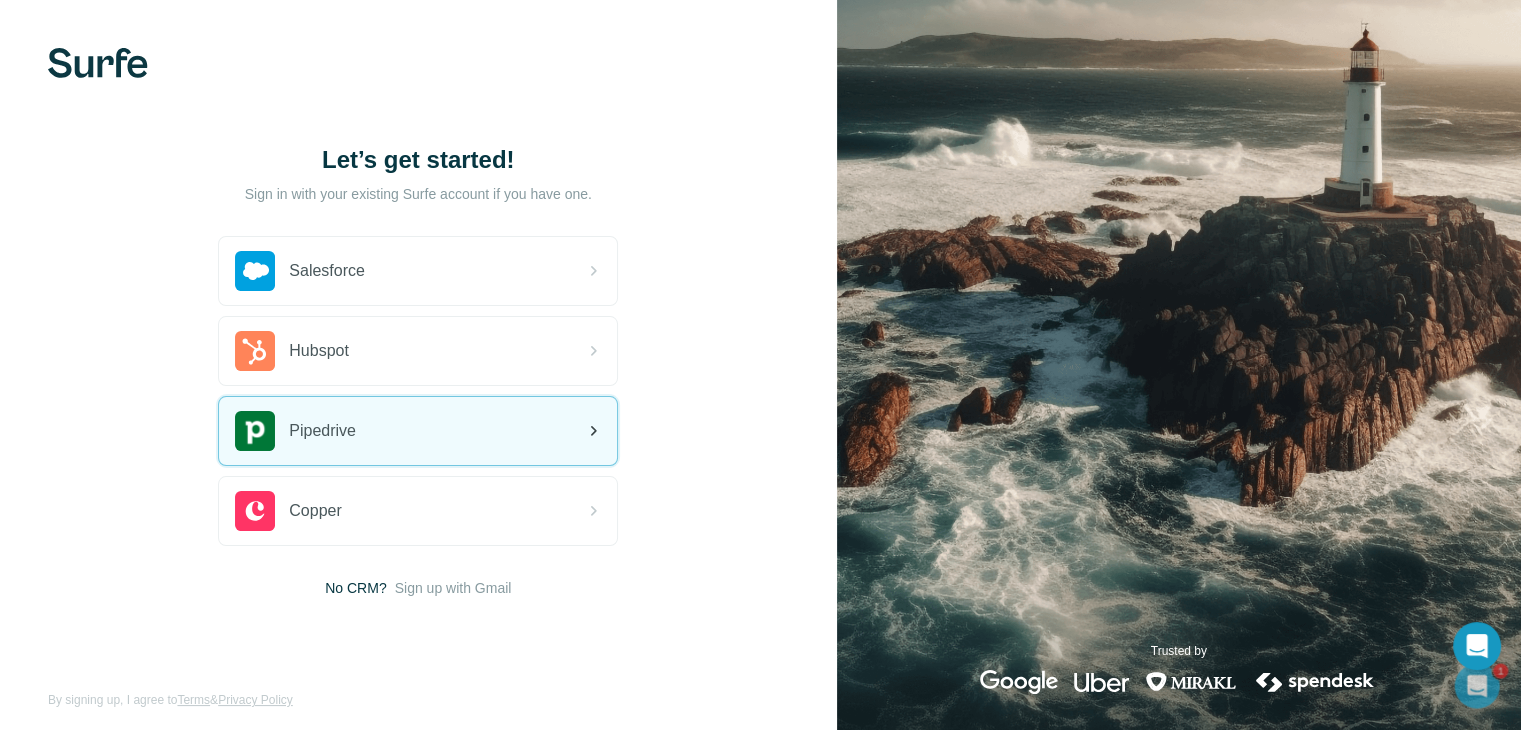 scroll, scrollTop: 0, scrollLeft: 0, axis: both 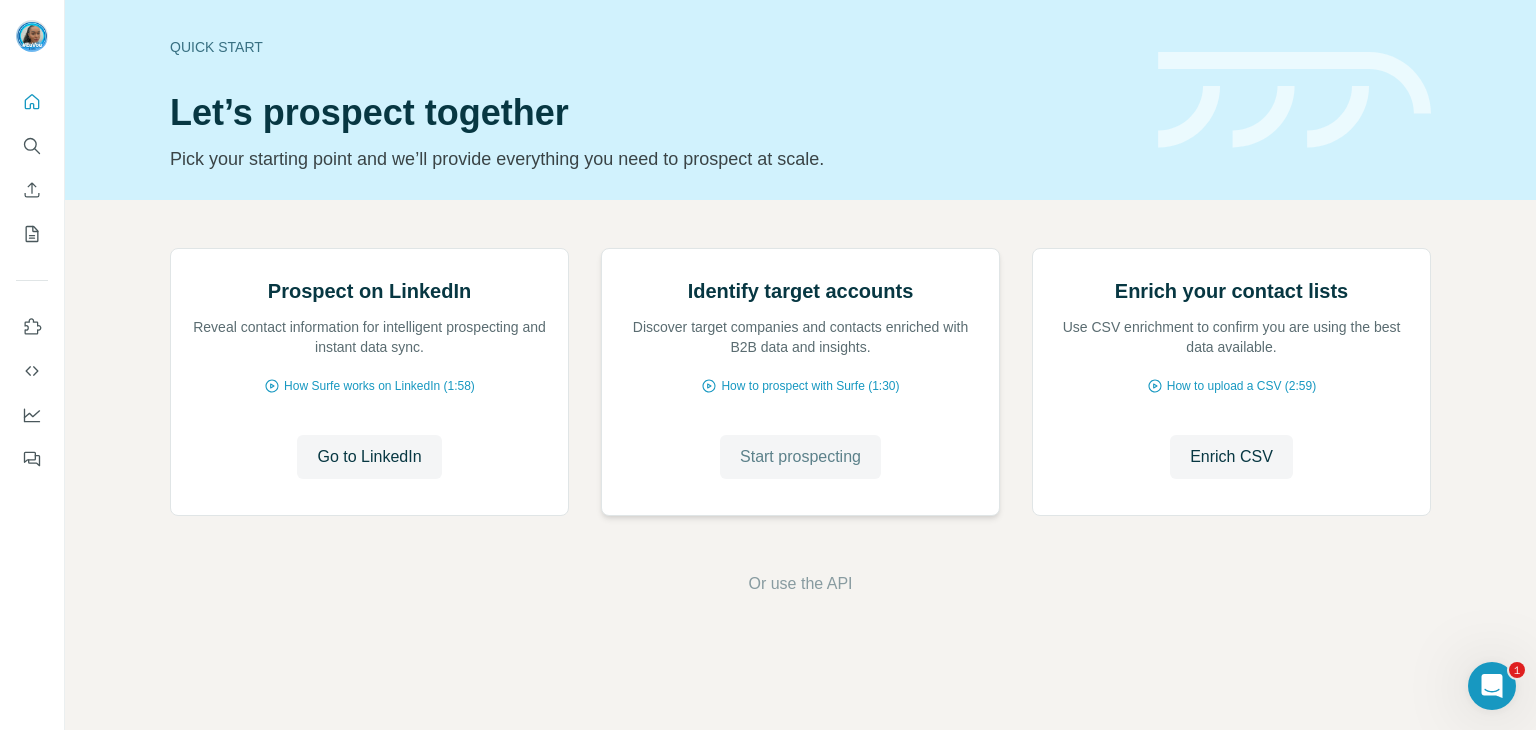 click on "Start prospecting" at bounding box center (800, 457) 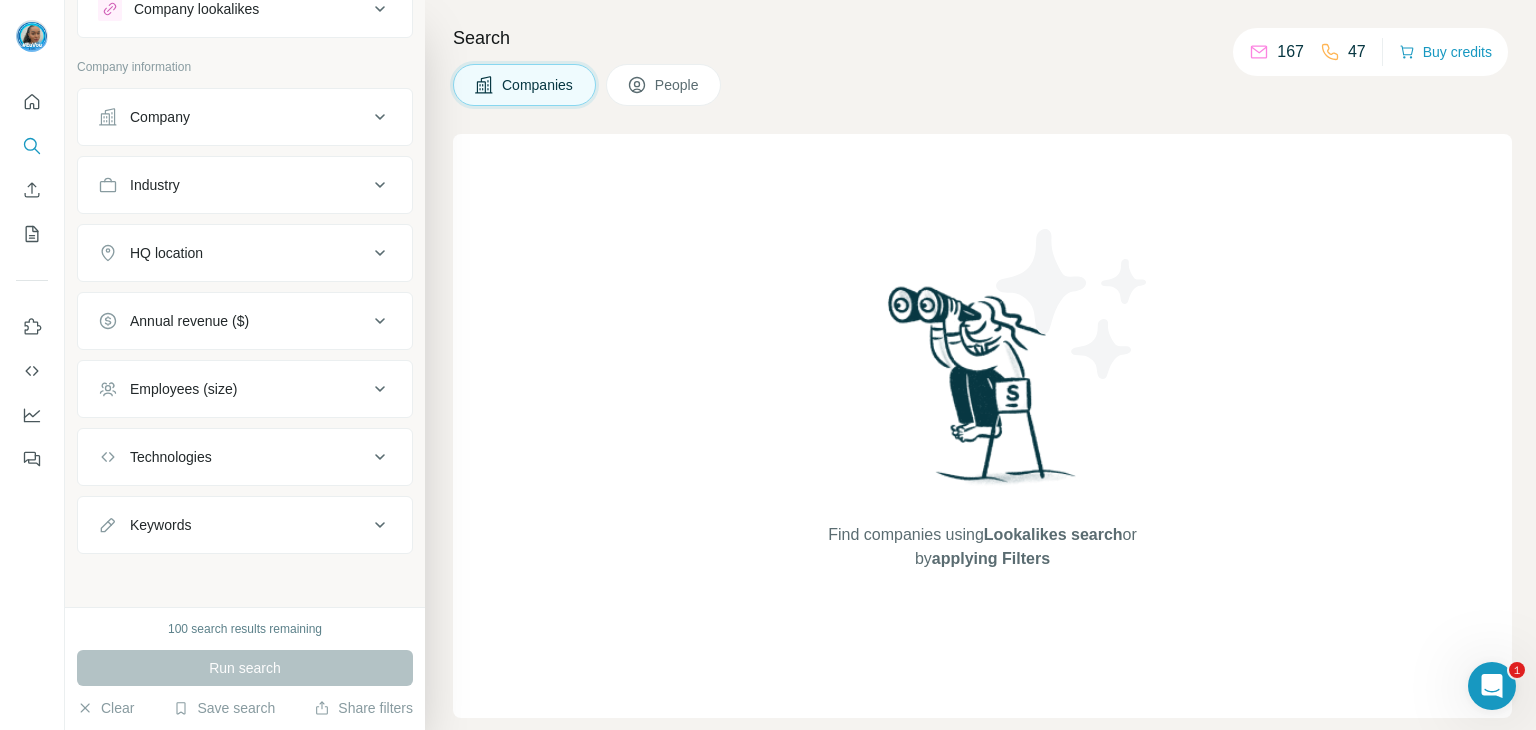 scroll, scrollTop: 0, scrollLeft: 0, axis: both 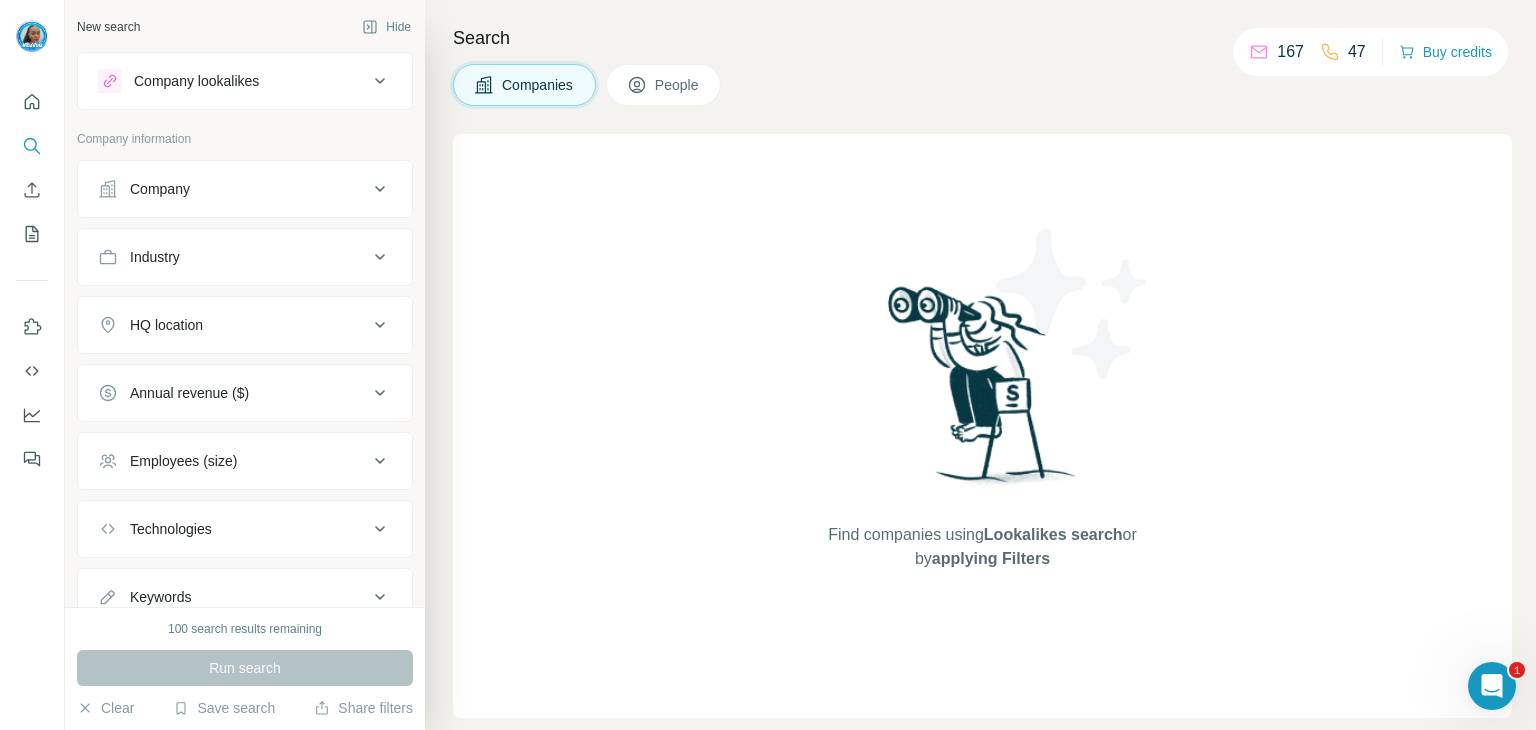 click on "Company" at bounding box center [233, 189] 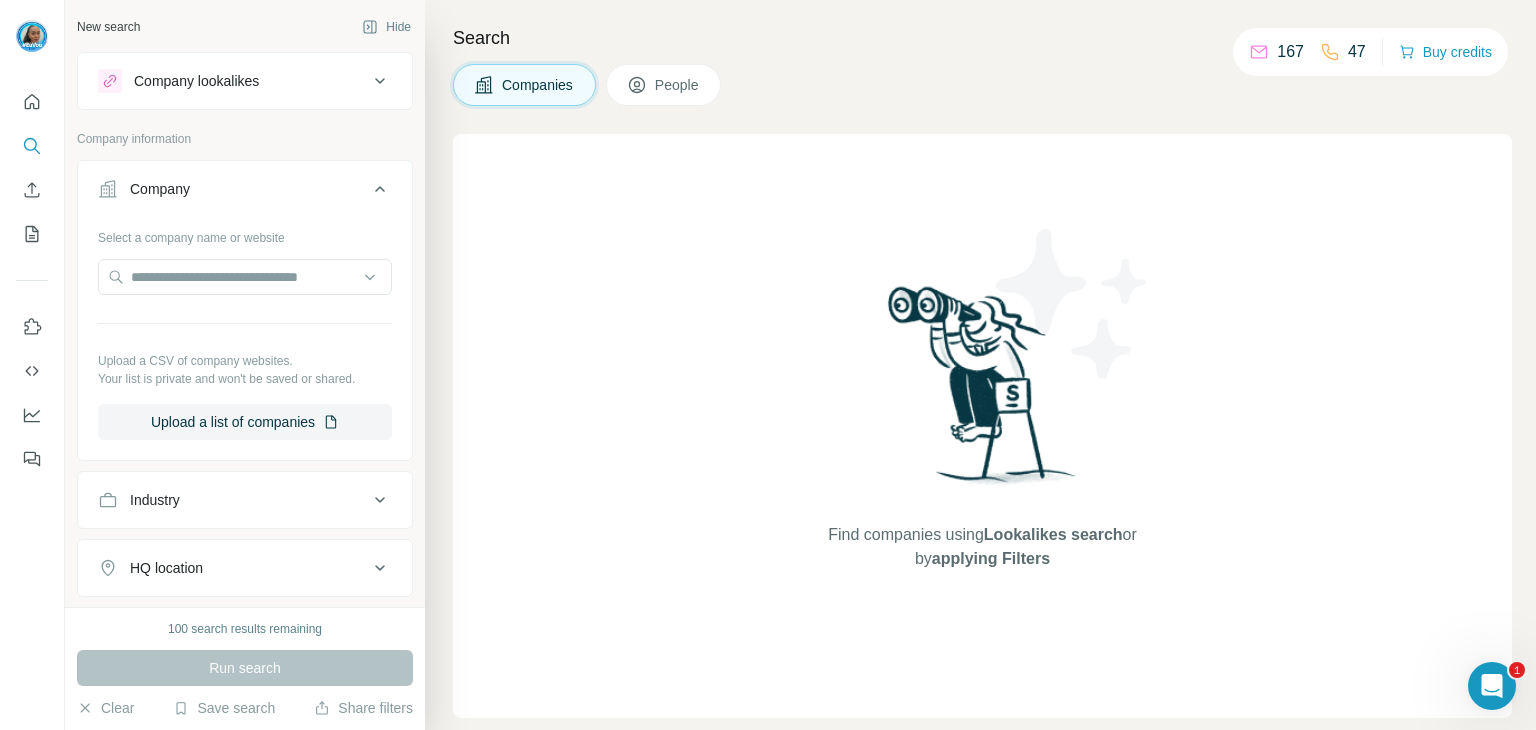 click on "Company" at bounding box center [233, 189] 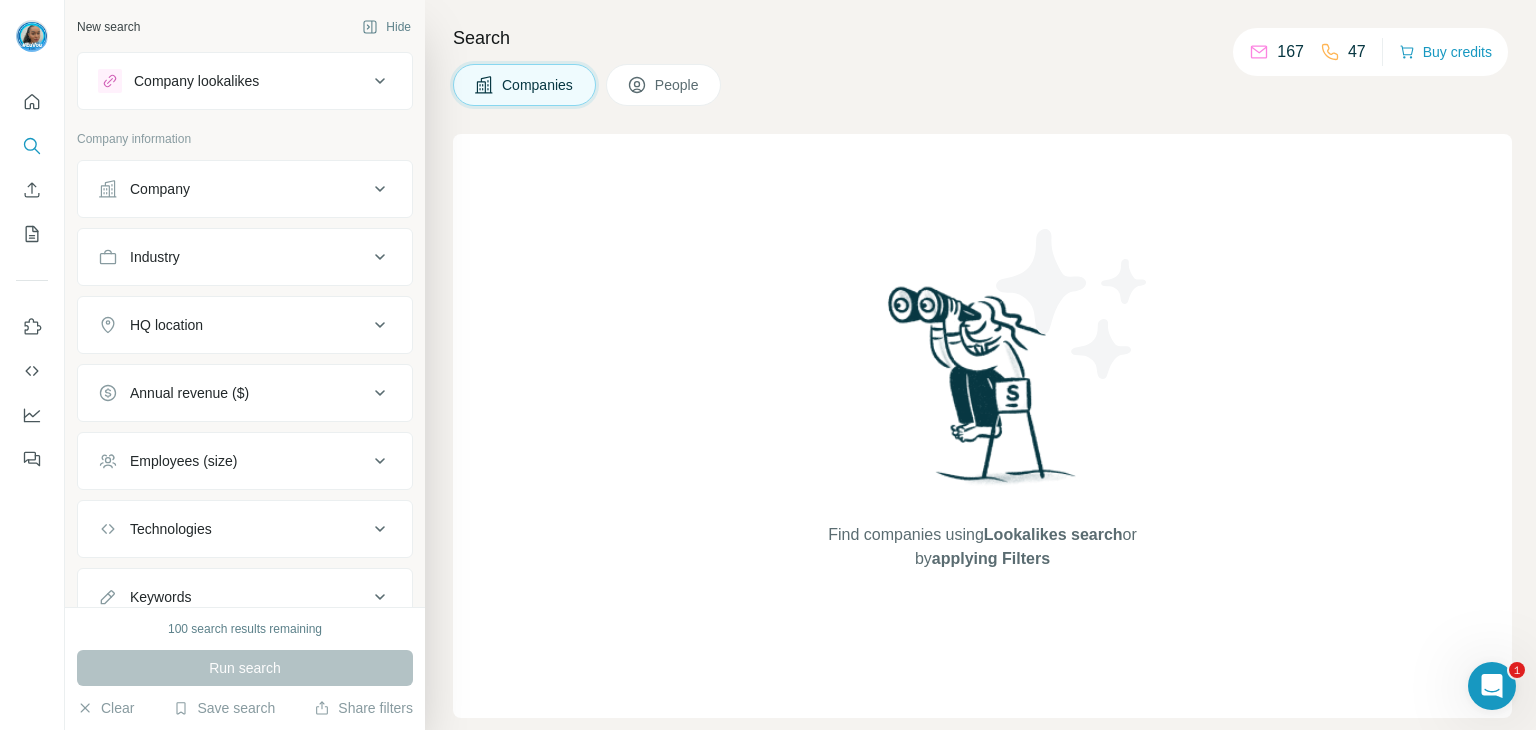 click on "Company" at bounding box center (233, 189) 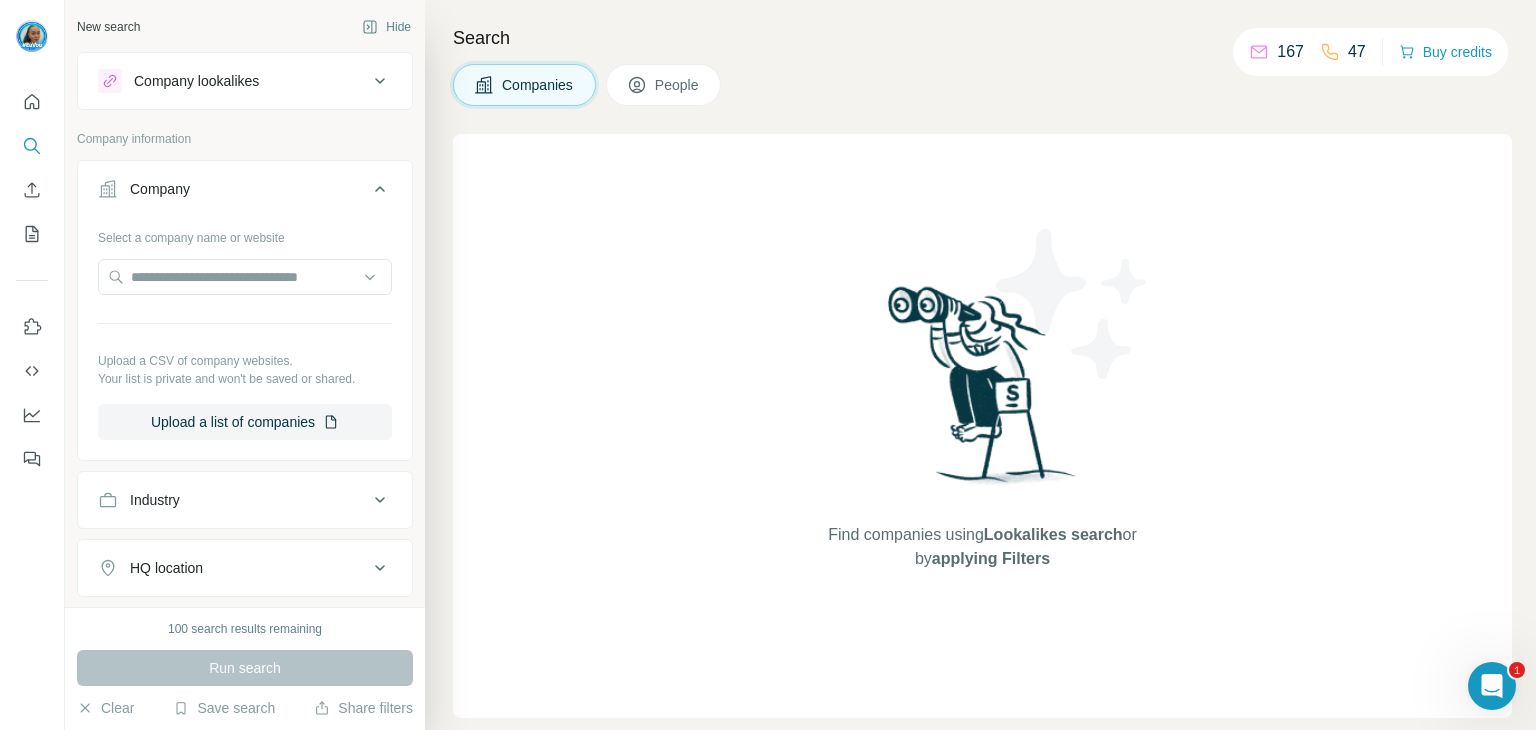 scroll, scrollTop: 100, scrollLeft: 0, axis: vertical 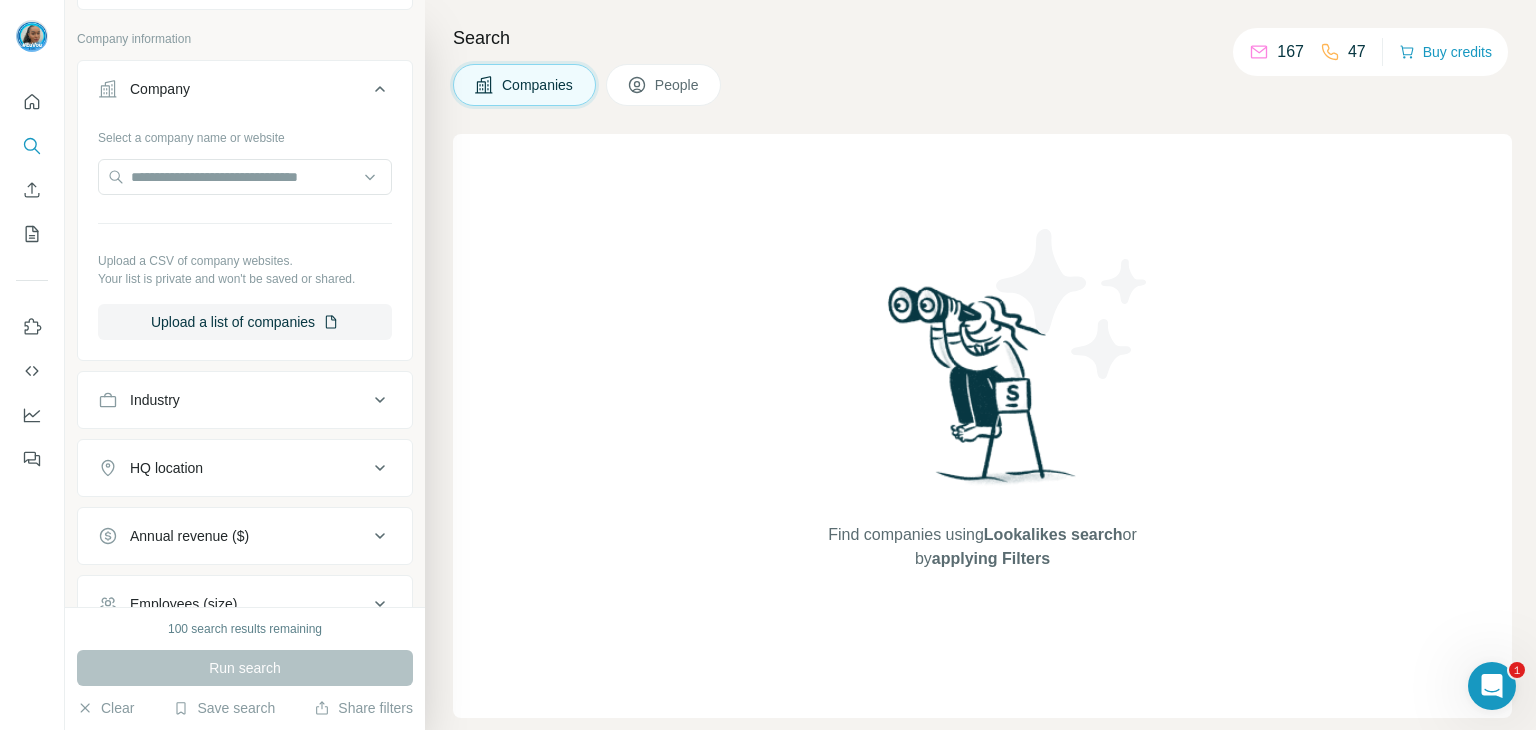 click on "Industry" at bounding box center [233, 400] 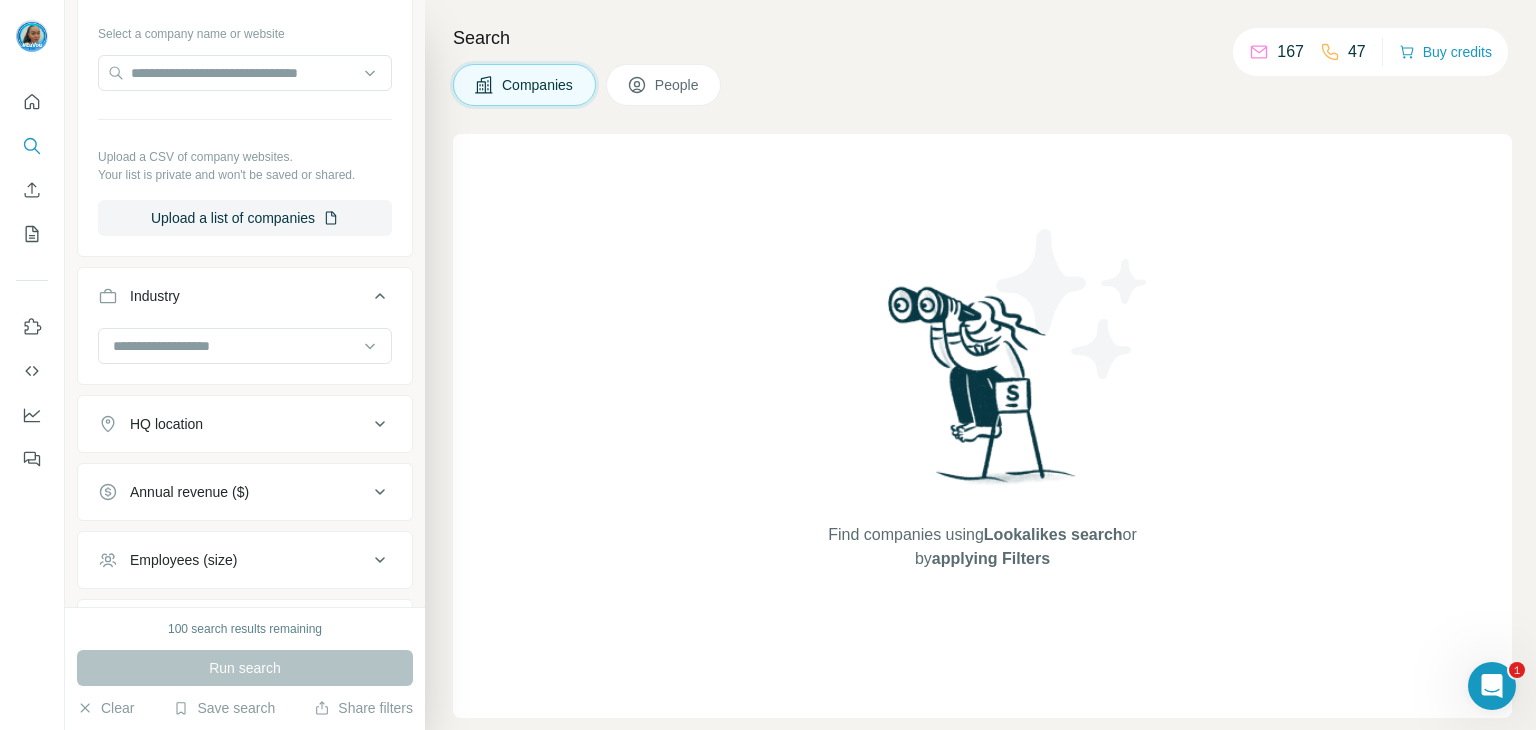 scroll, scrollTop: 300, scrollLeft: 0, axis: vertical 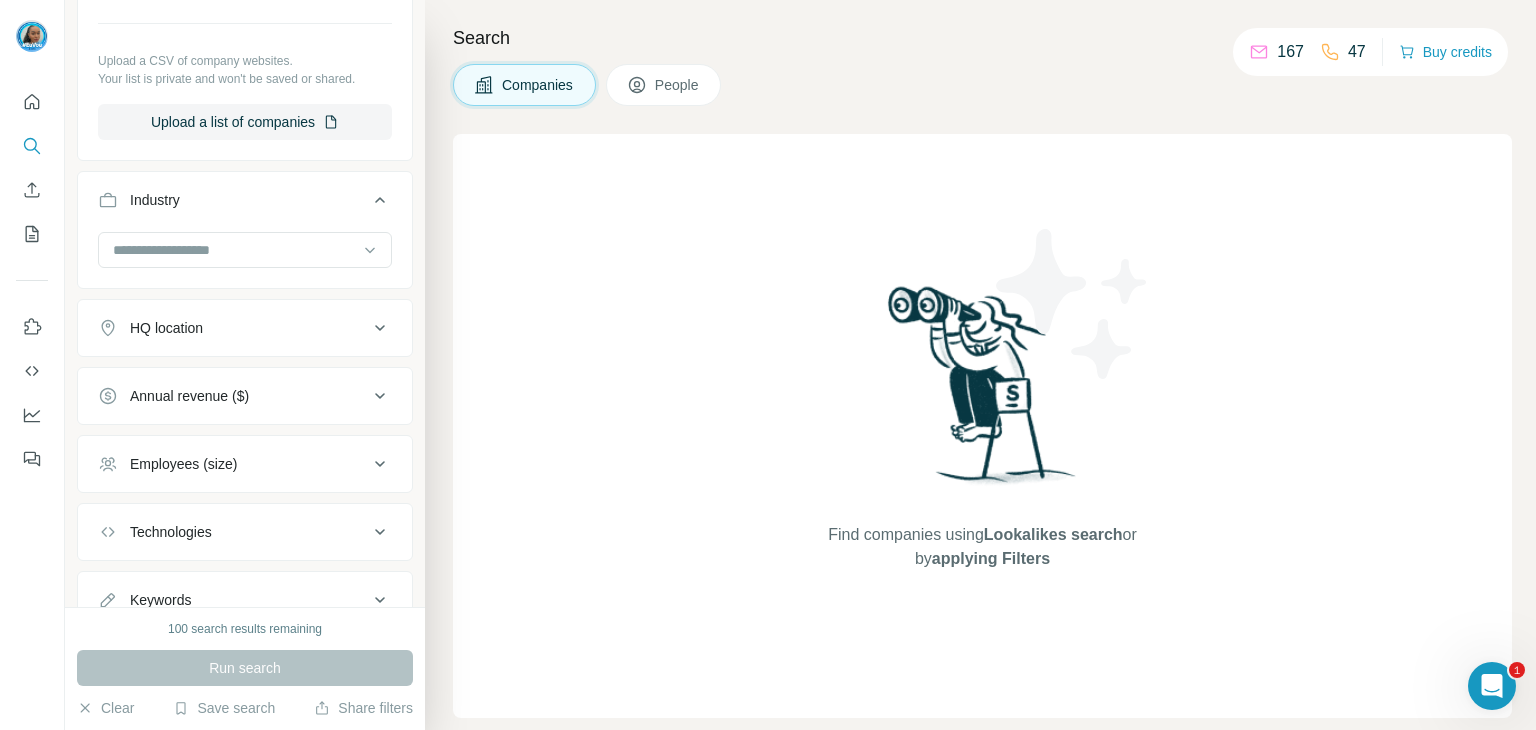 click on "HQ location" at bounding box center [245, 328] 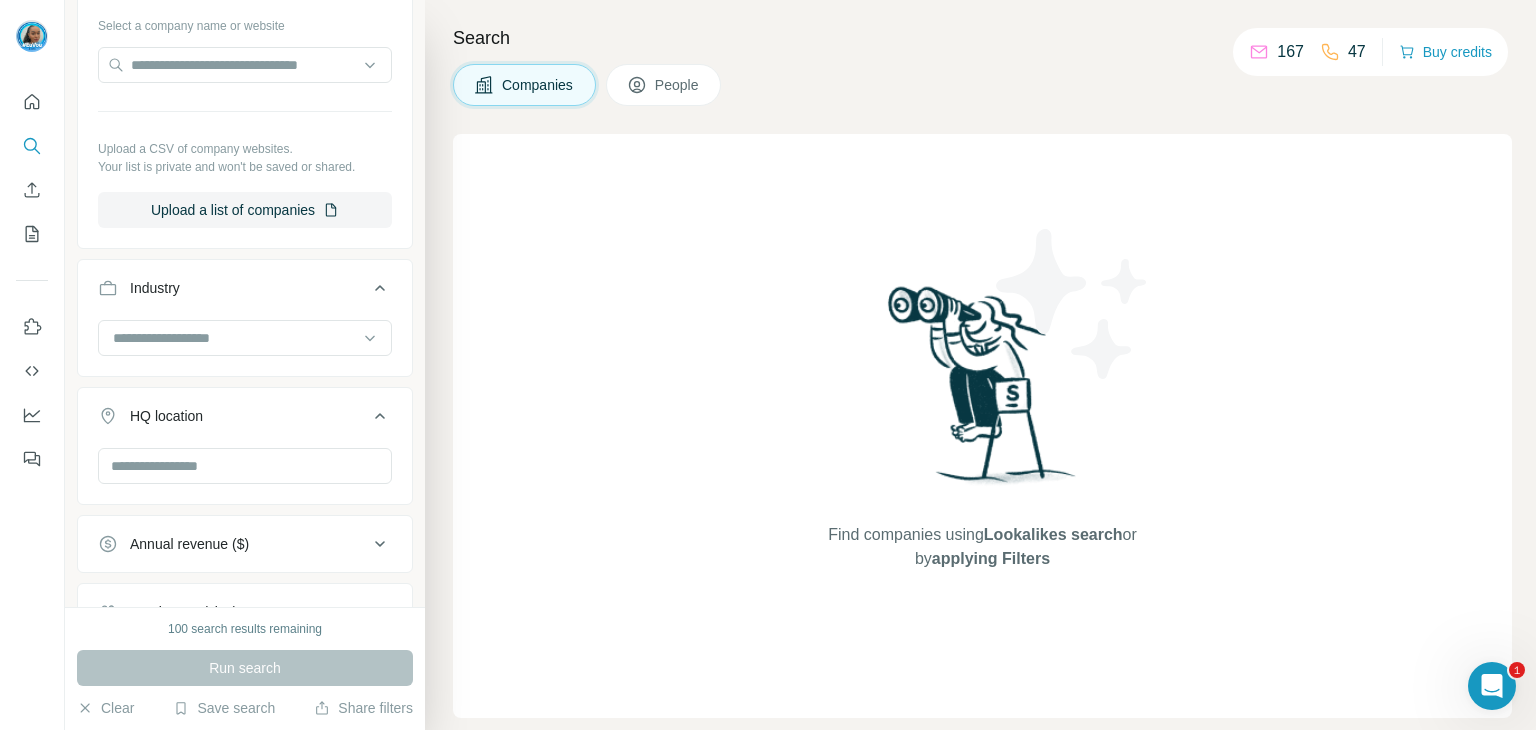 scroll, scrollTop: 0, scrollLeft: 0, axis: both 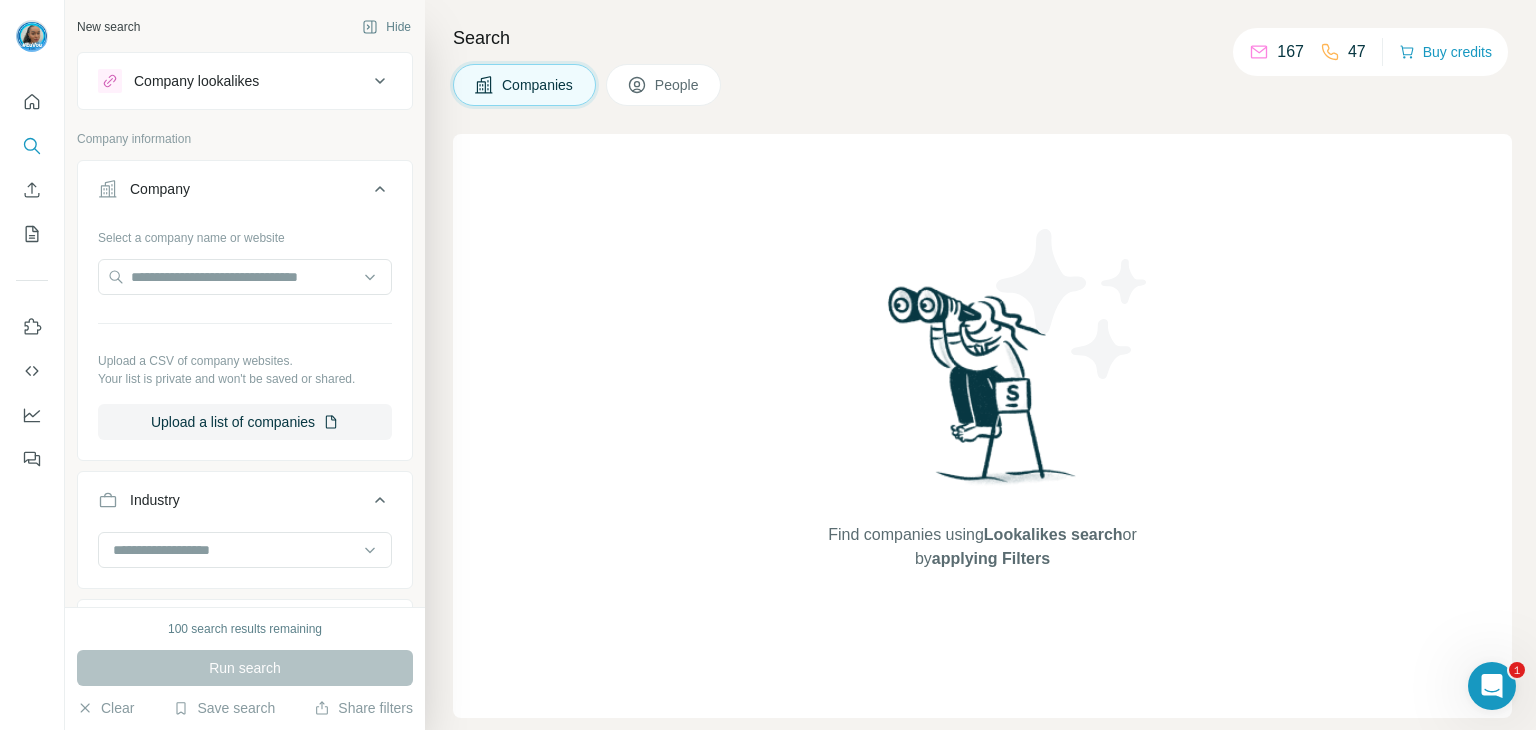 click on "Company lookalikes" at bounding box center (233, 81) 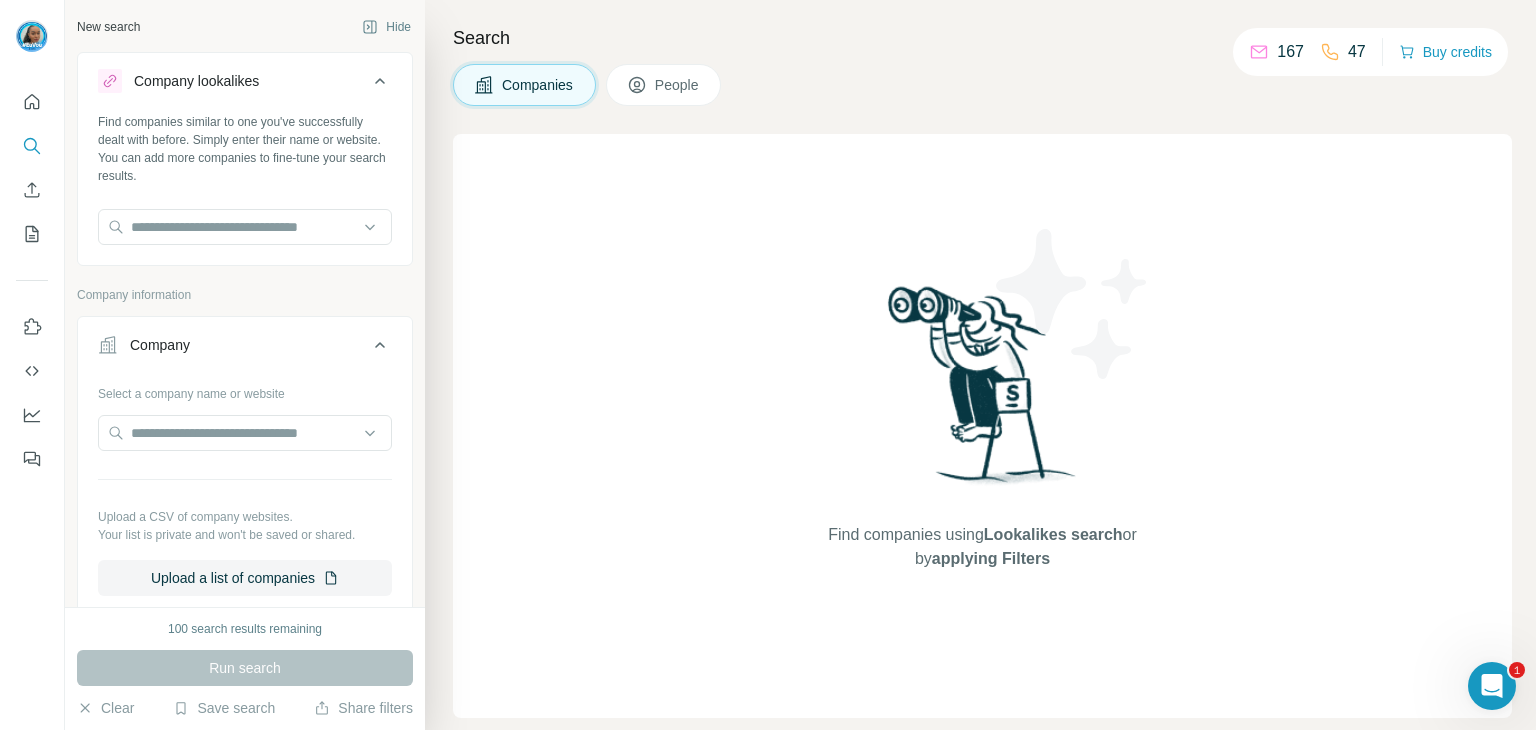click on "Company lookalikes" at bounding box center (233, 81) 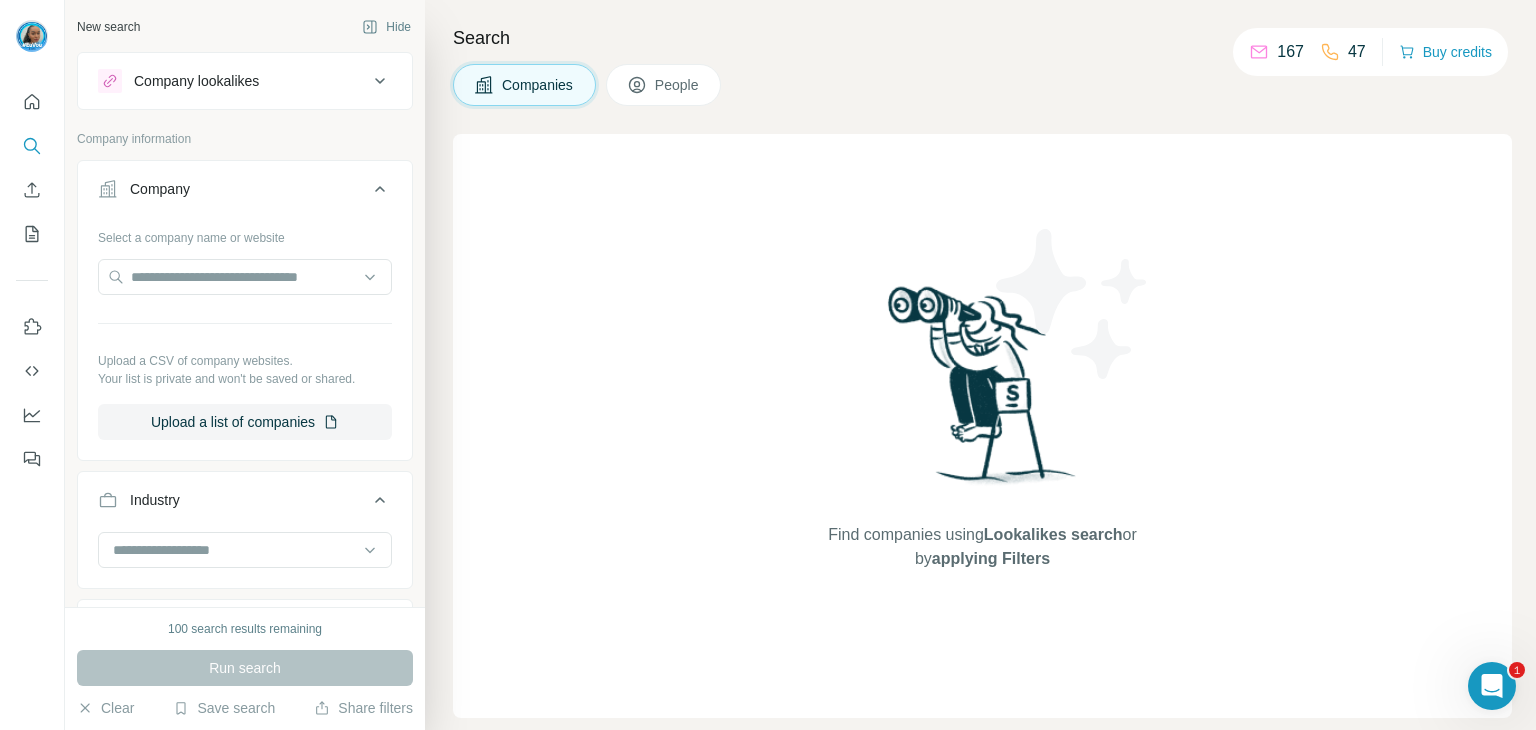 click on "People" at bounding box center (664, 85) 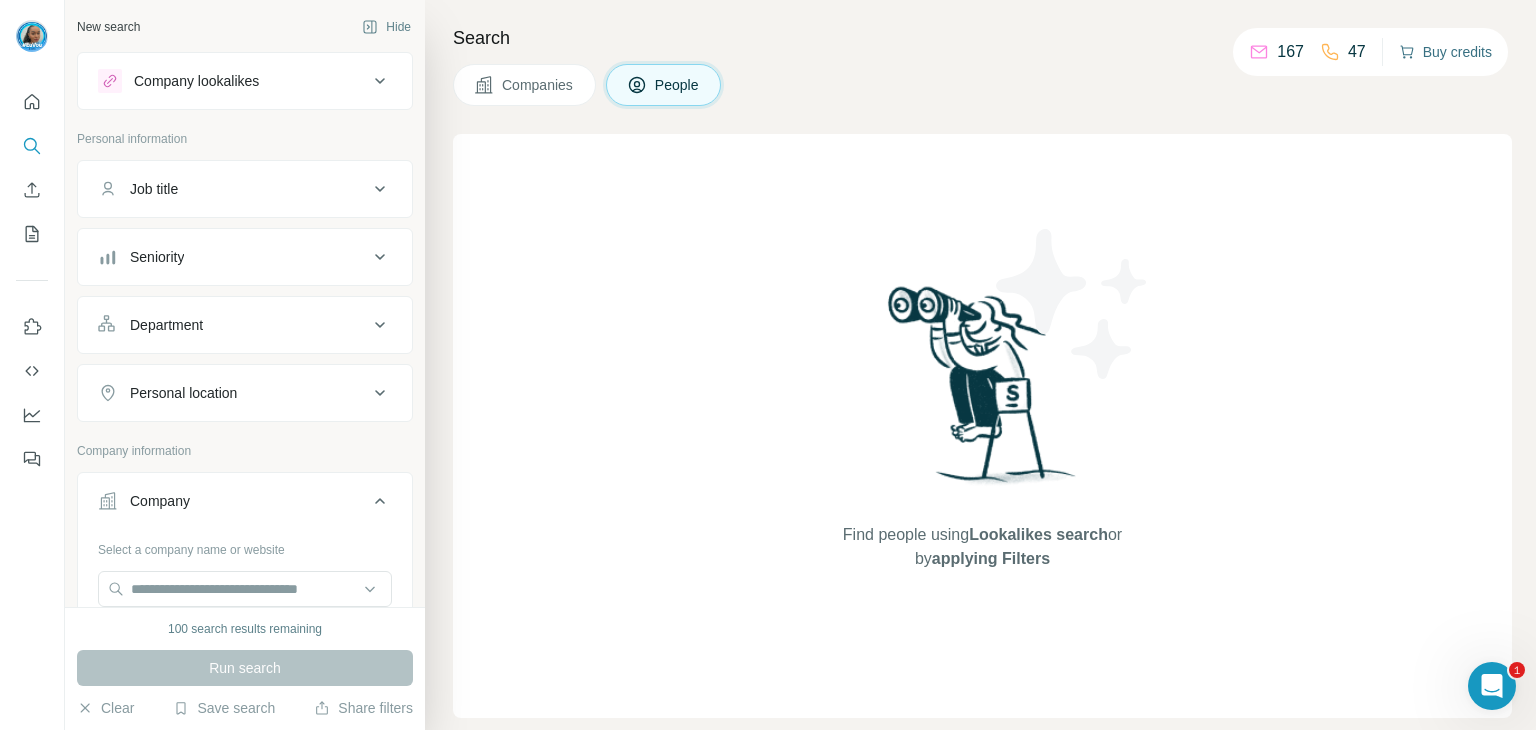 click on "Buy credits" at bounding box center (1445, 52) 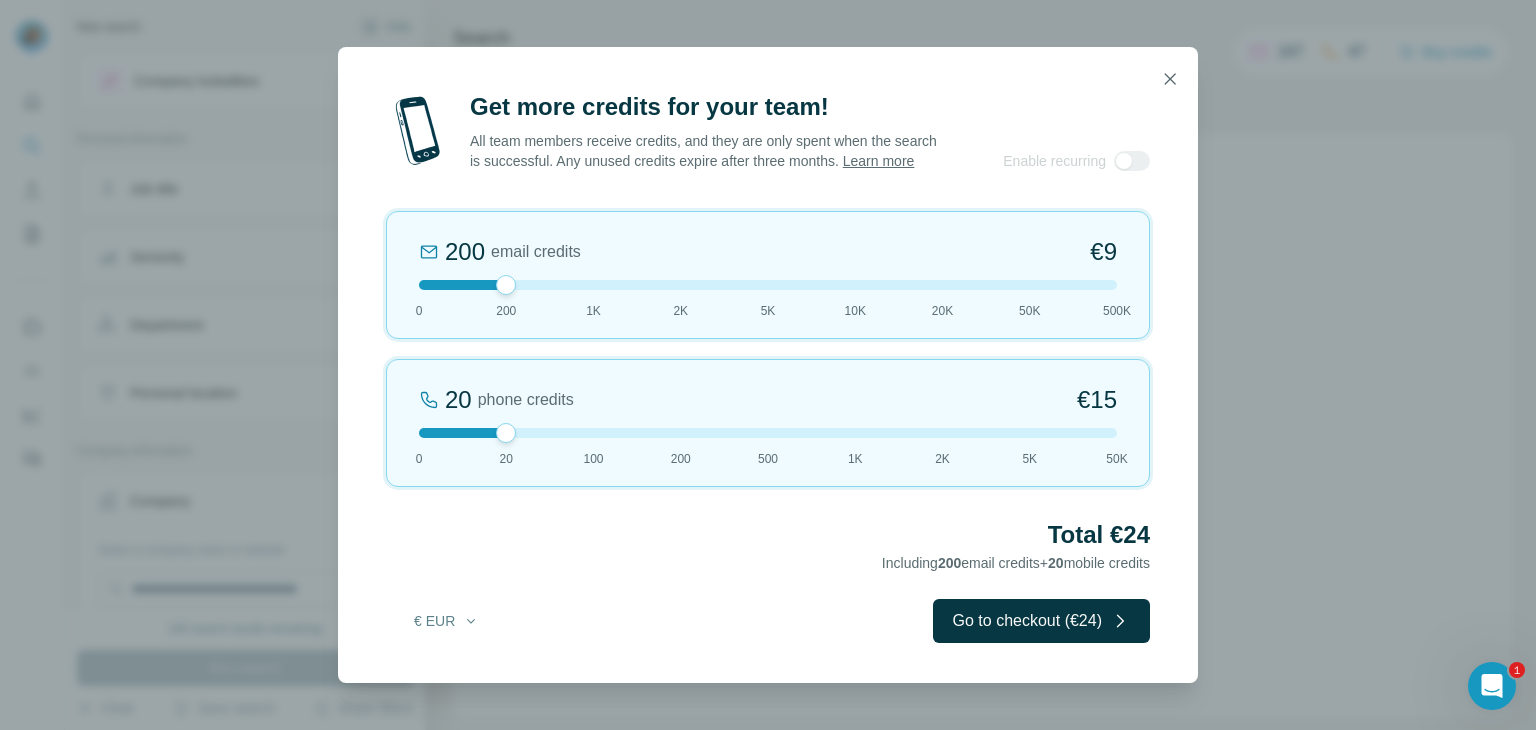 click at bounding box center [768, 285] 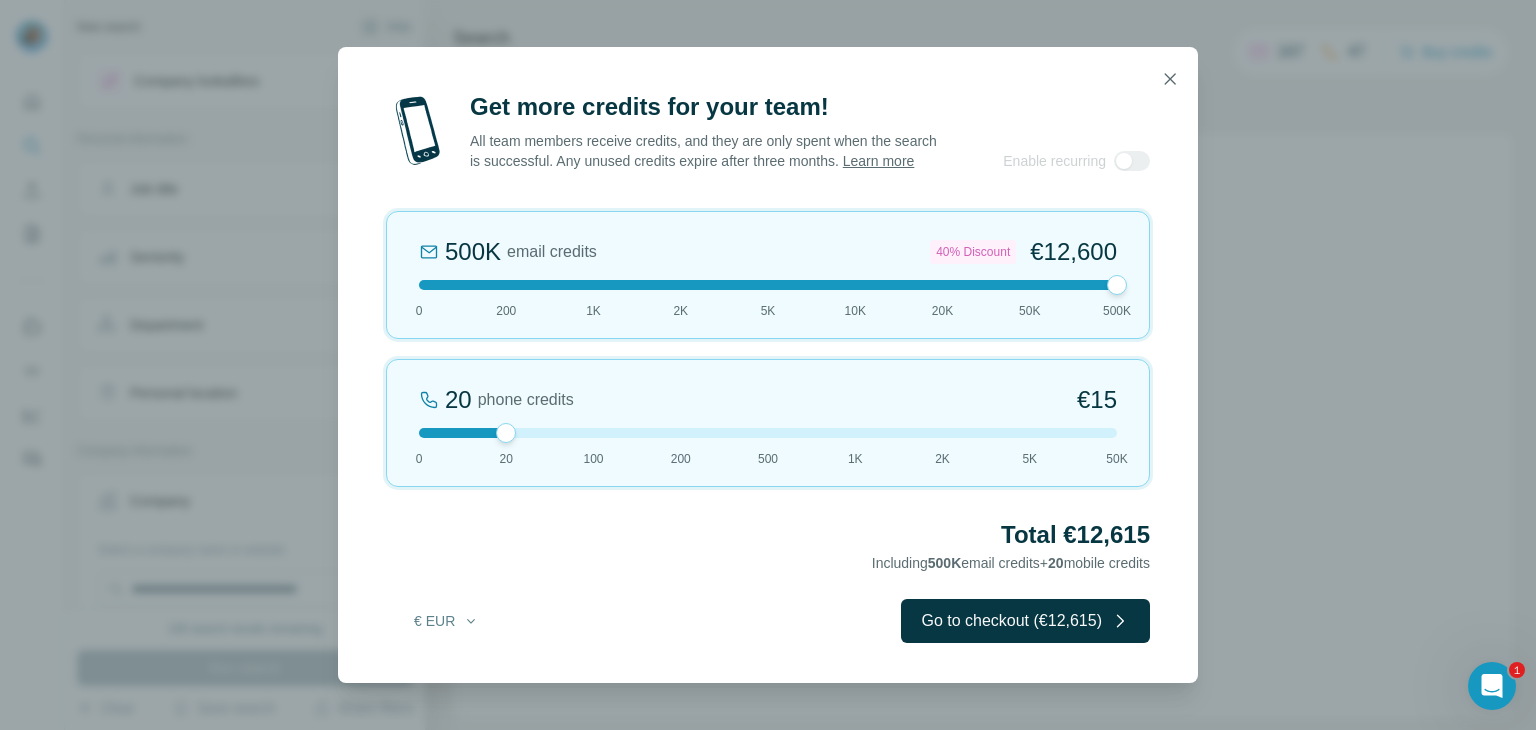 click on "500K email credits 40% Discount €12,600 0 200 1K 2K 5K 10K 20K 50K 500K" at bounding box center (768, 275) 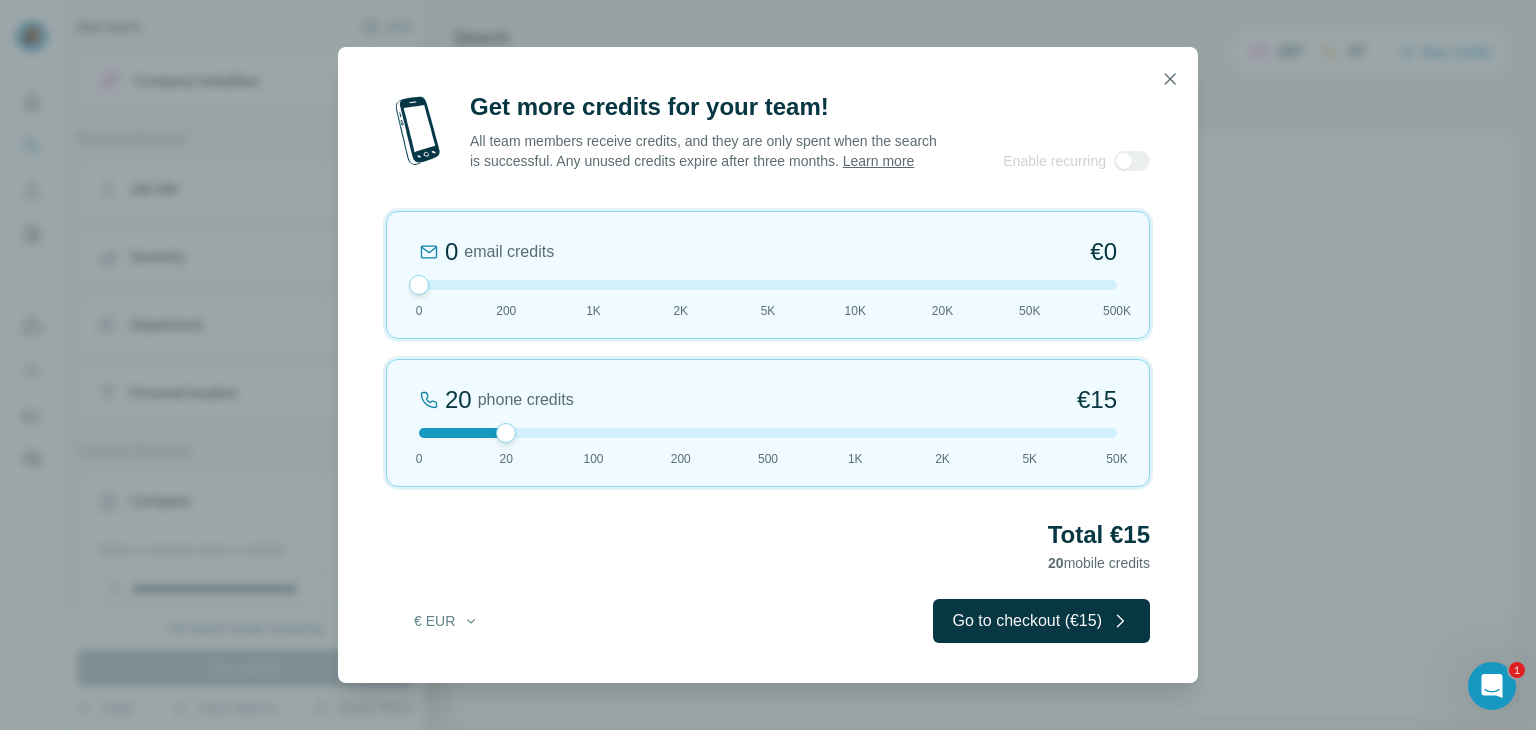 click at bounding box center [768, 285] 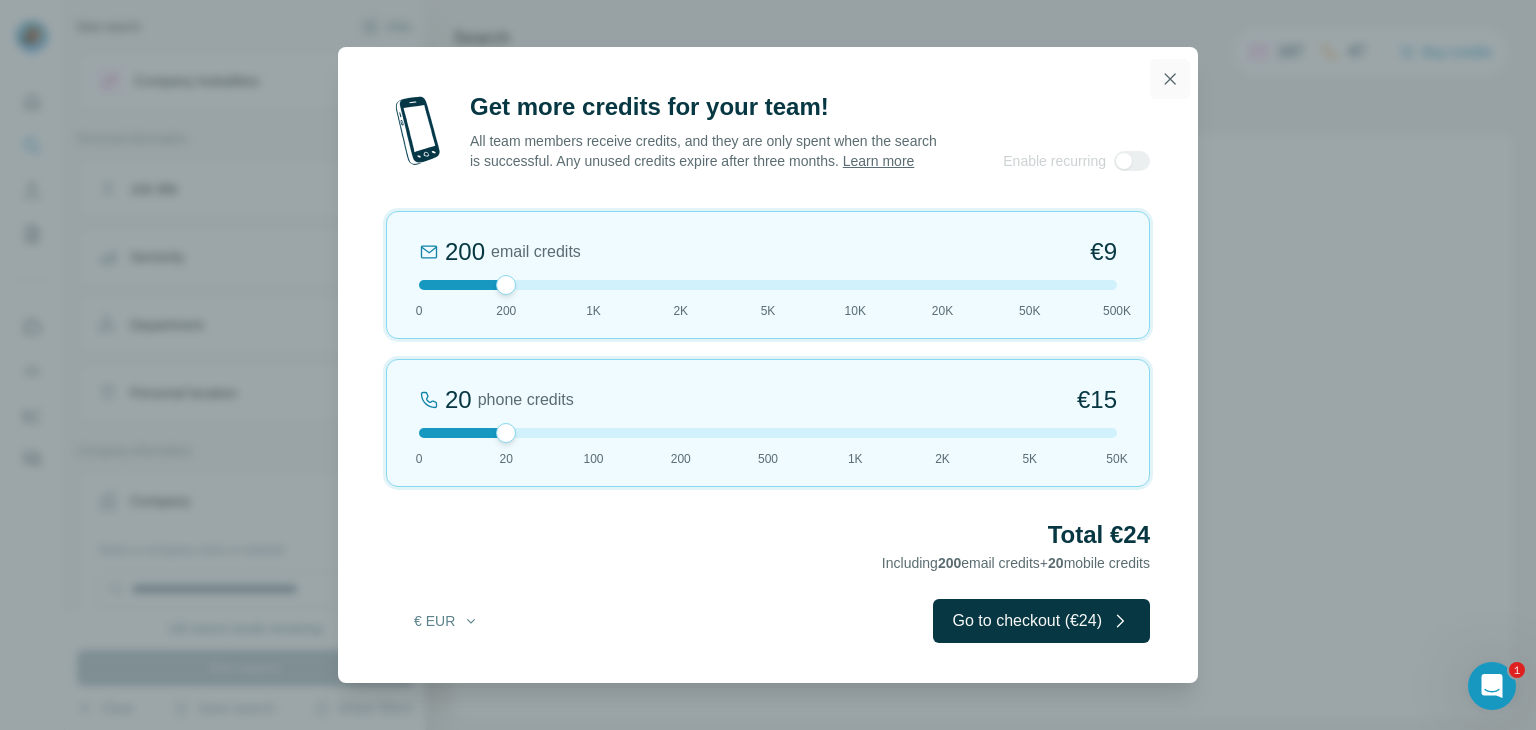 click 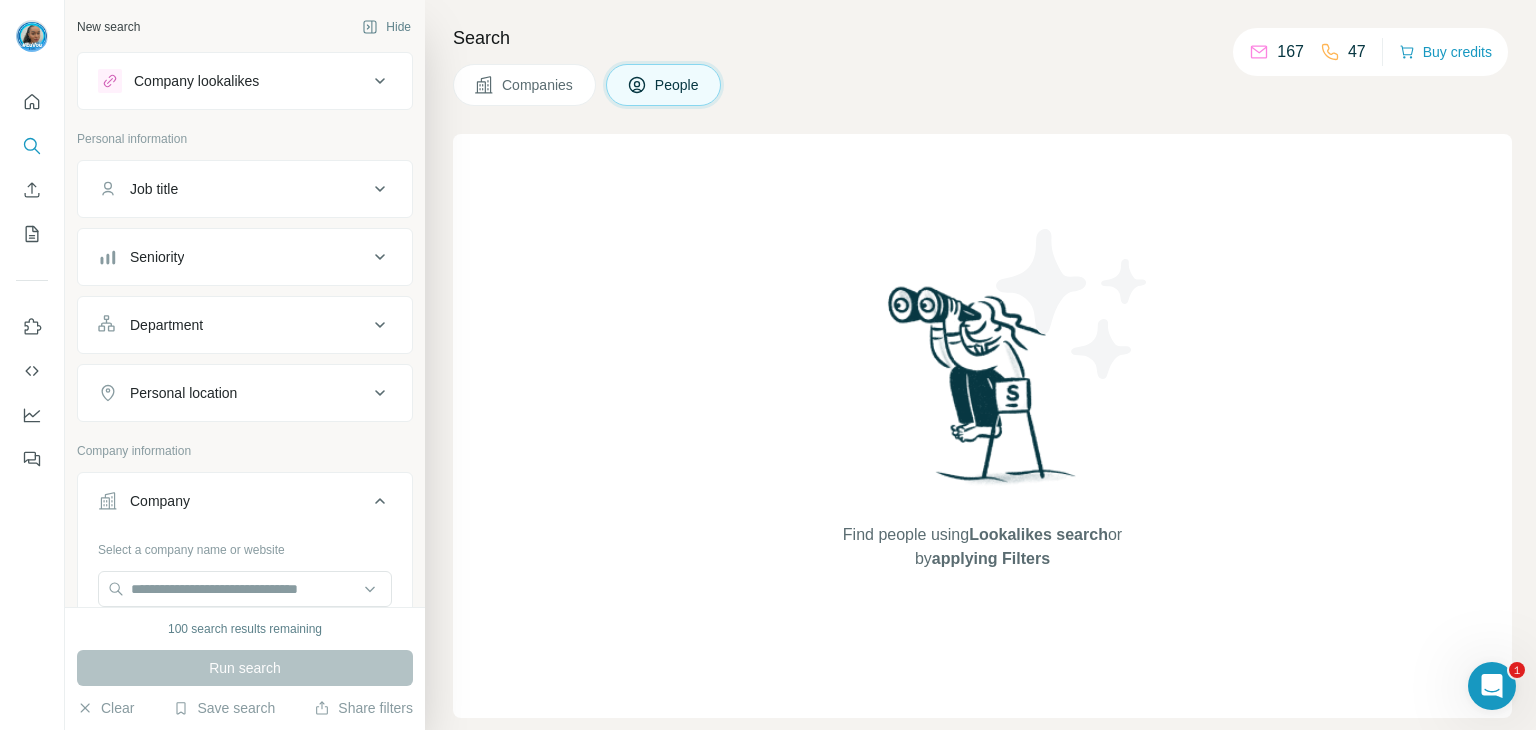 click on "Job title" at bounding box center (233, 189) 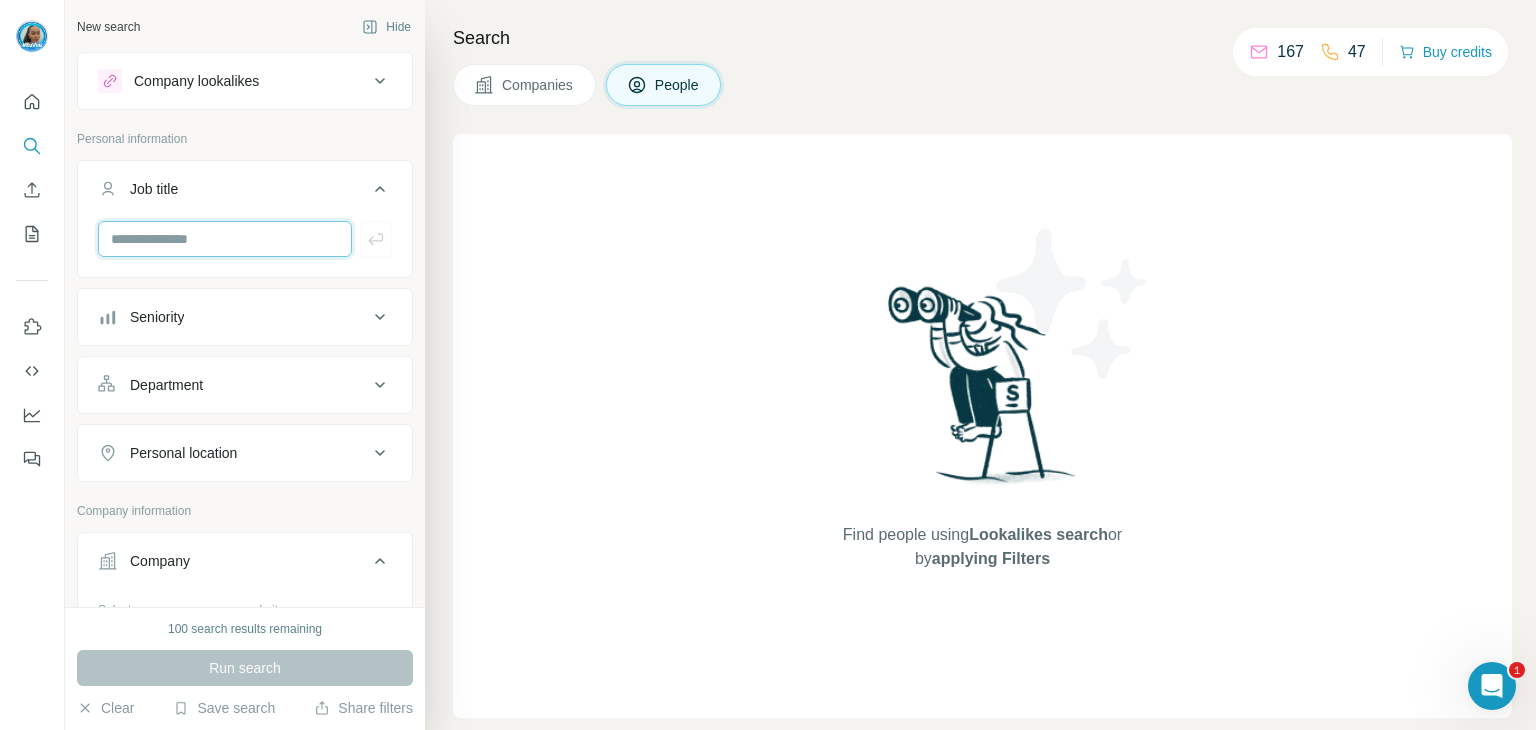 click at bounding box center (225, 239) 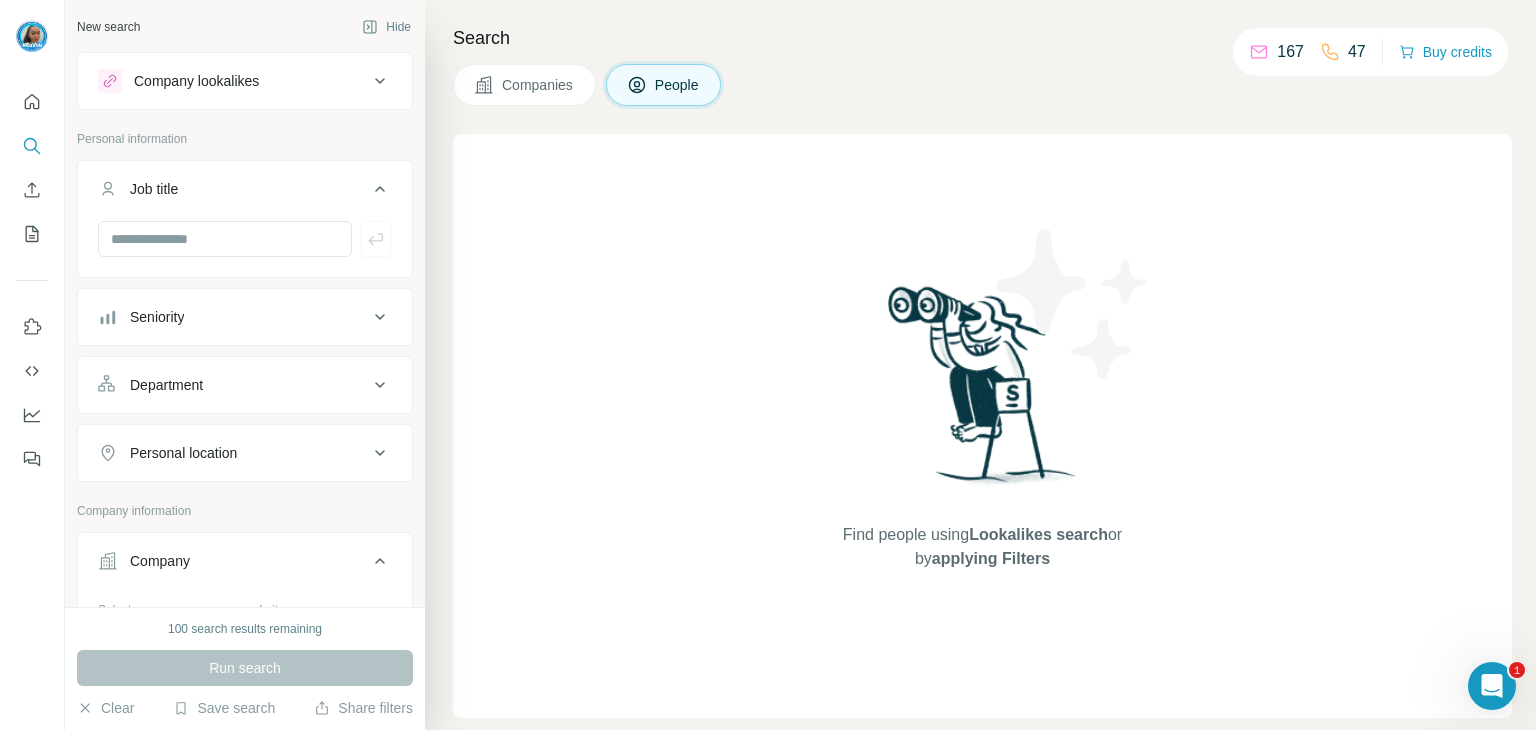 click on "Job title" at bounding box center (233, 189) 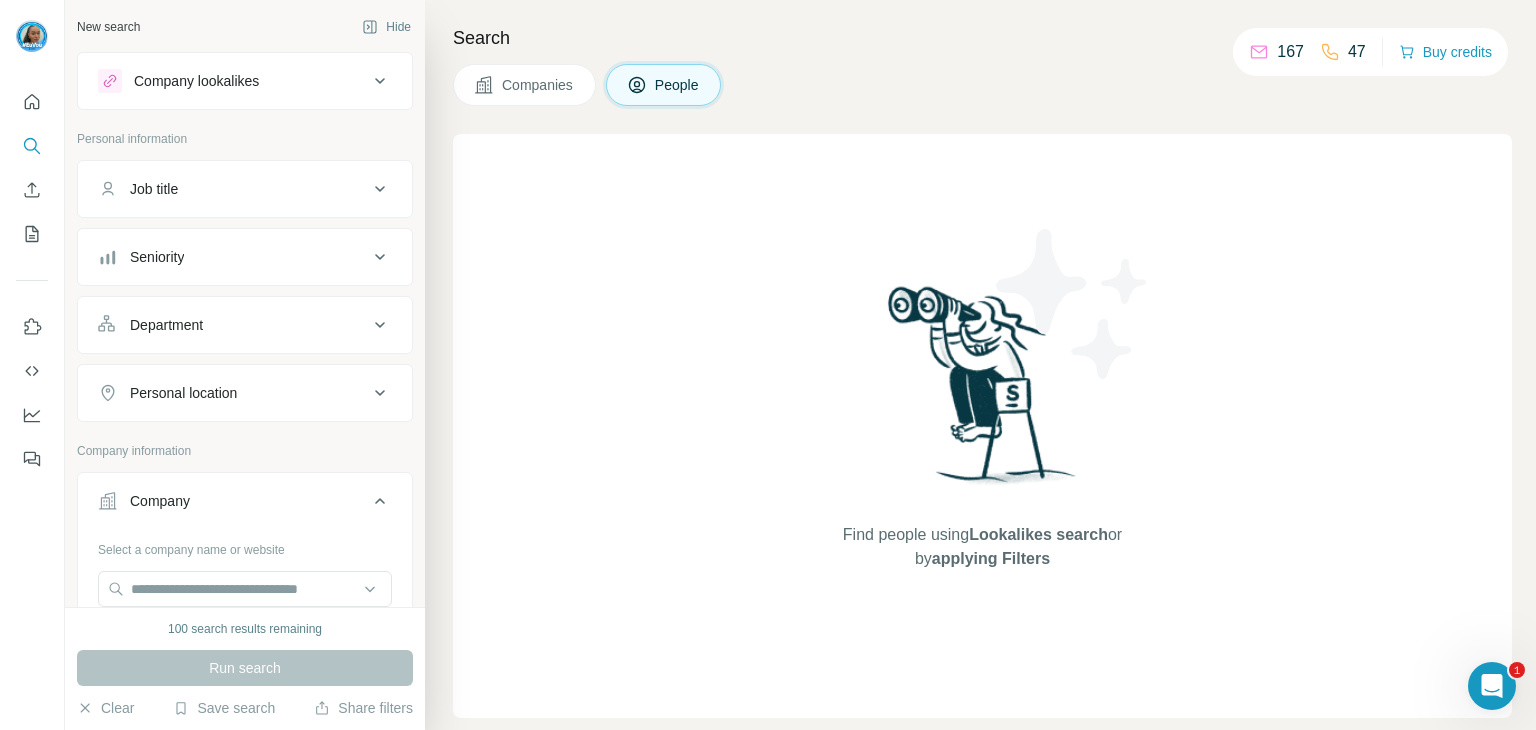 click on "Company lookalikes" at bounding box center (245, 81) 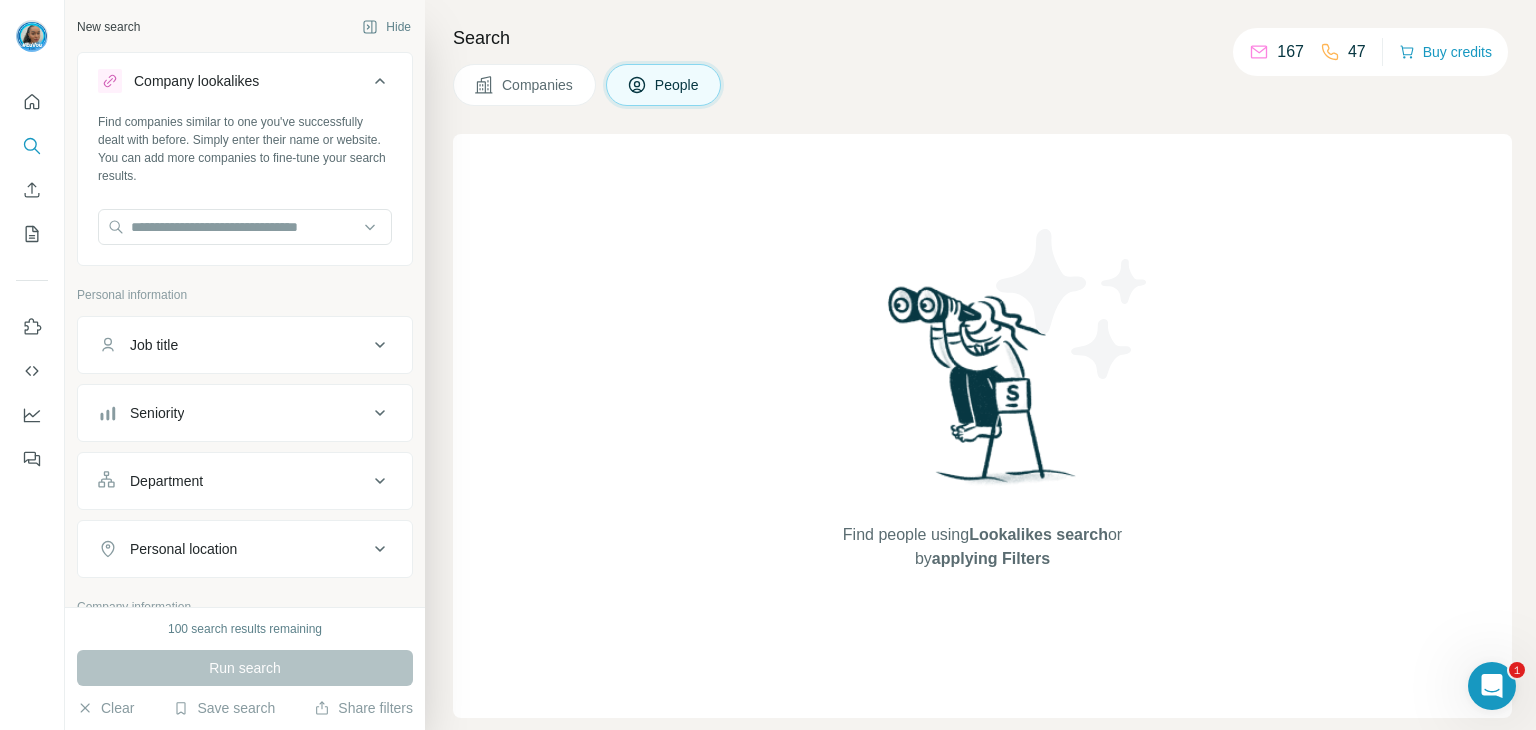 click on "Company lookalikes" at bounding box center [245, 85] 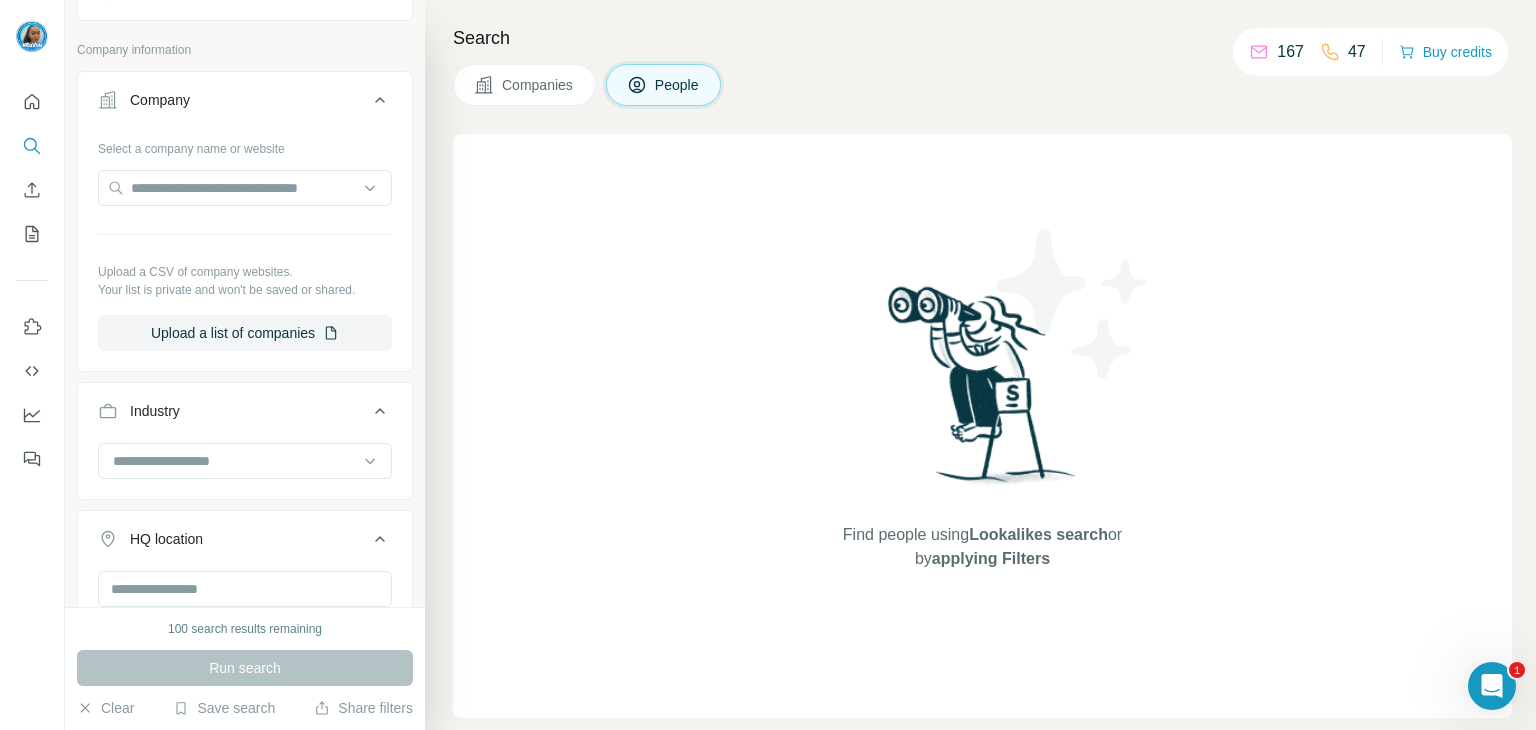 scroll, scrollTop: 500, scrollLeft: 0, axis: vertical 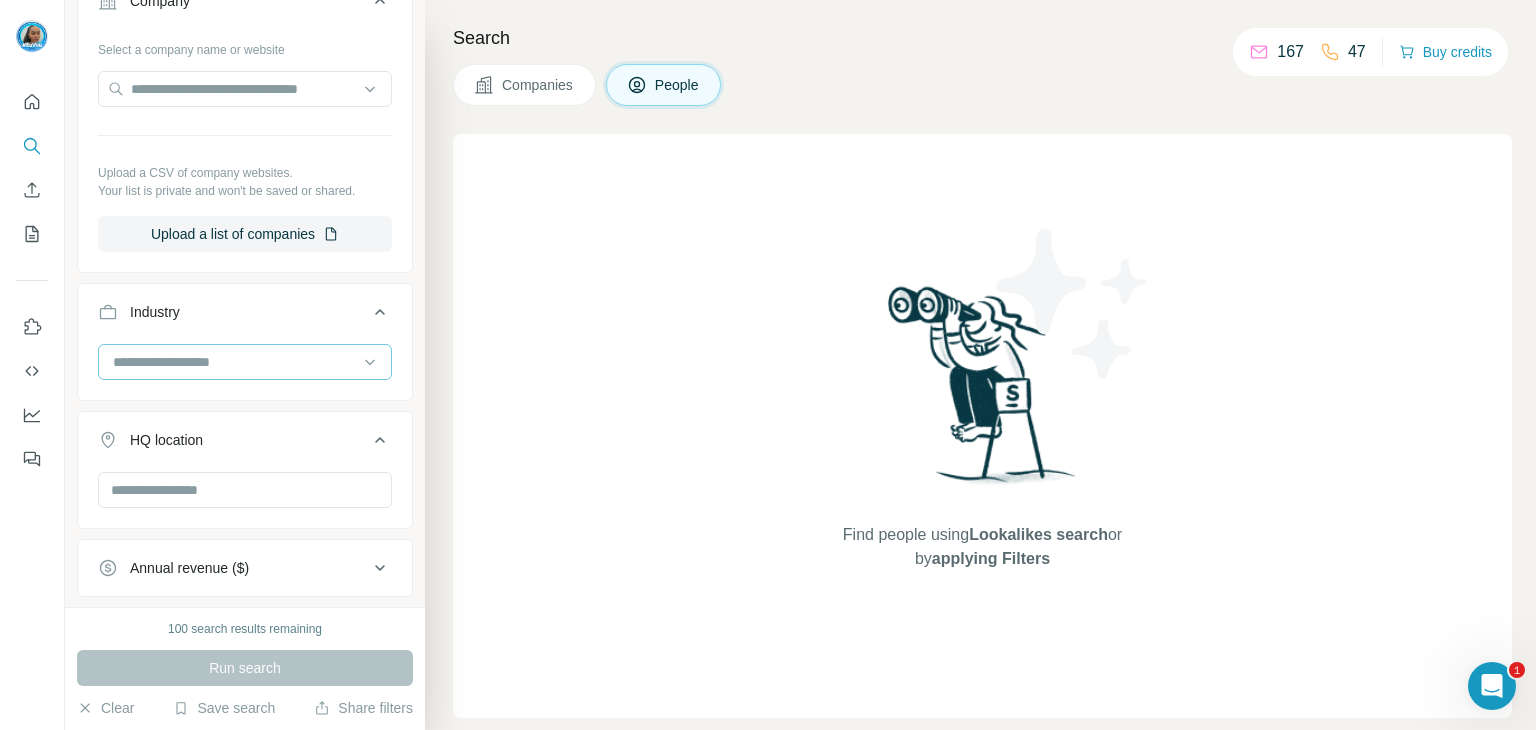 click at bounding box center (234, 362) 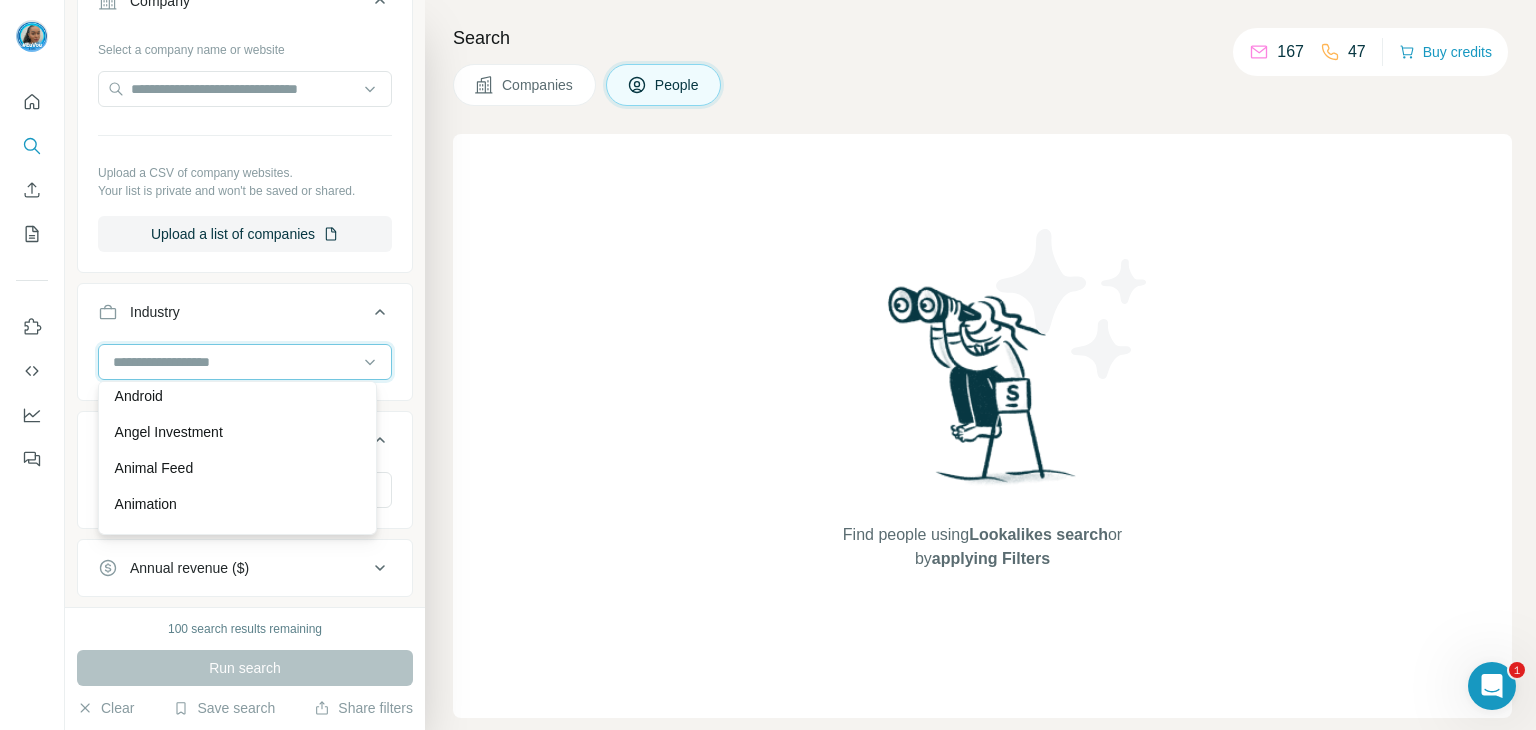 scroll, scrollTop: 700, scrollLeft: 0, axis: vertical 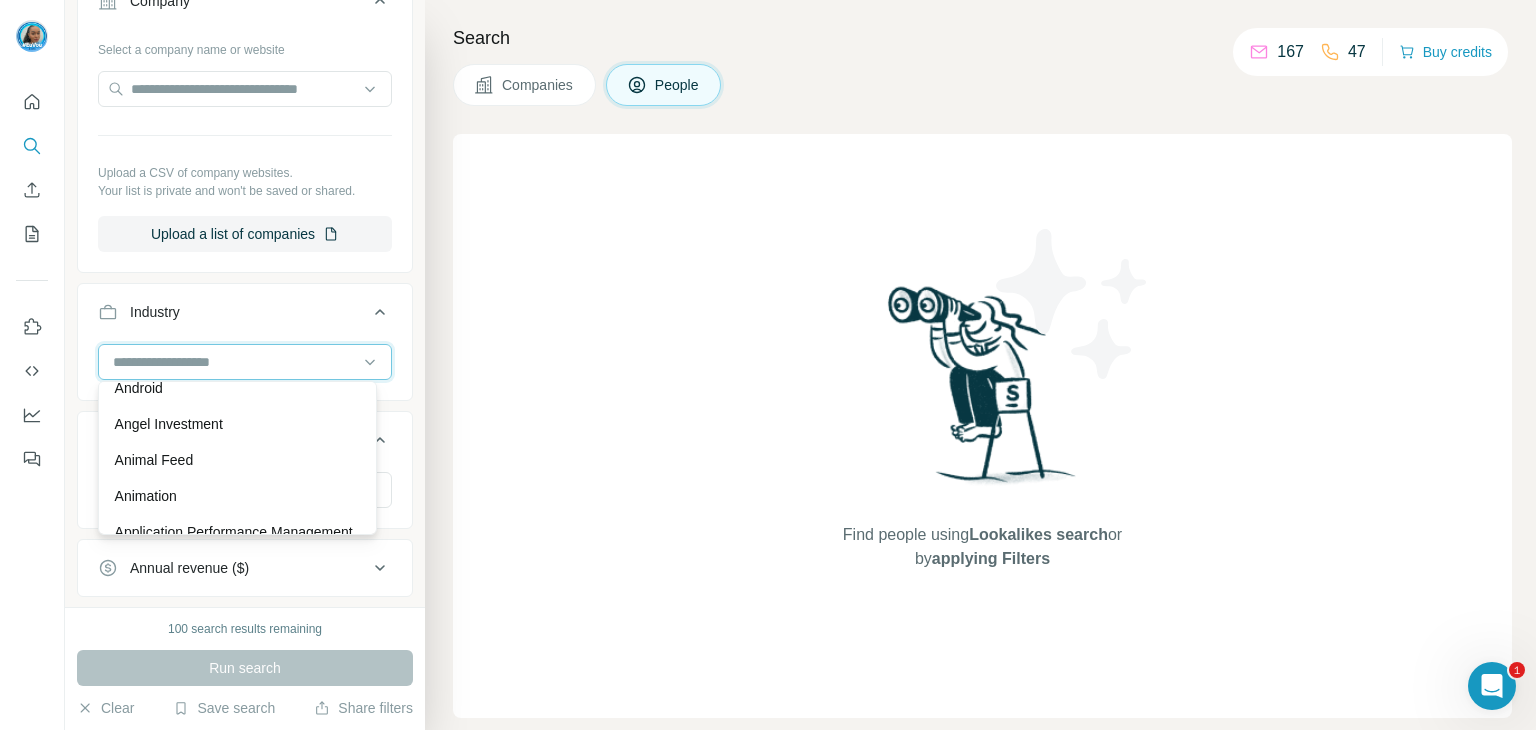 click at bounding box center [234, 362] 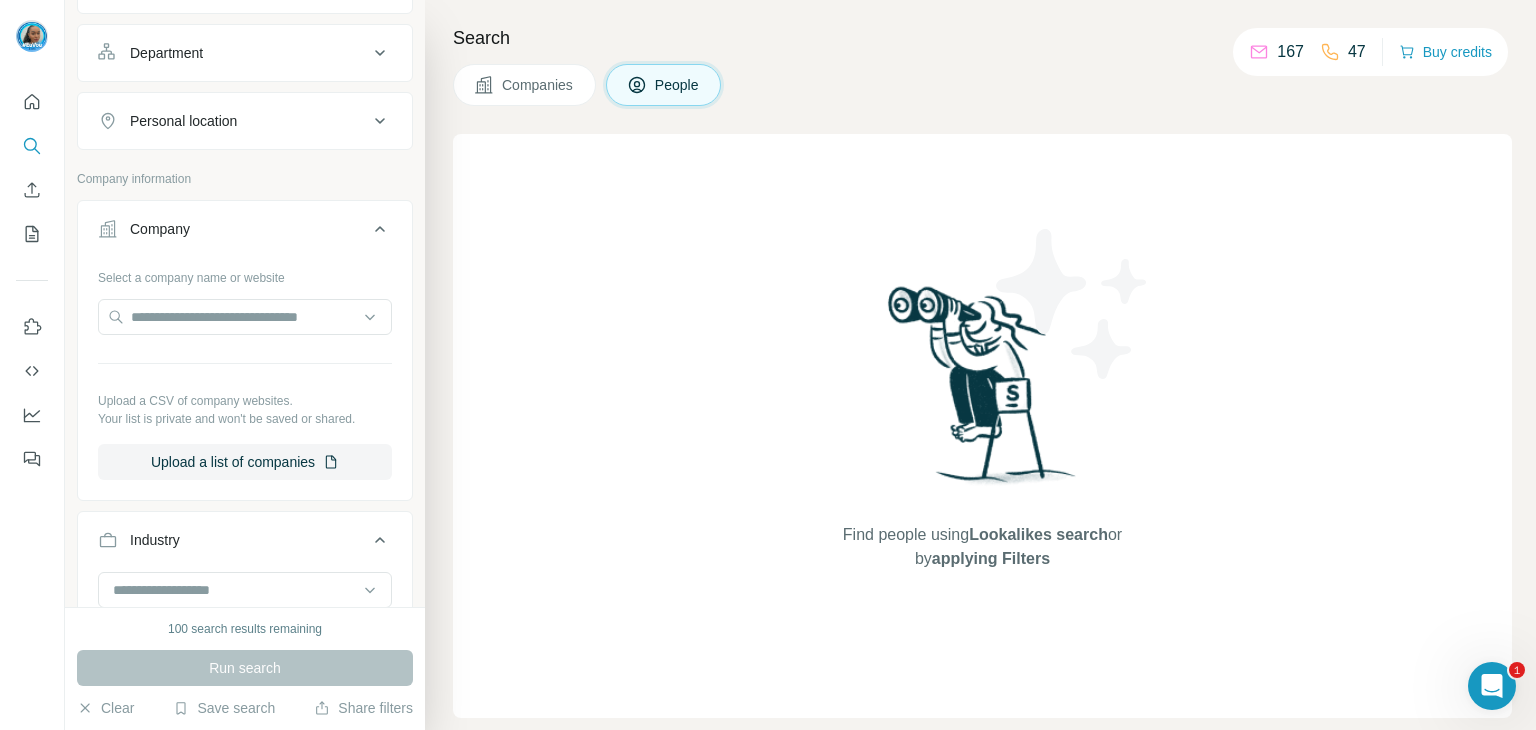 scroll, scrollTop: 300, scrollLeft: 0, axis: vertical 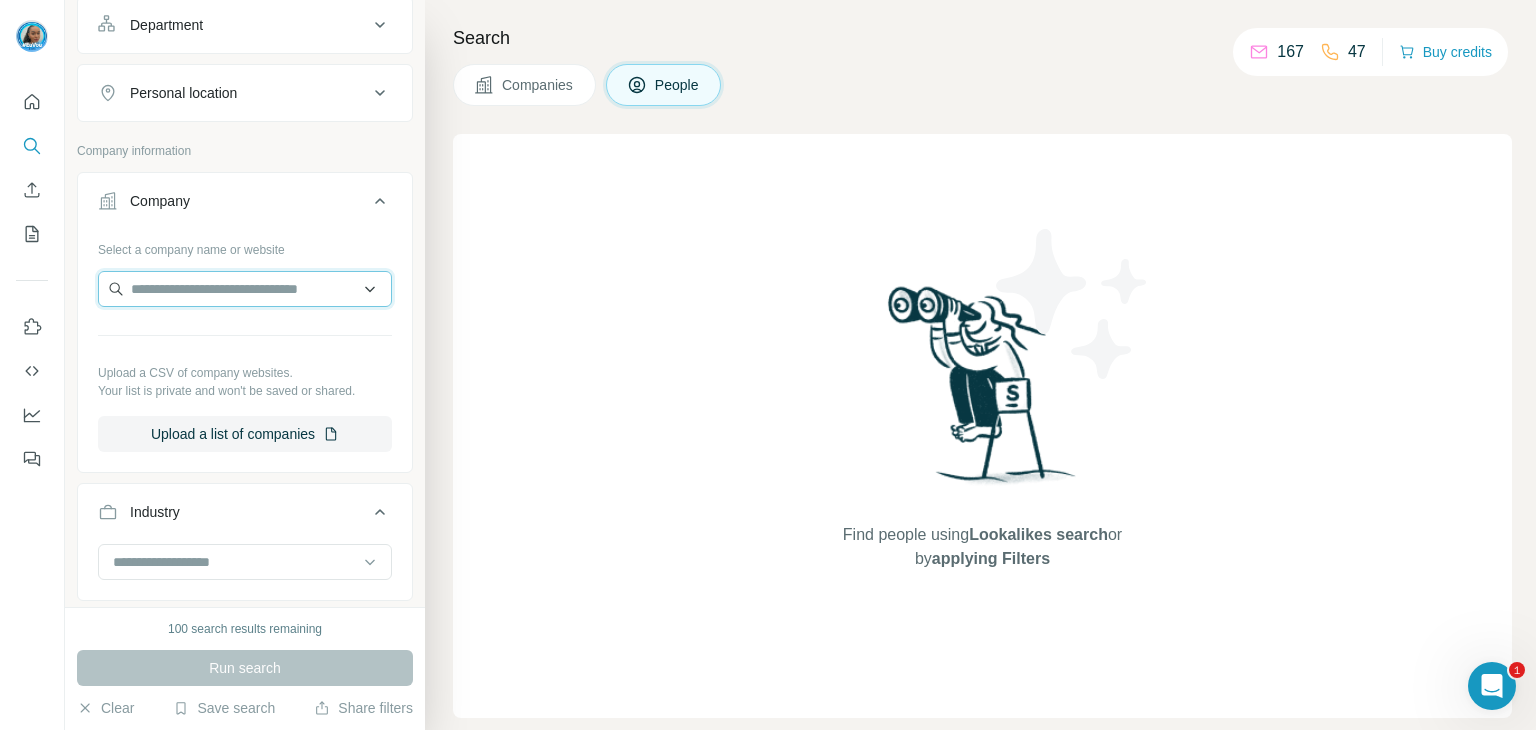 click at bounding box center [245, 289] 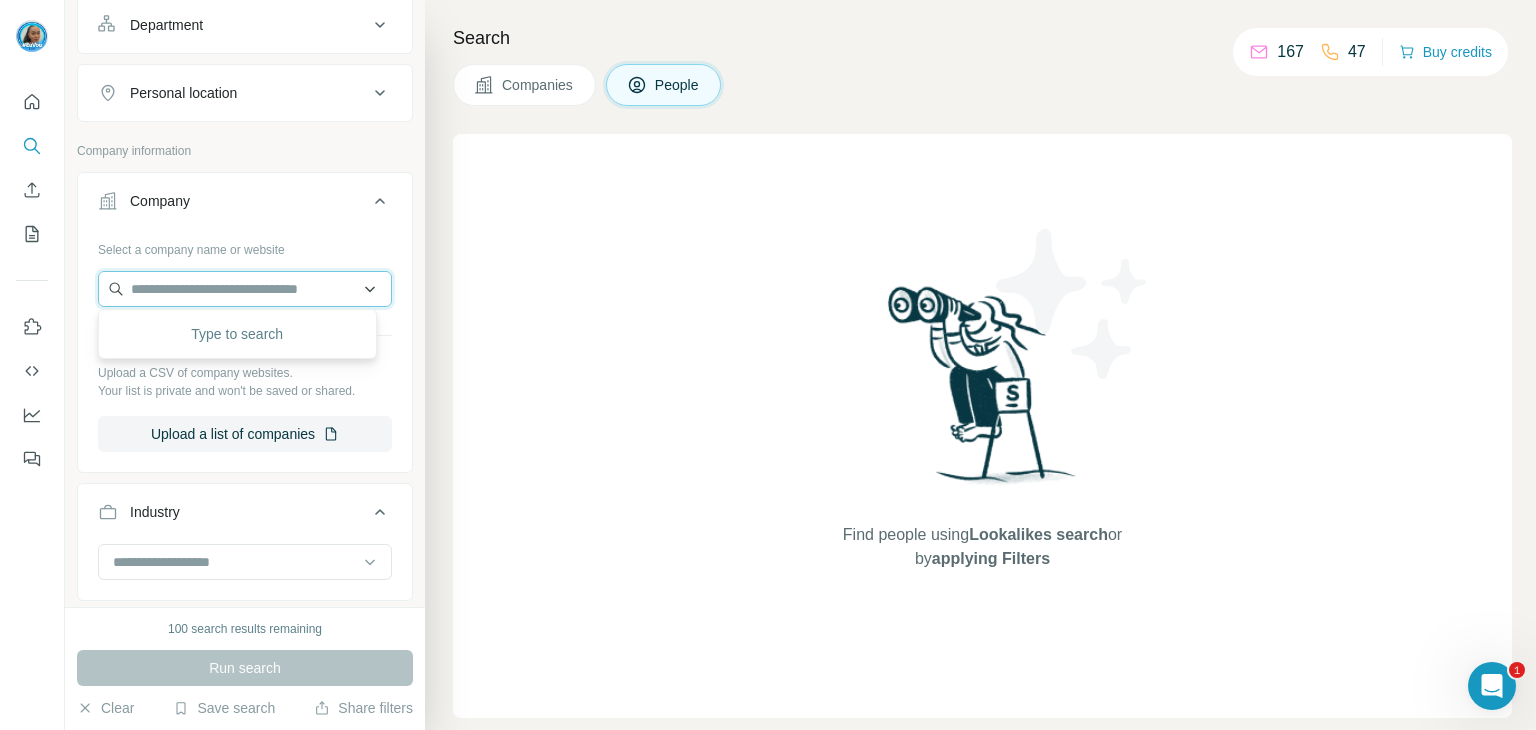 click at bounding box center [245, 289] 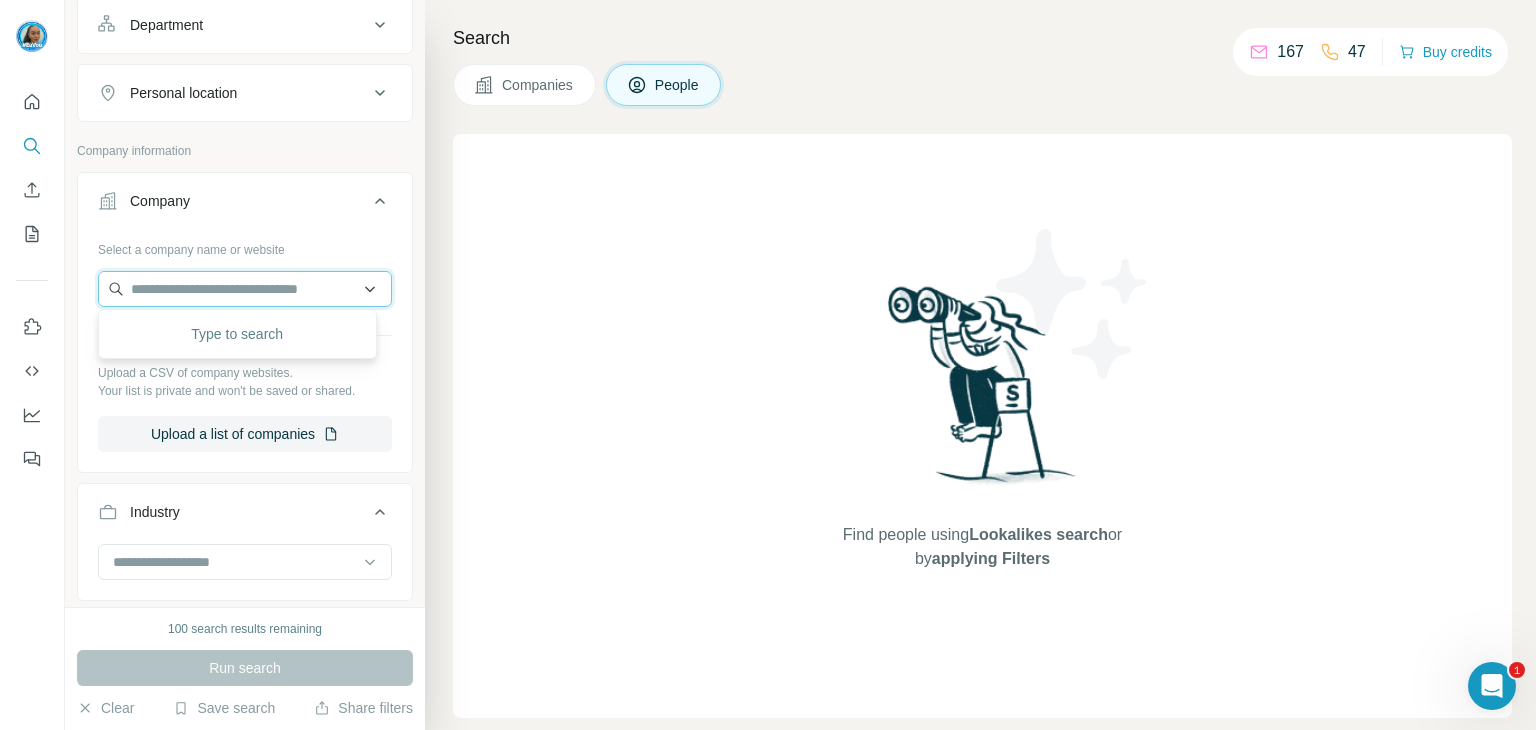 click at bounding box center [245, 289] 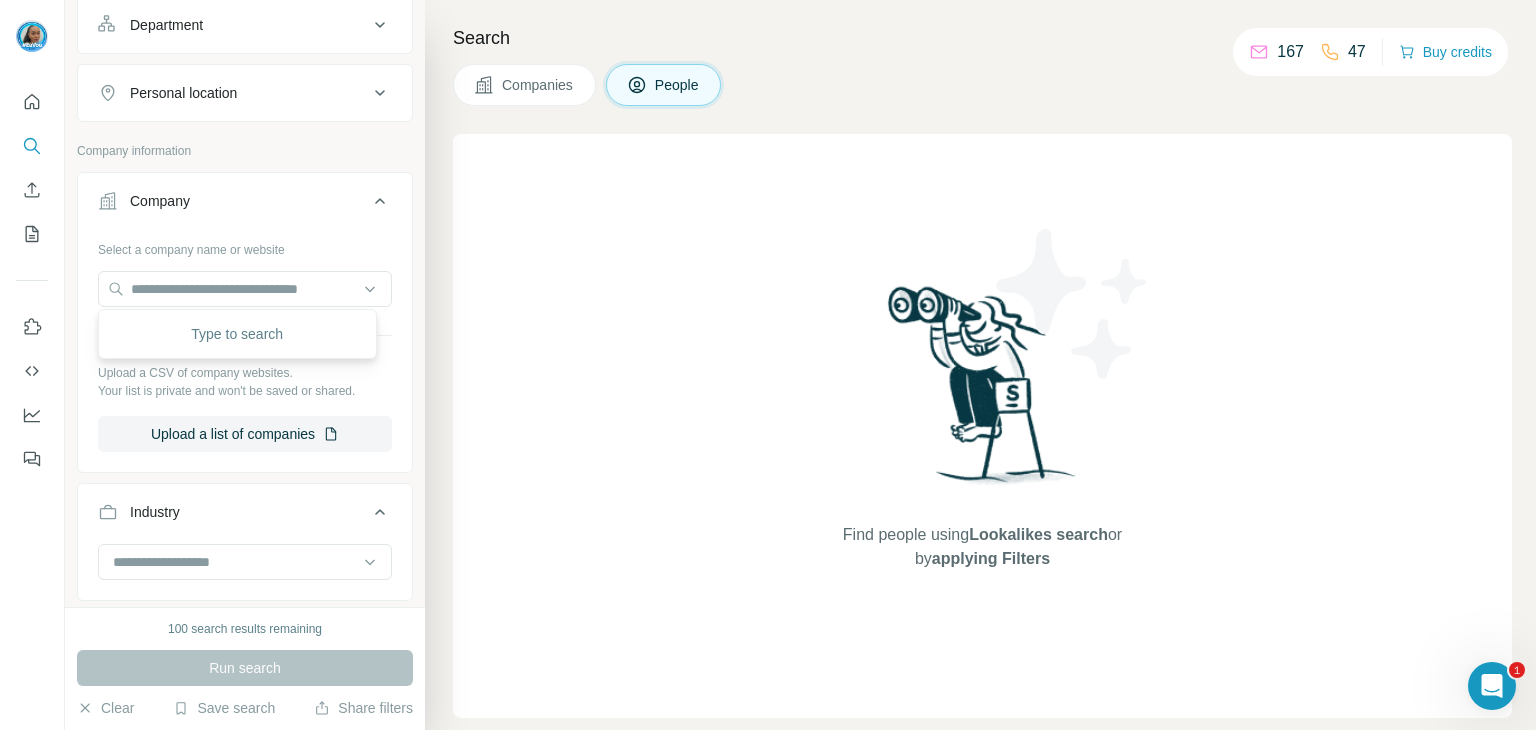 click on "Type to search" at bounding box center (237, 334) 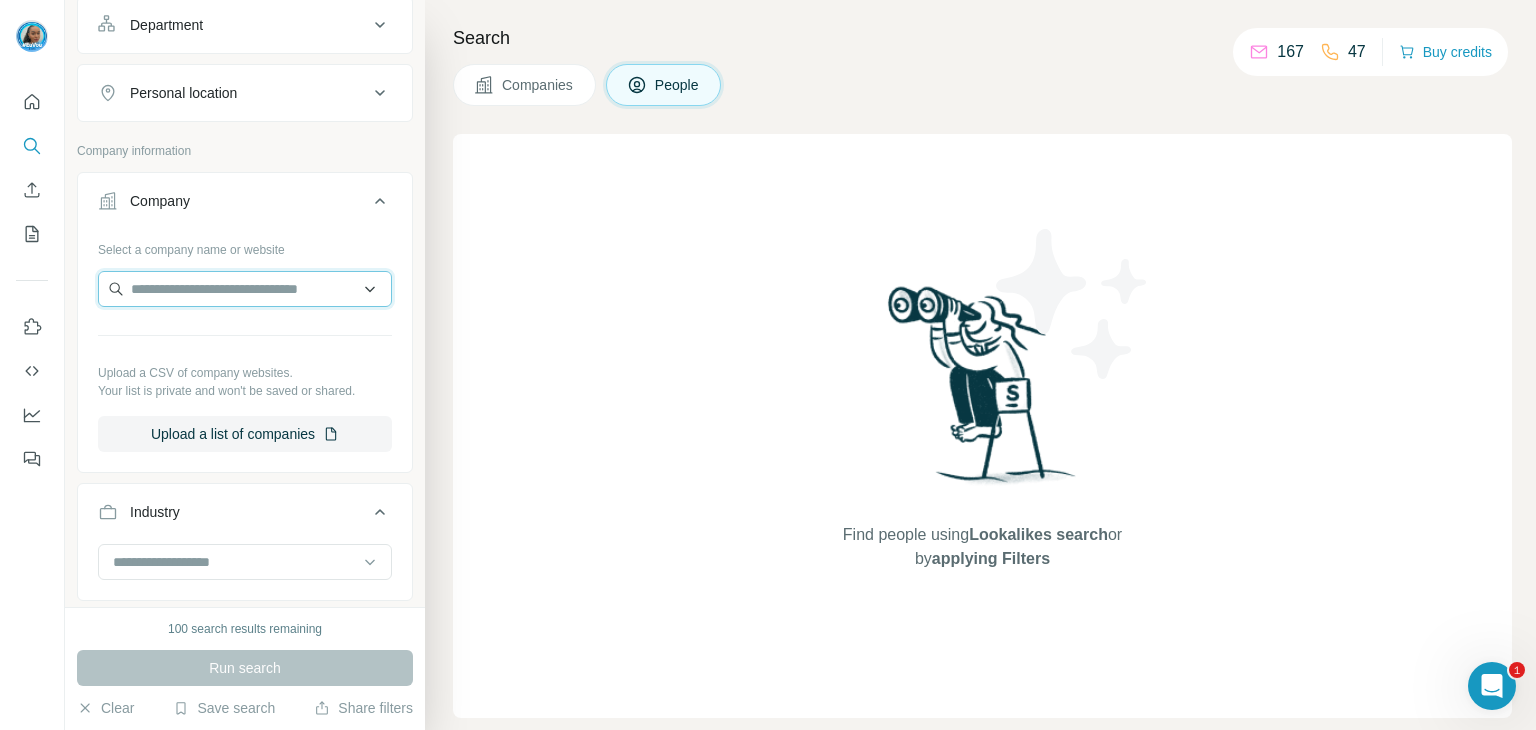 click at bounding box center (245, 289) 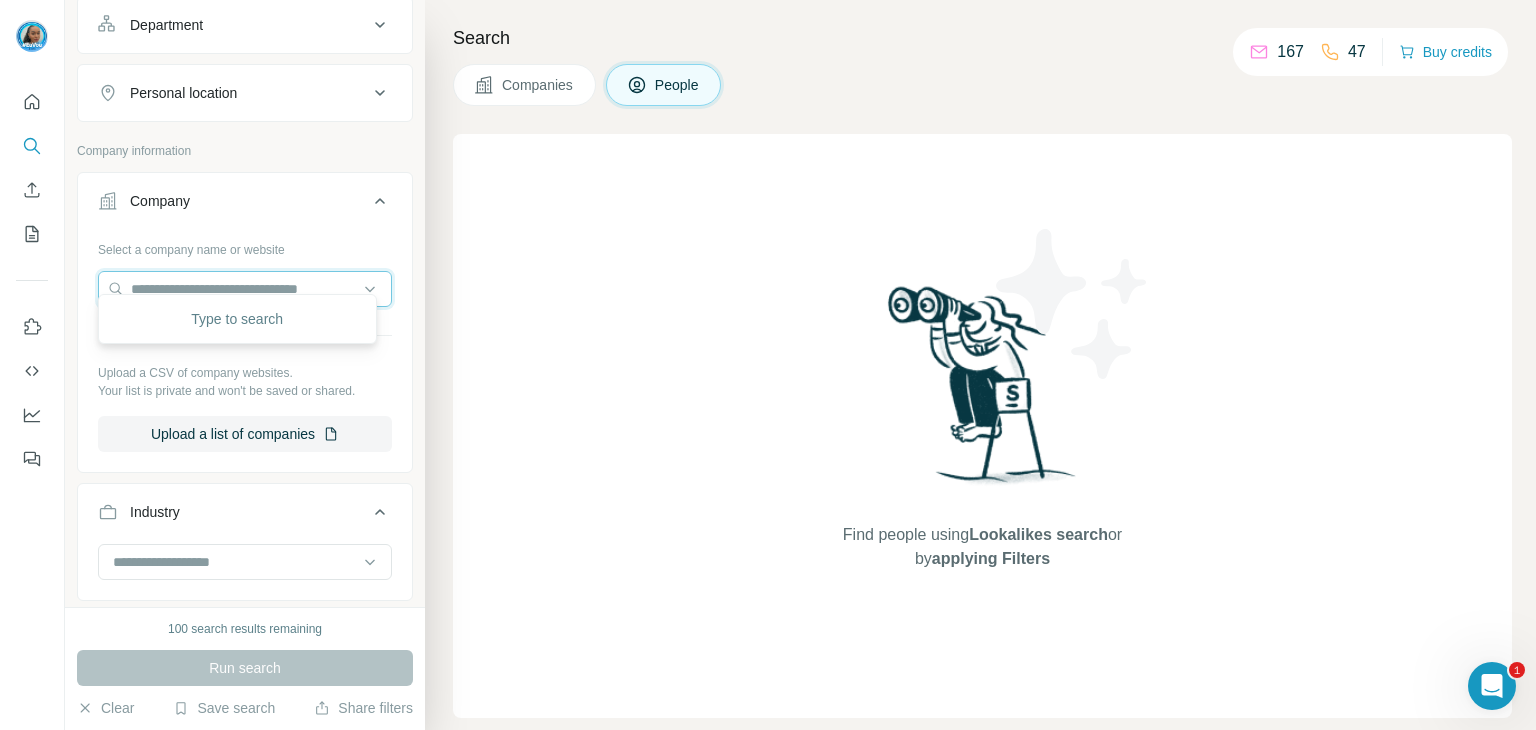 scroll, scrollTop: 500, scrollLeft: 0, axis: vertical 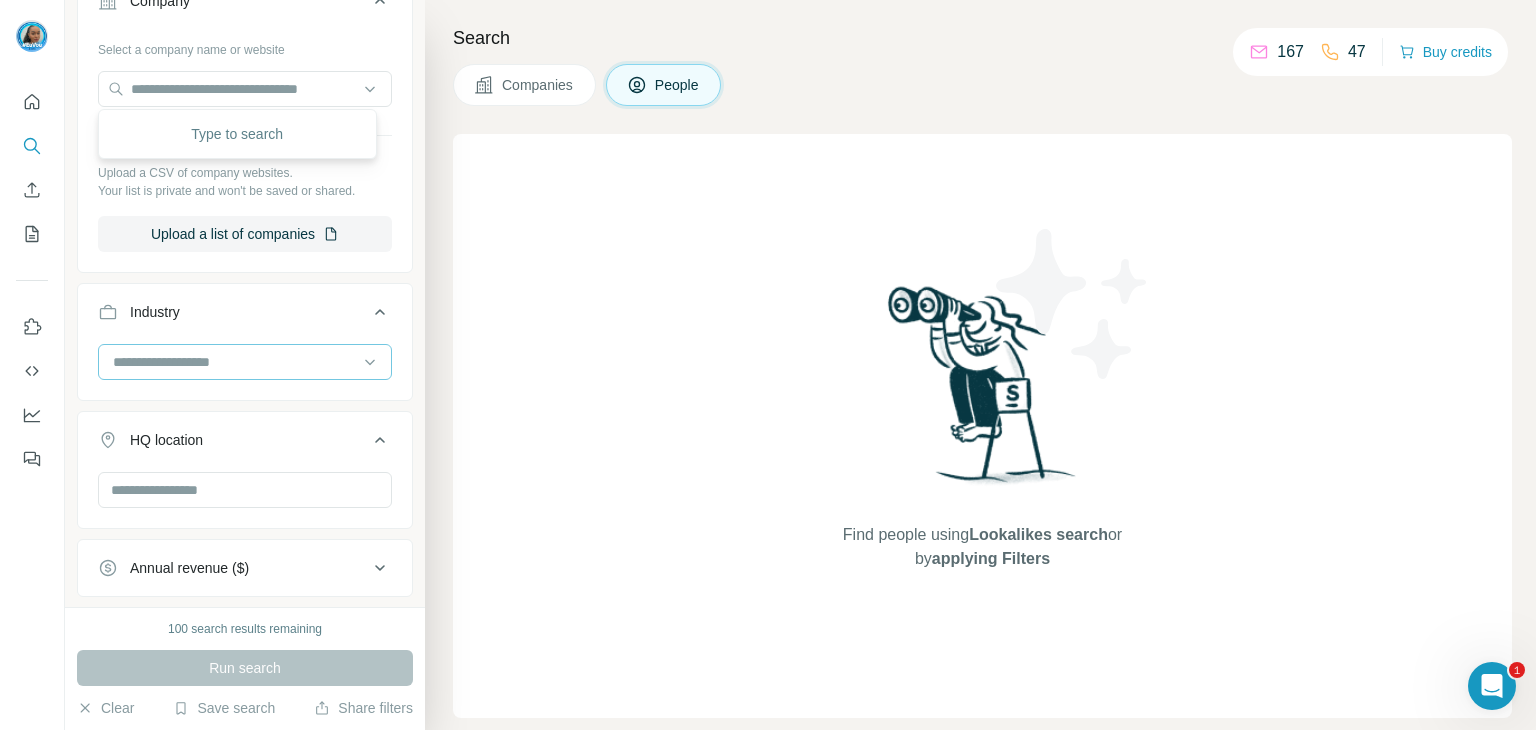 click at bounding box center (234, 362) 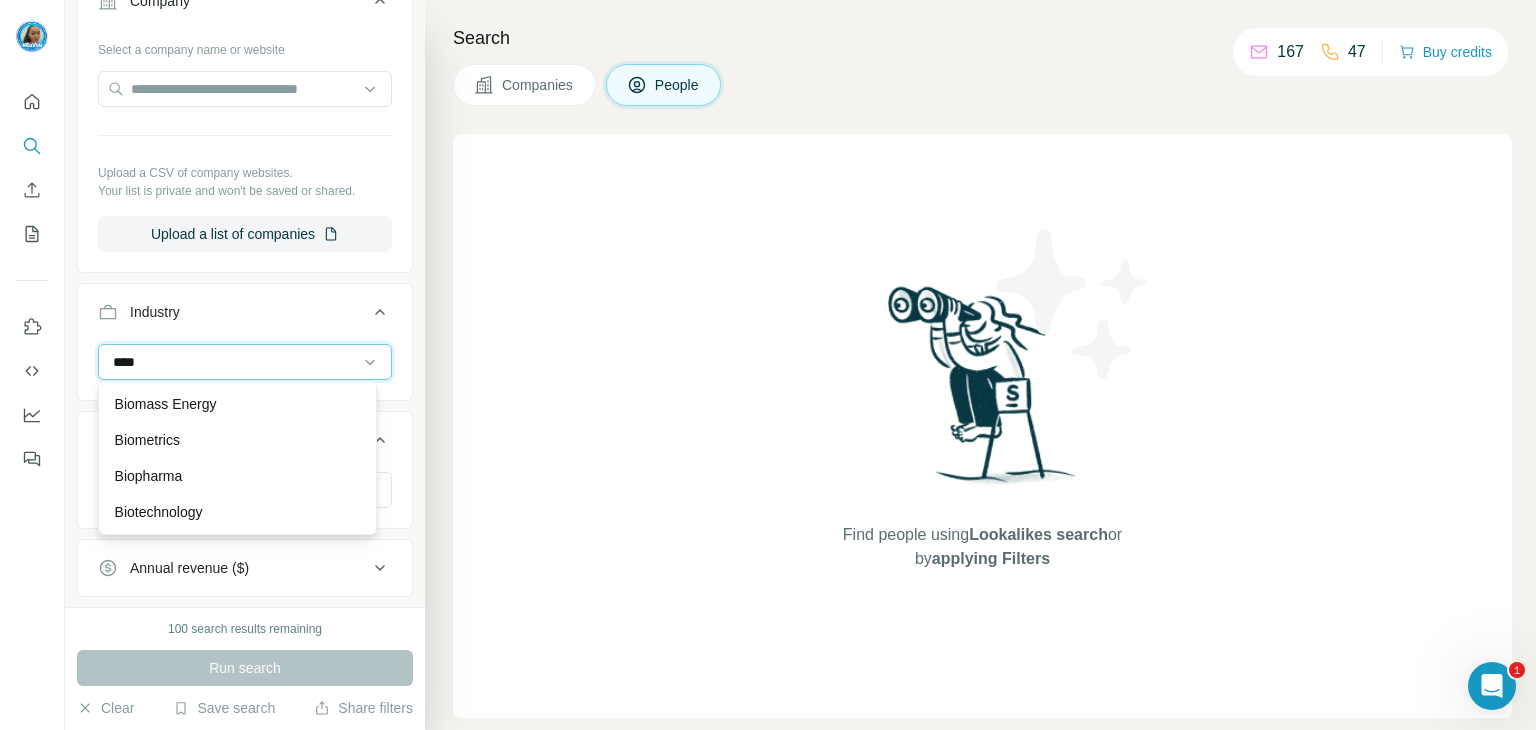 scroll, scrollTop: 0, scrollLeft: 0, axis: both 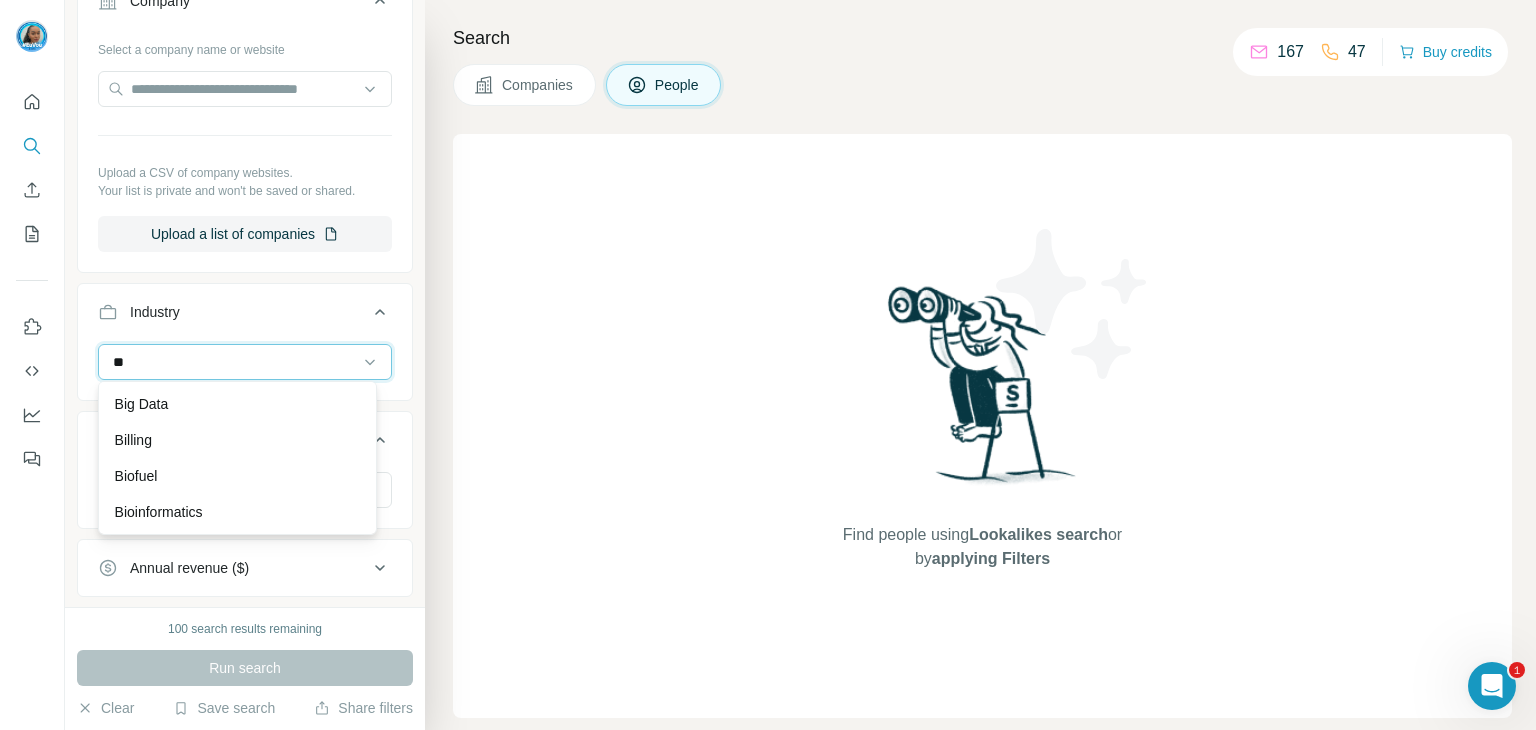 type on "*" 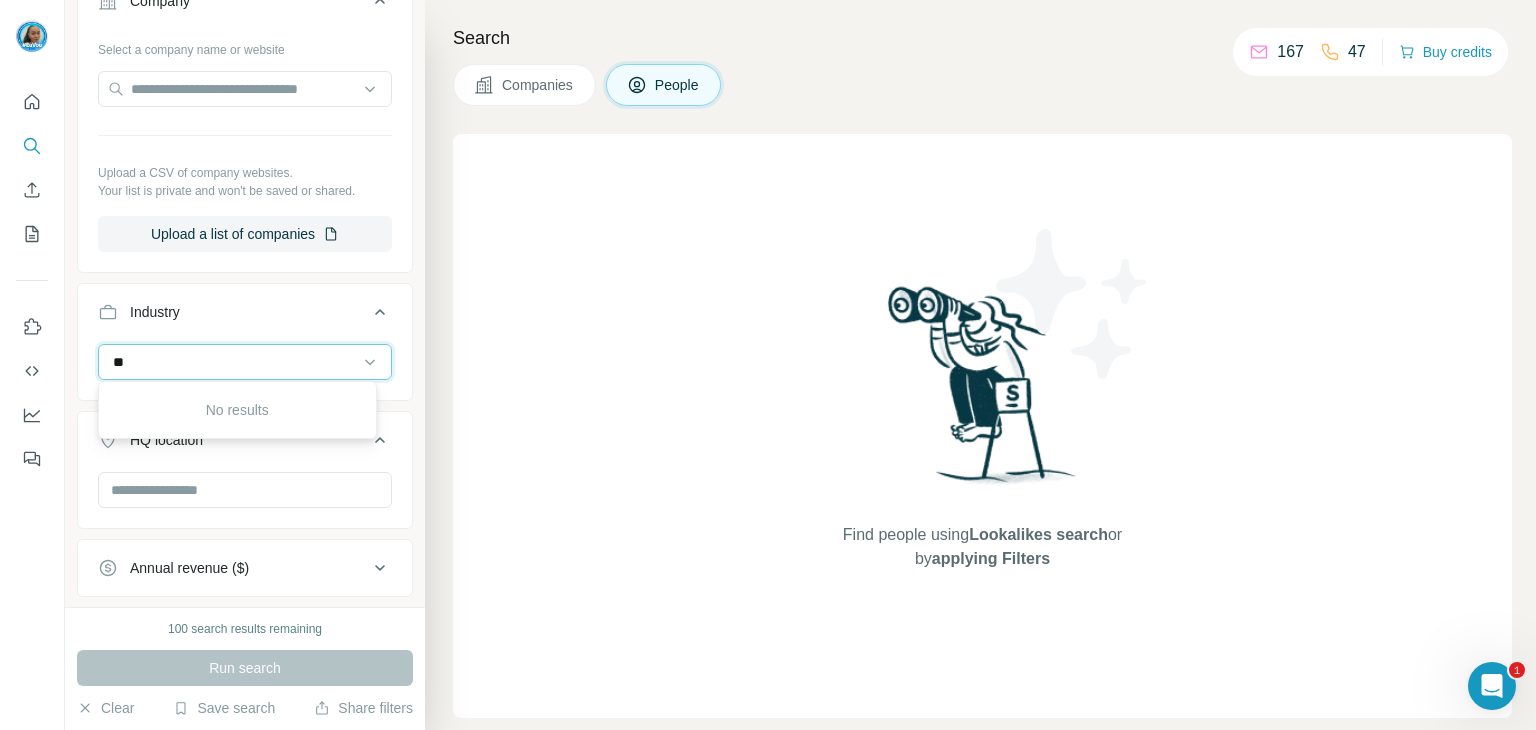 type on "*" 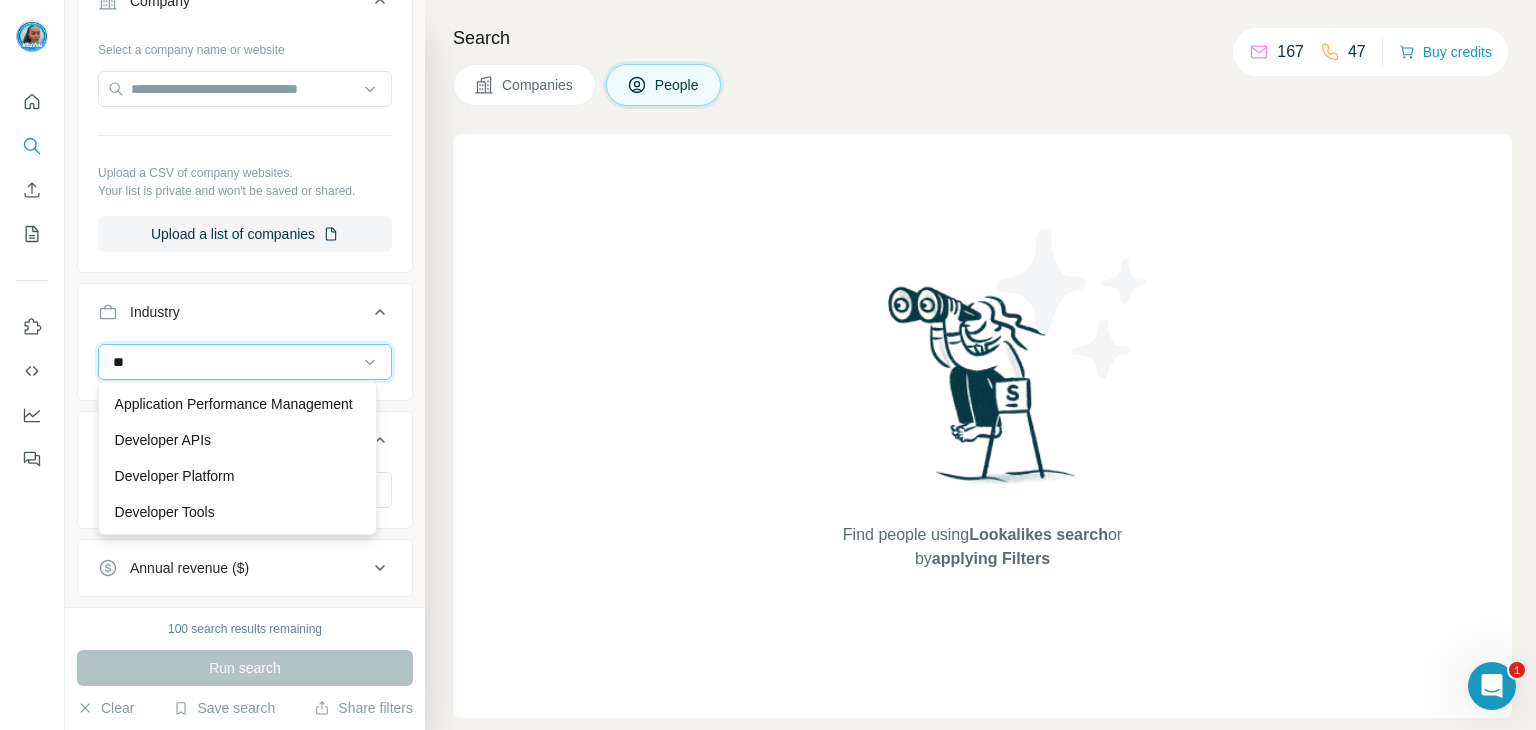 type on "*" 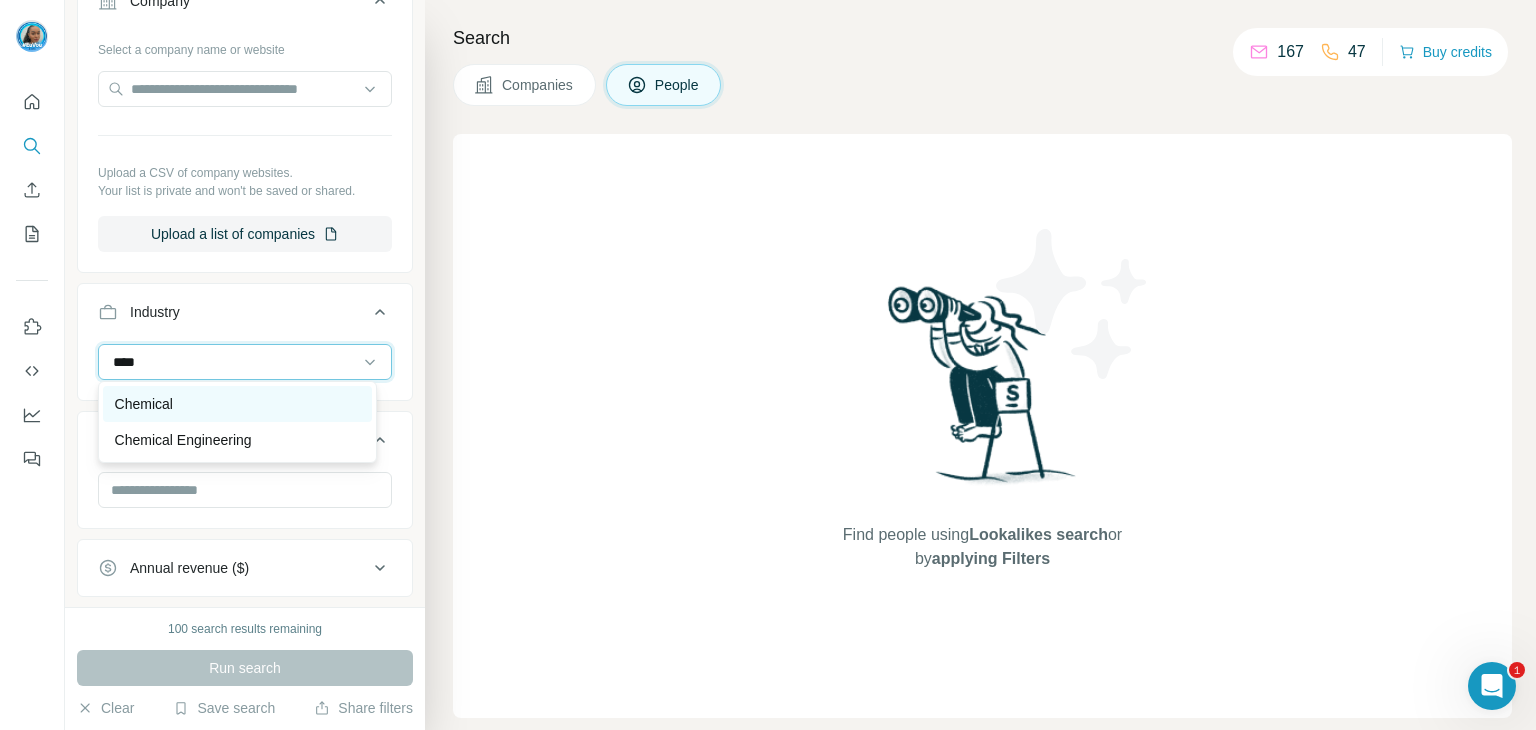 type on "****" 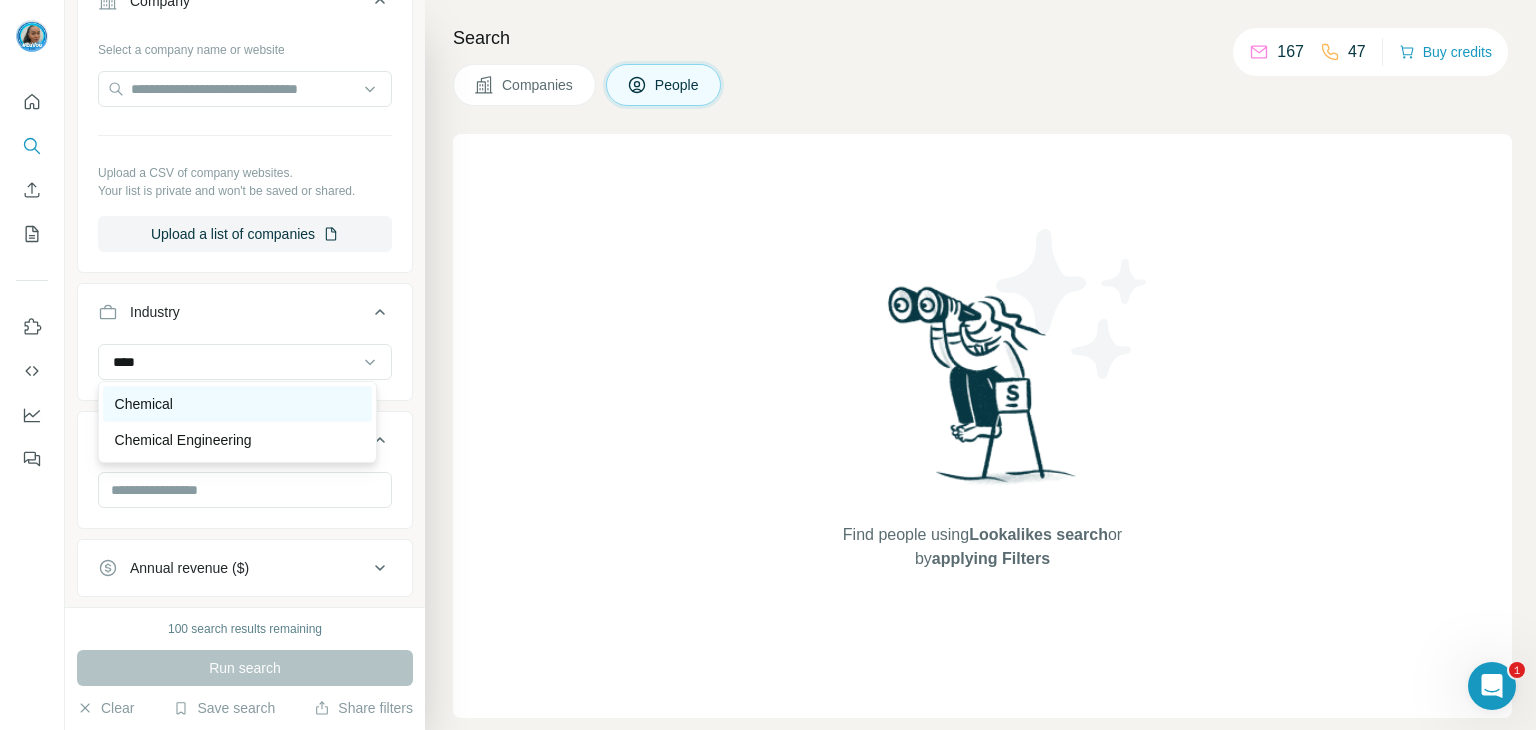 click on "Chemical" at bounding box center [237, 404] 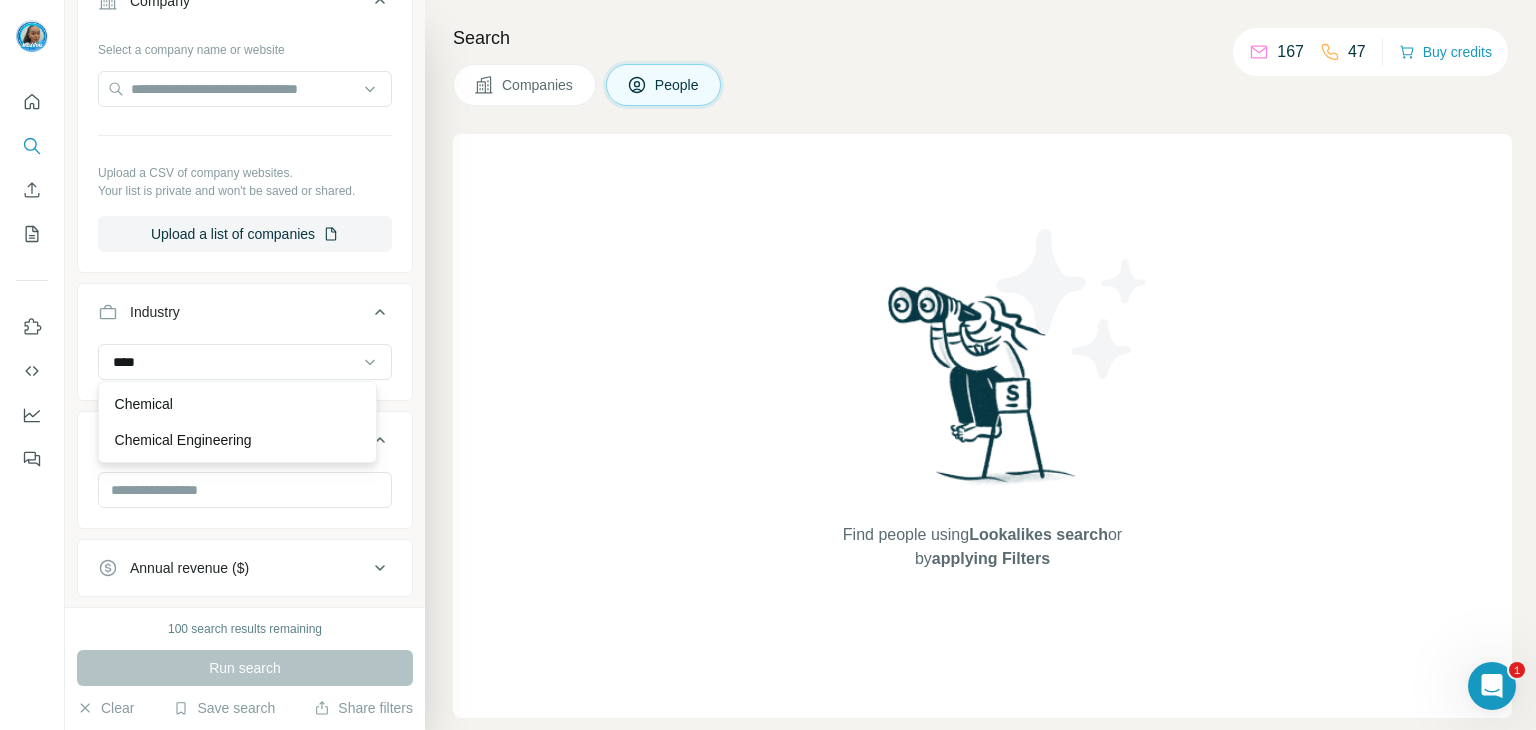 type 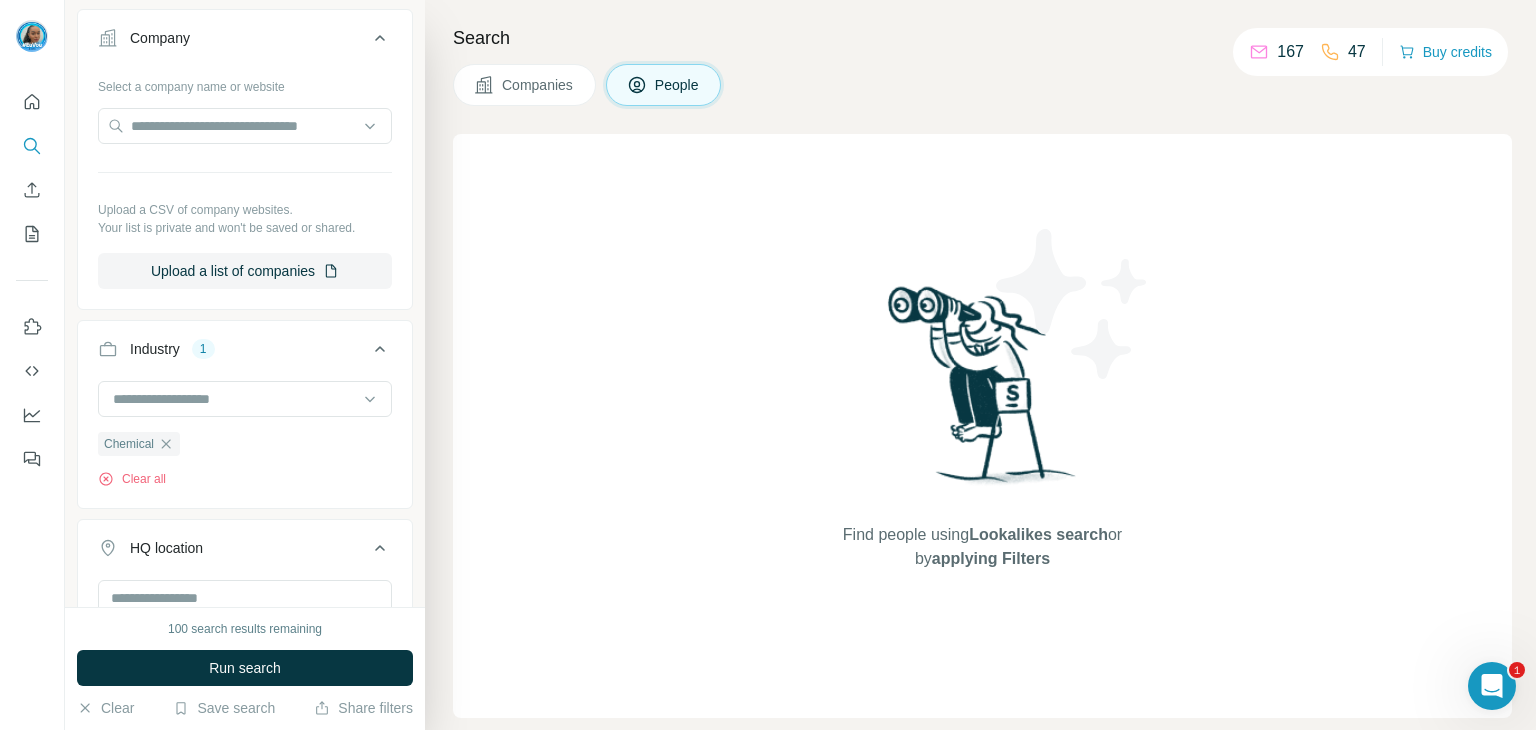 scroll, scrollTop: 300, scrollLeft: 0, axis: vertical 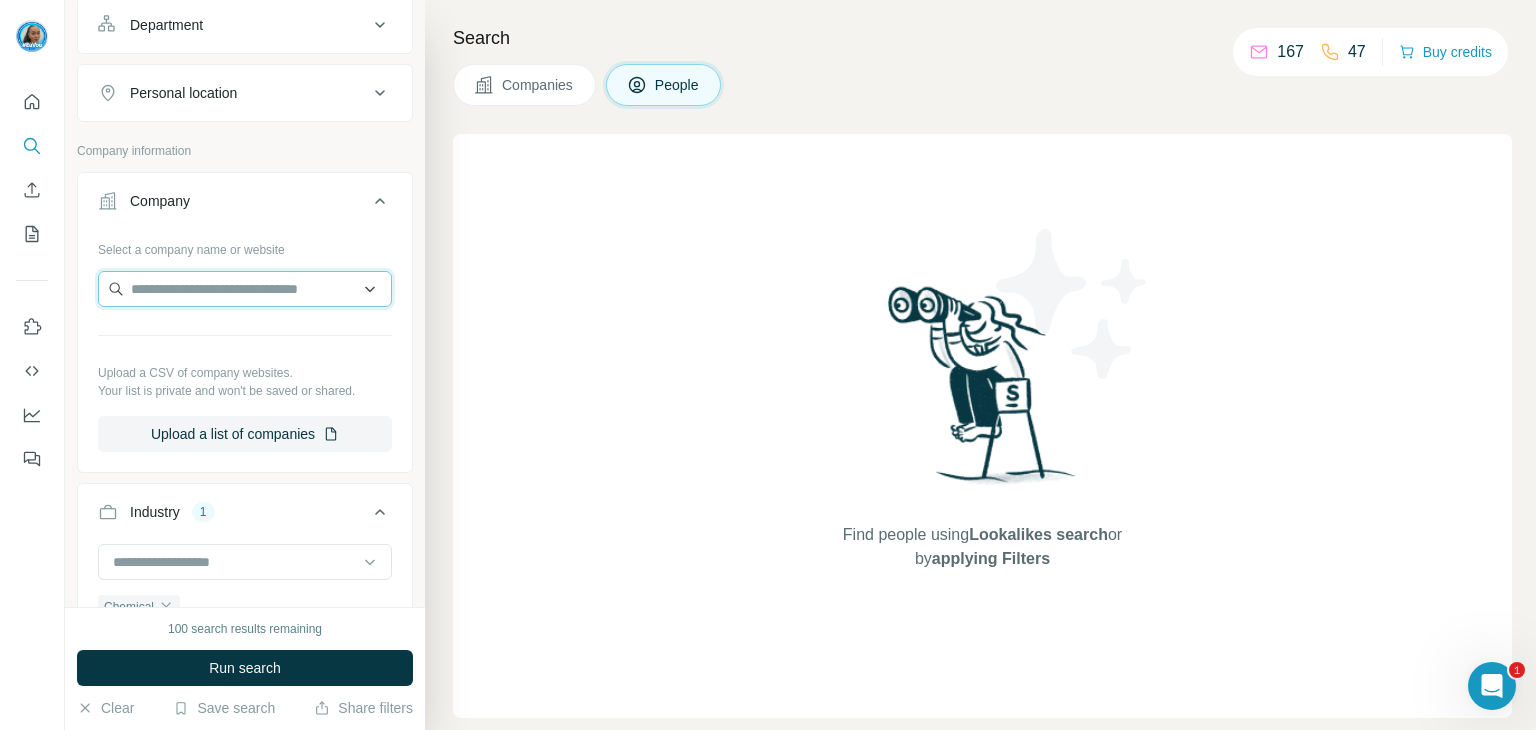 click at bounding box center (245, 289) 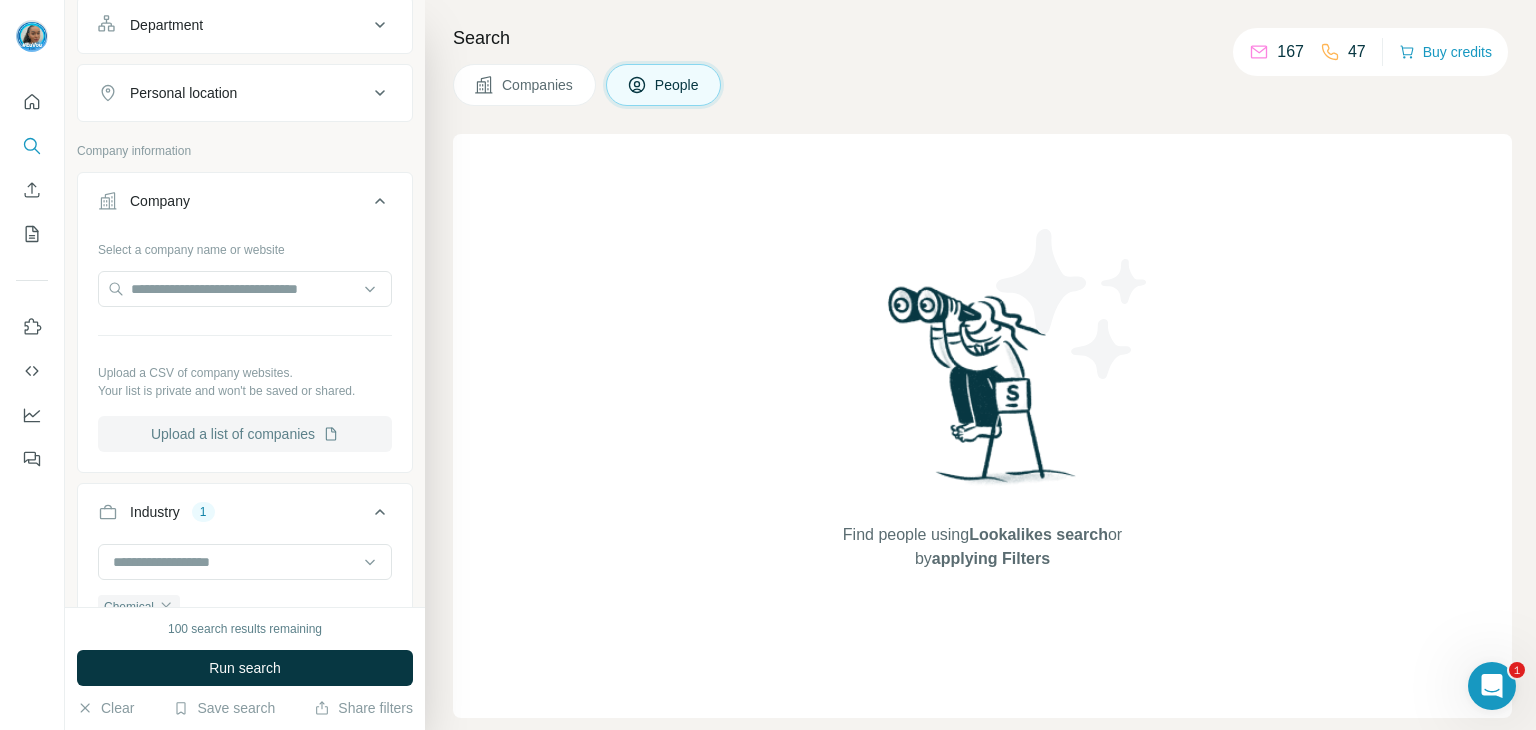 click on "Upload a list of companies" at bounding box center (245, 434) 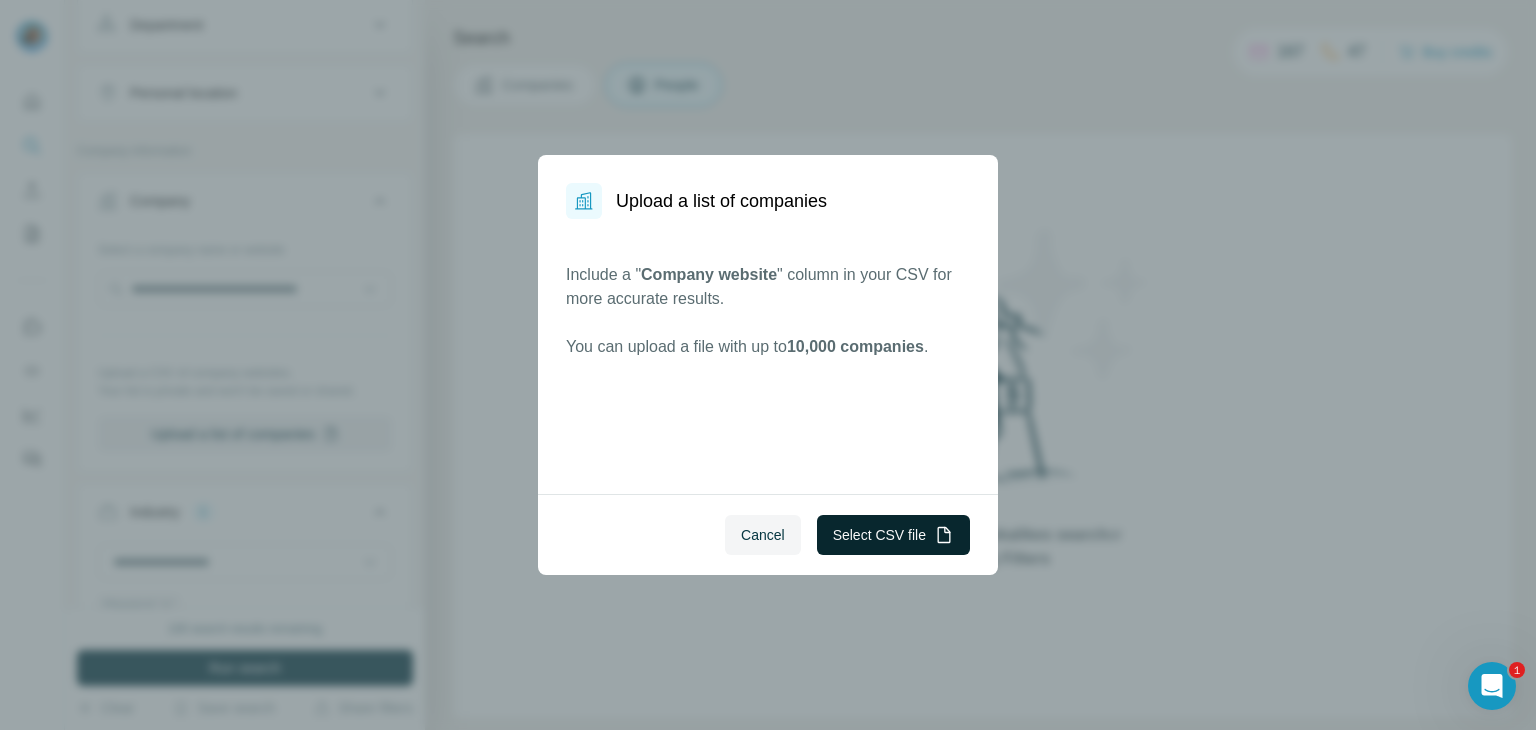click 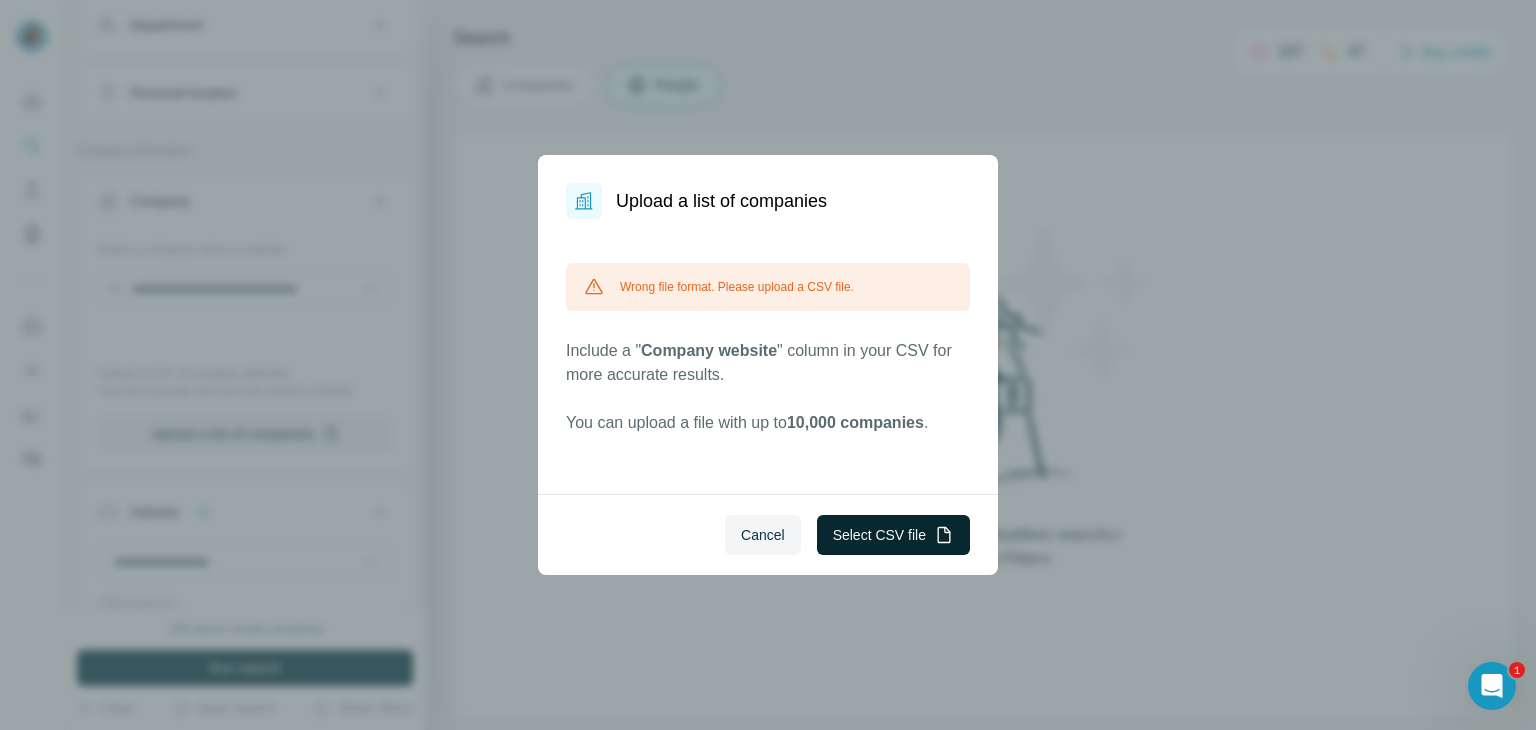 click on "Wrong file format. Please upload a CSV file." at bounding box center (768, 287) 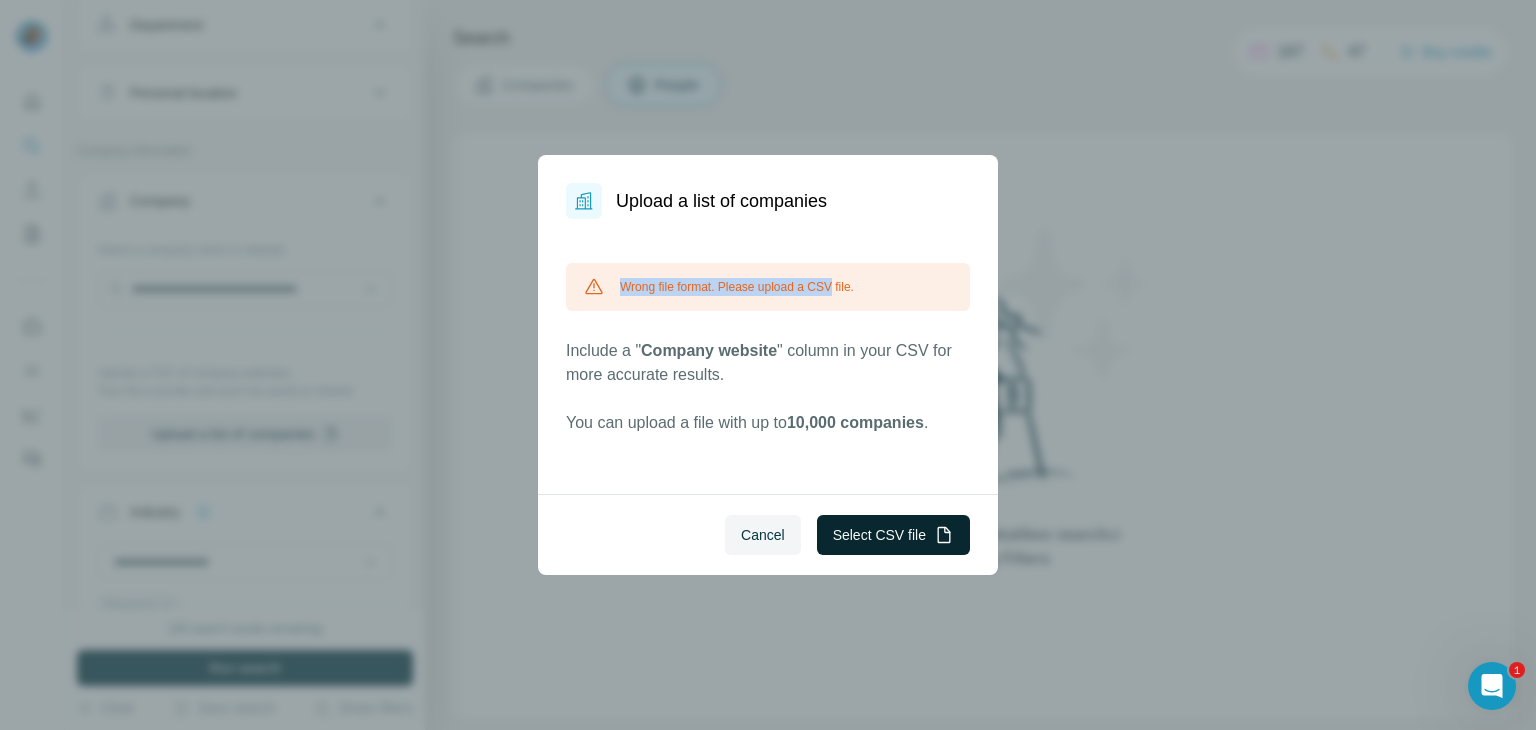click on "Wrong file format. Please upload a CSV file." at bounding box center [768, 287] 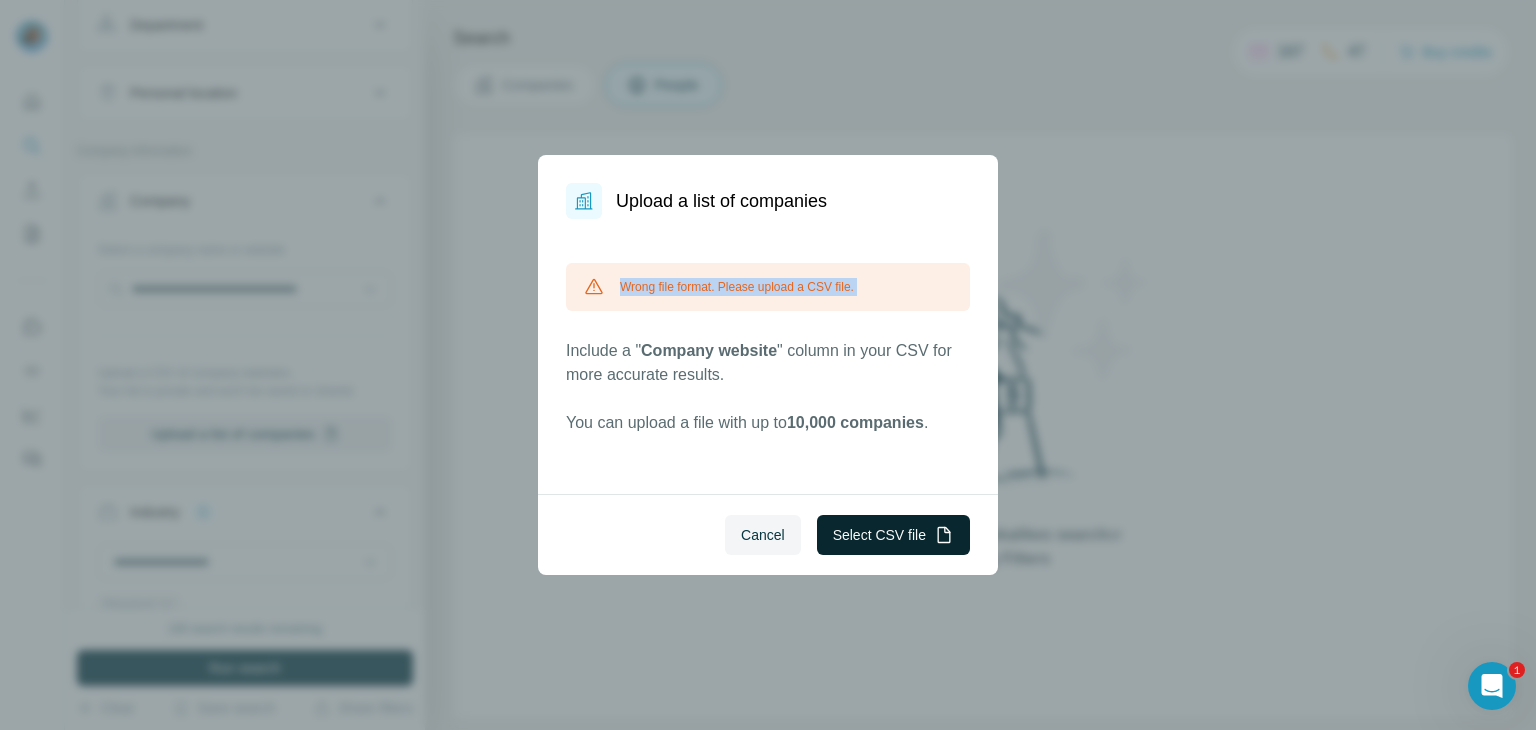 click on "Wrong file format. Please upload a CSV file." at bounding box center (768, 287) 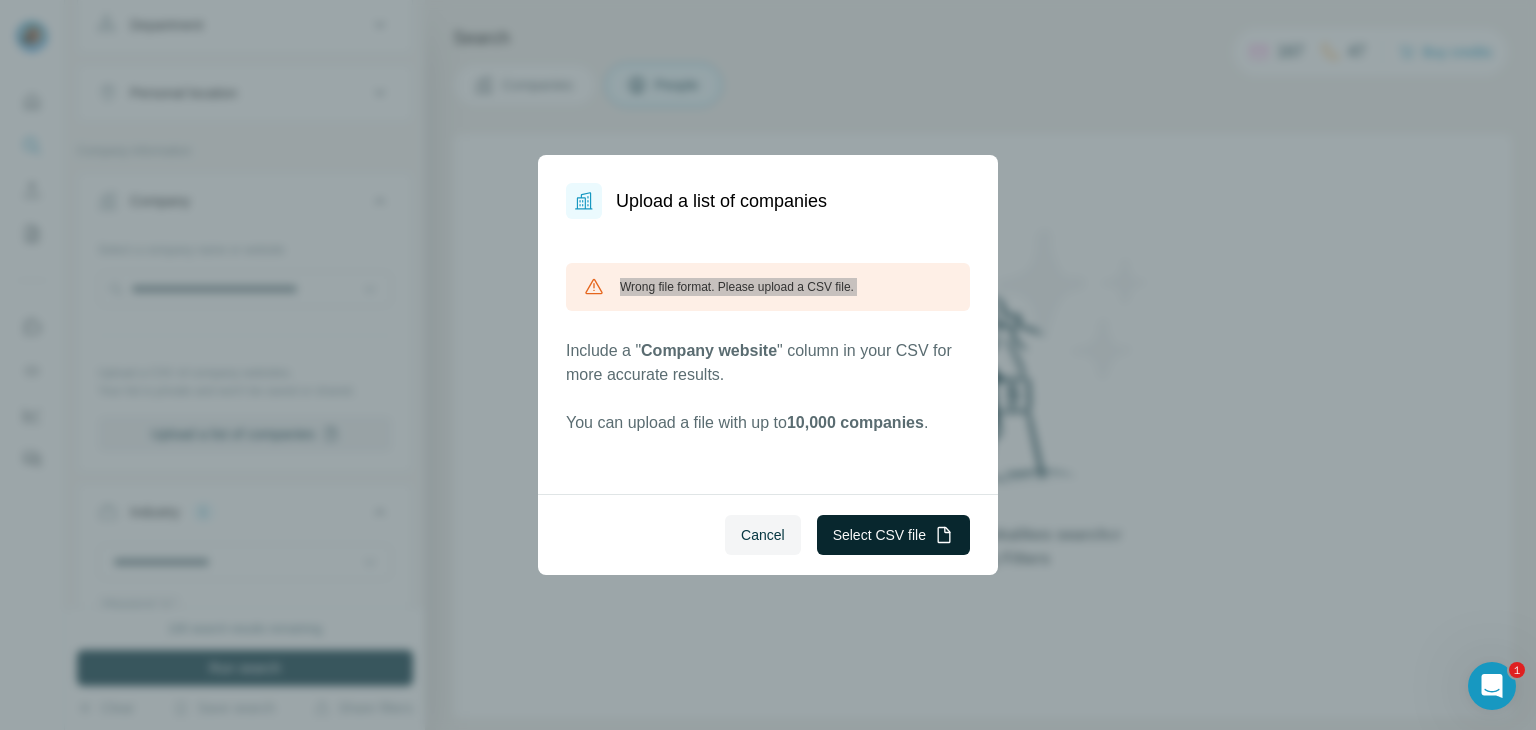 click on "Select CSV file" at bounding box center (893, 535) 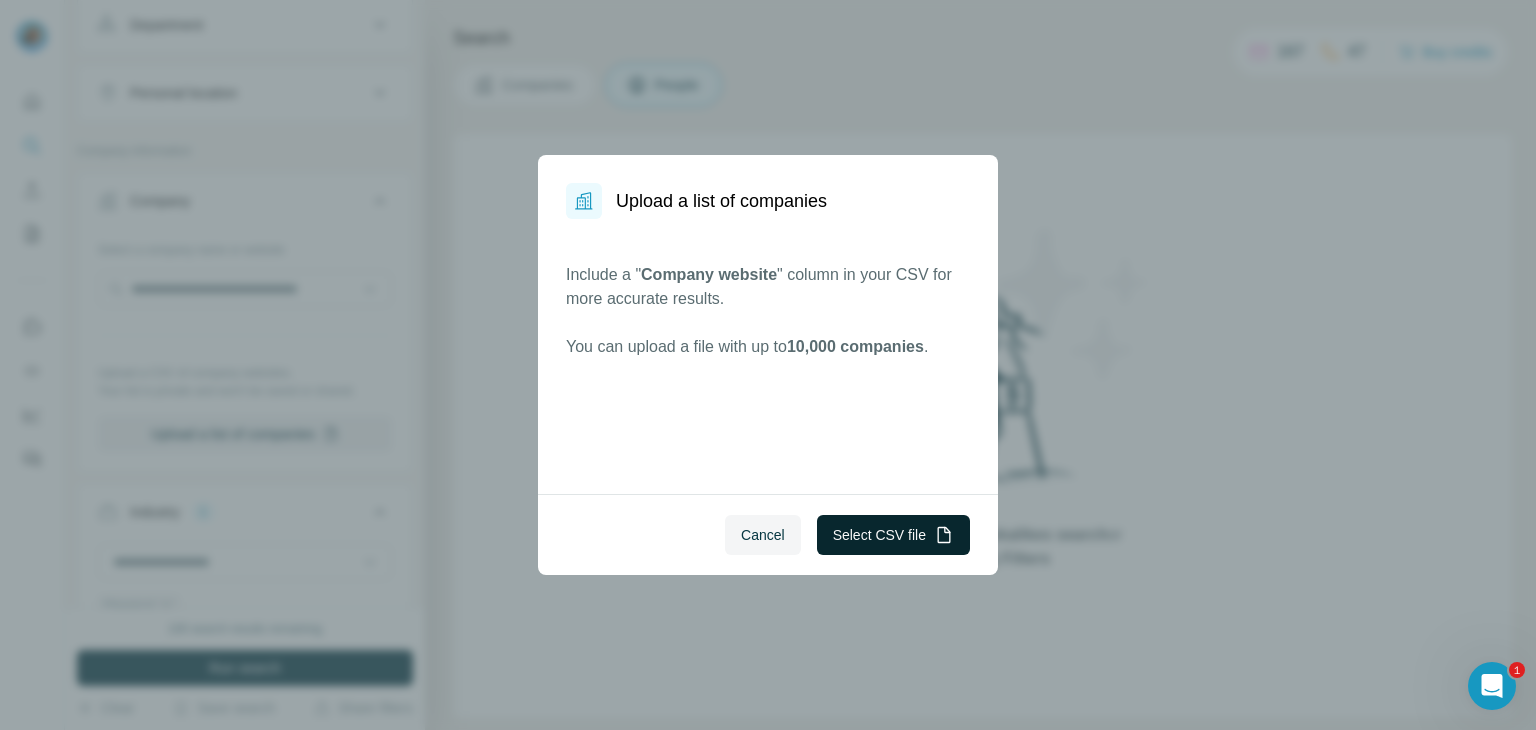 click 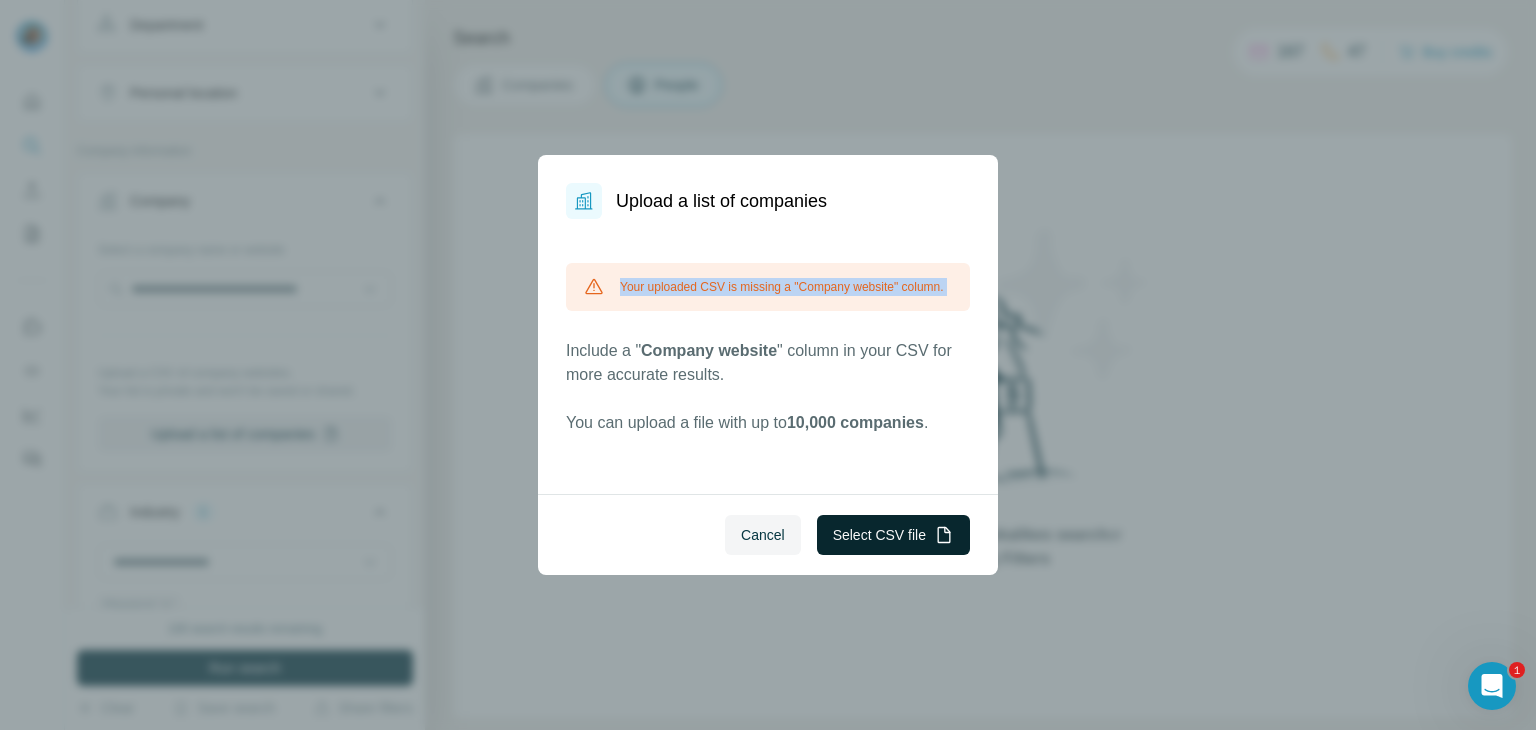 click on "Your uploaded CSV is missing a "Company website" column." at bounding box center (768, 287) 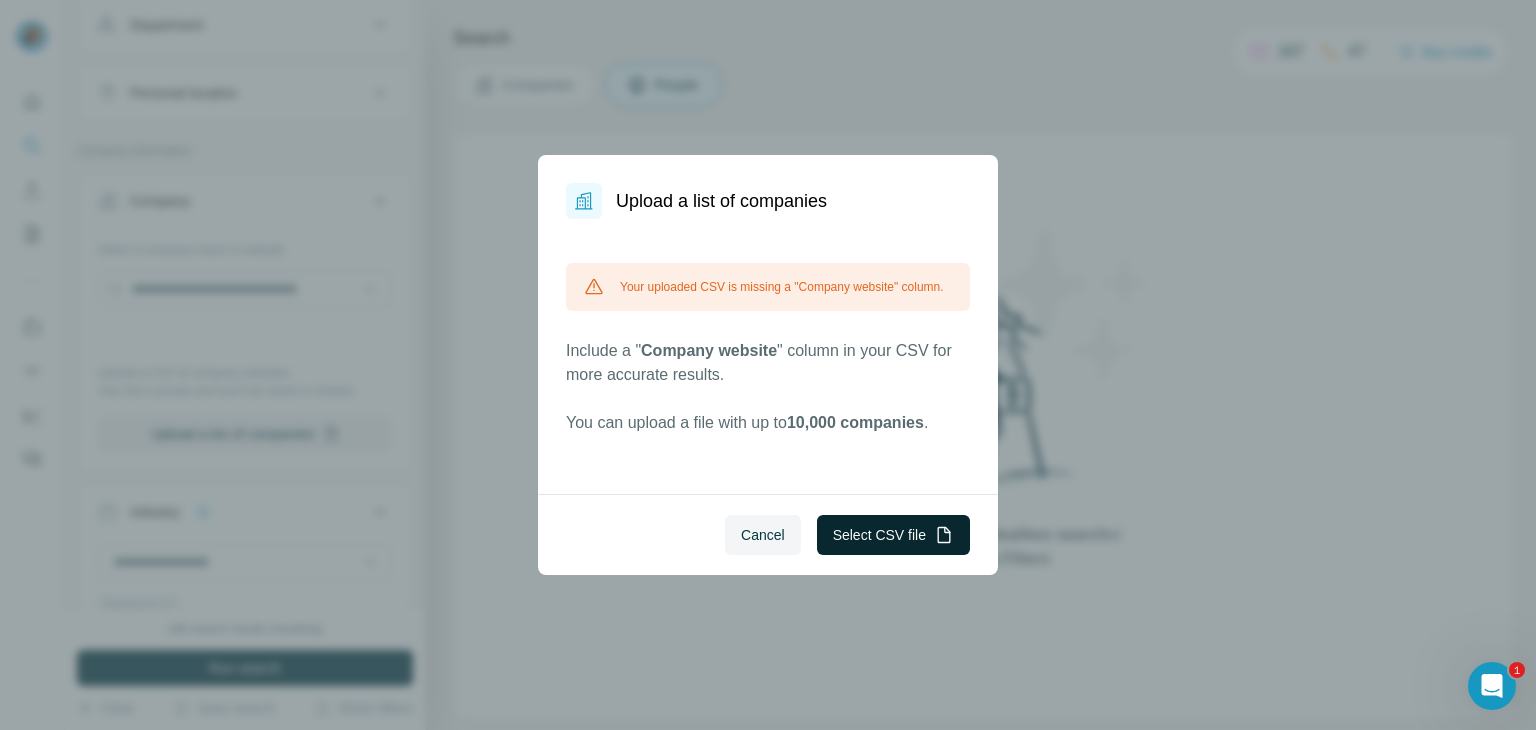 click on "Your uploaded CSV is missing a "Company website" column. Include a " Company website " column in your CSV for more accurate results. You can upload a file with up to  10,000 companies ." at bounding box center [768, 349] 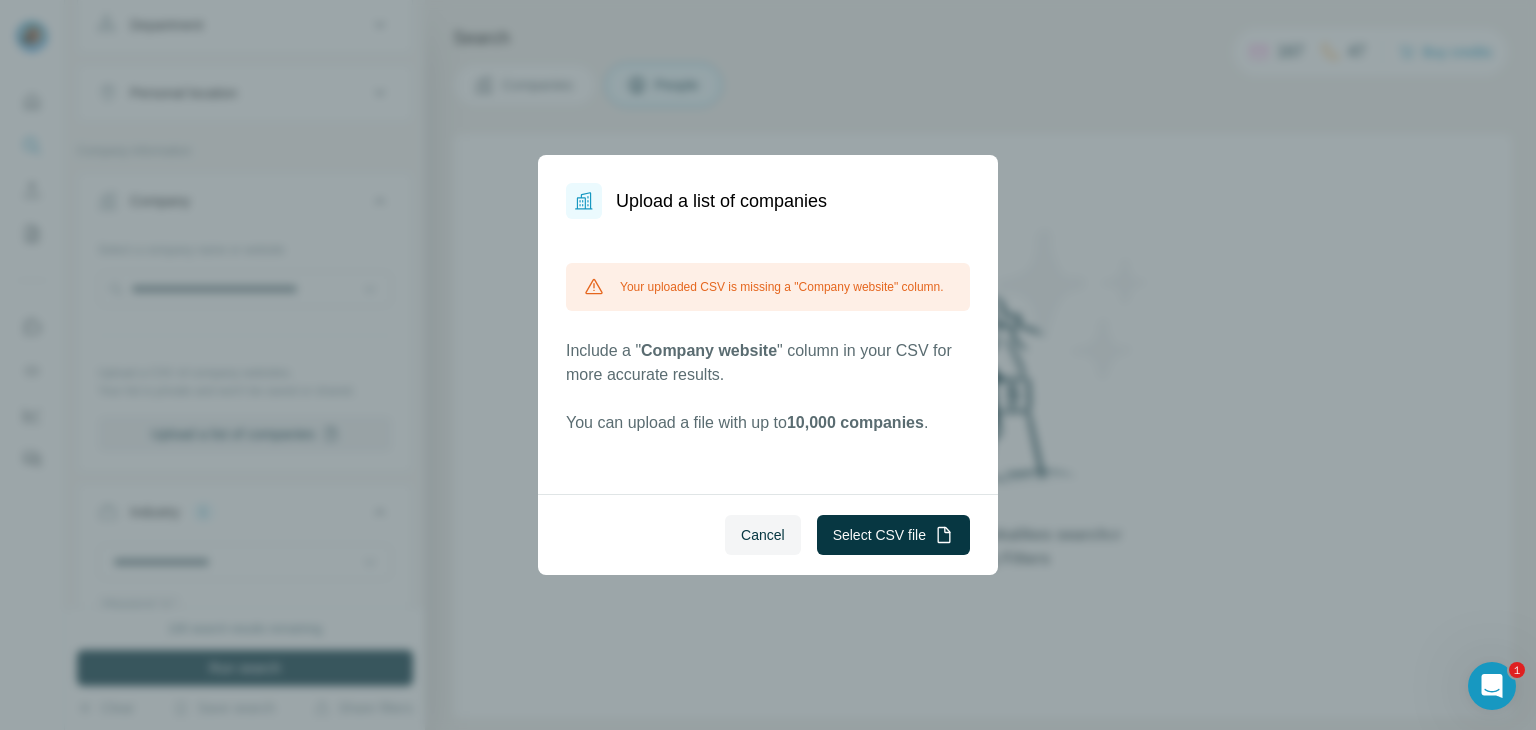 drag, startPoint x: 754, startPoint y: 520, endPoint x: 753, endPoint y: 548, distance: 28.01785 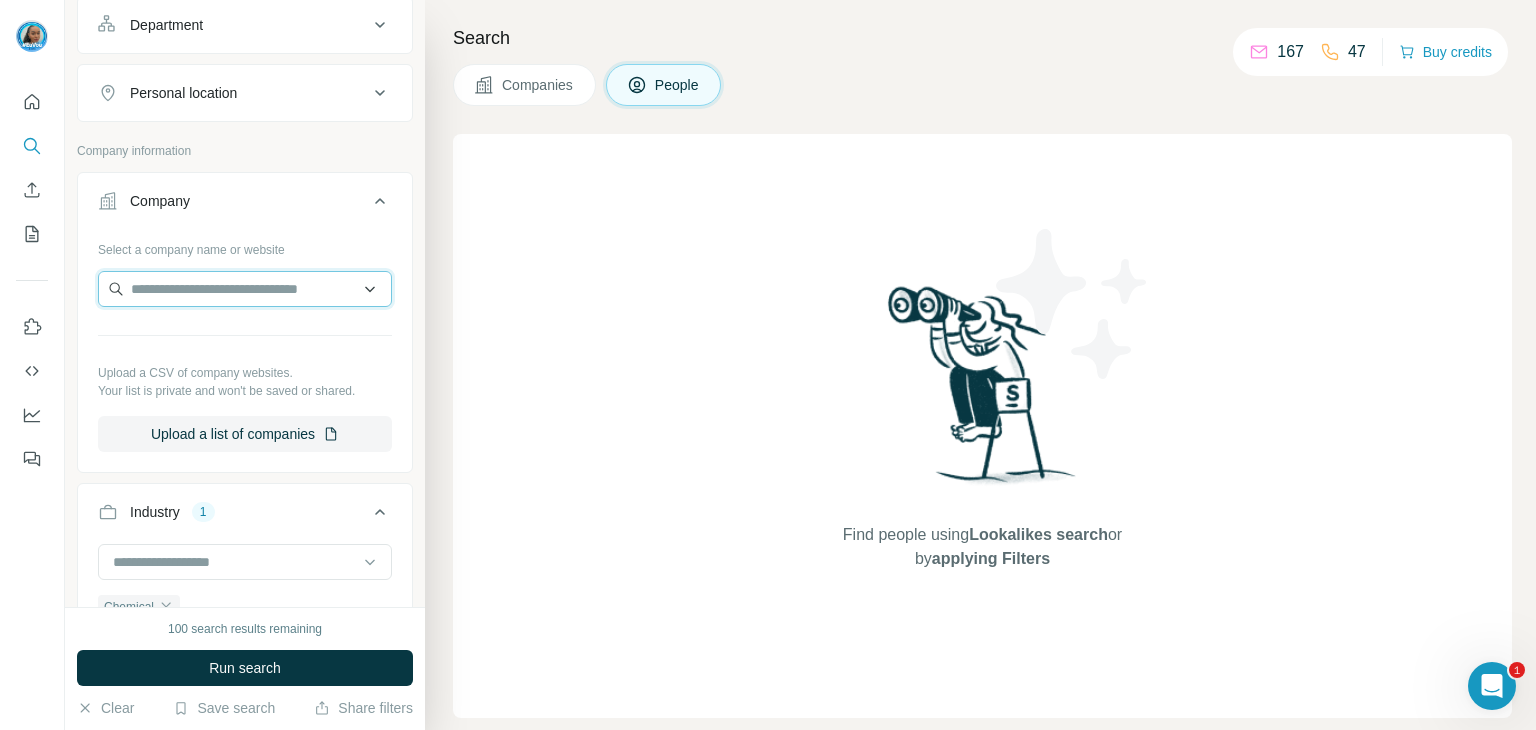 click at bounding box center (245, 289) 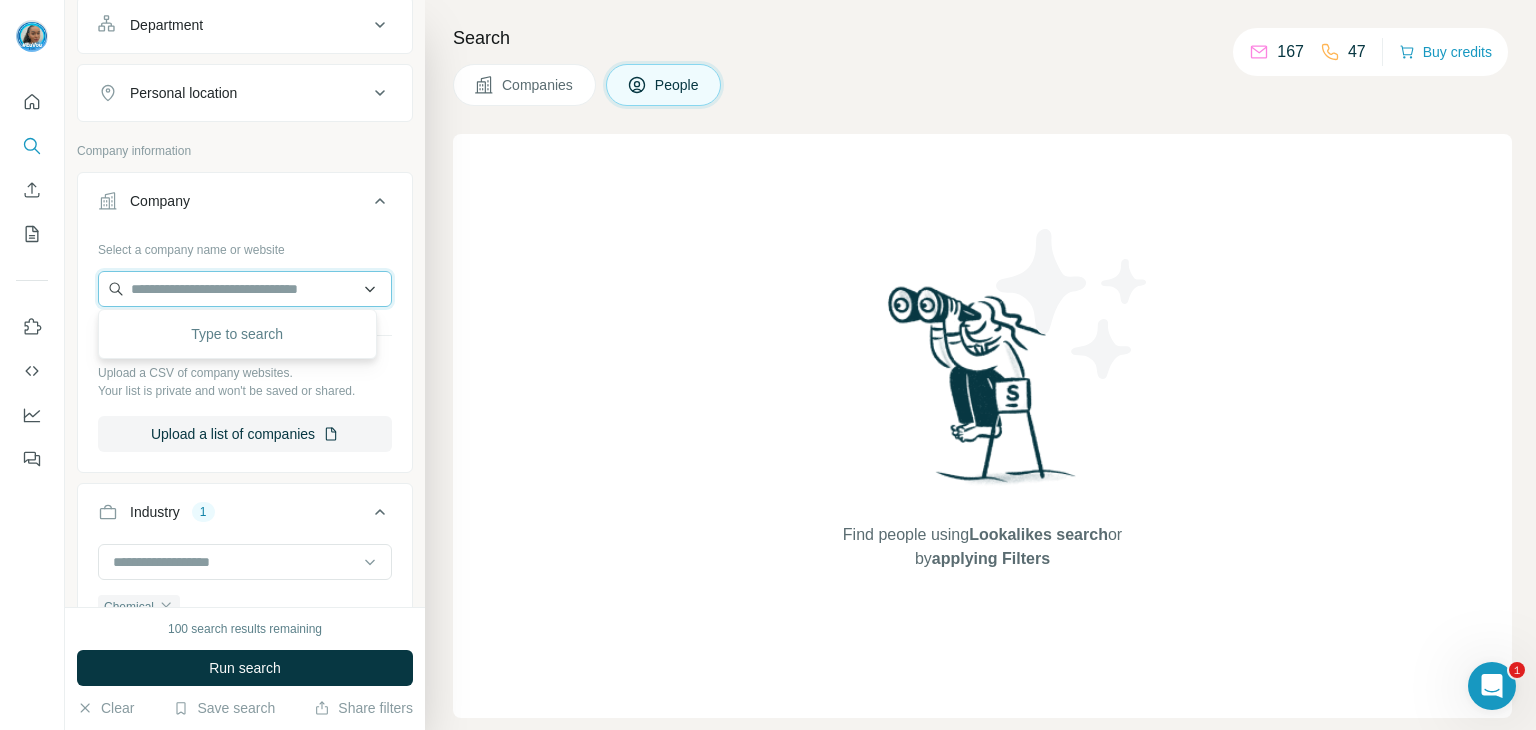 paste on "**********" 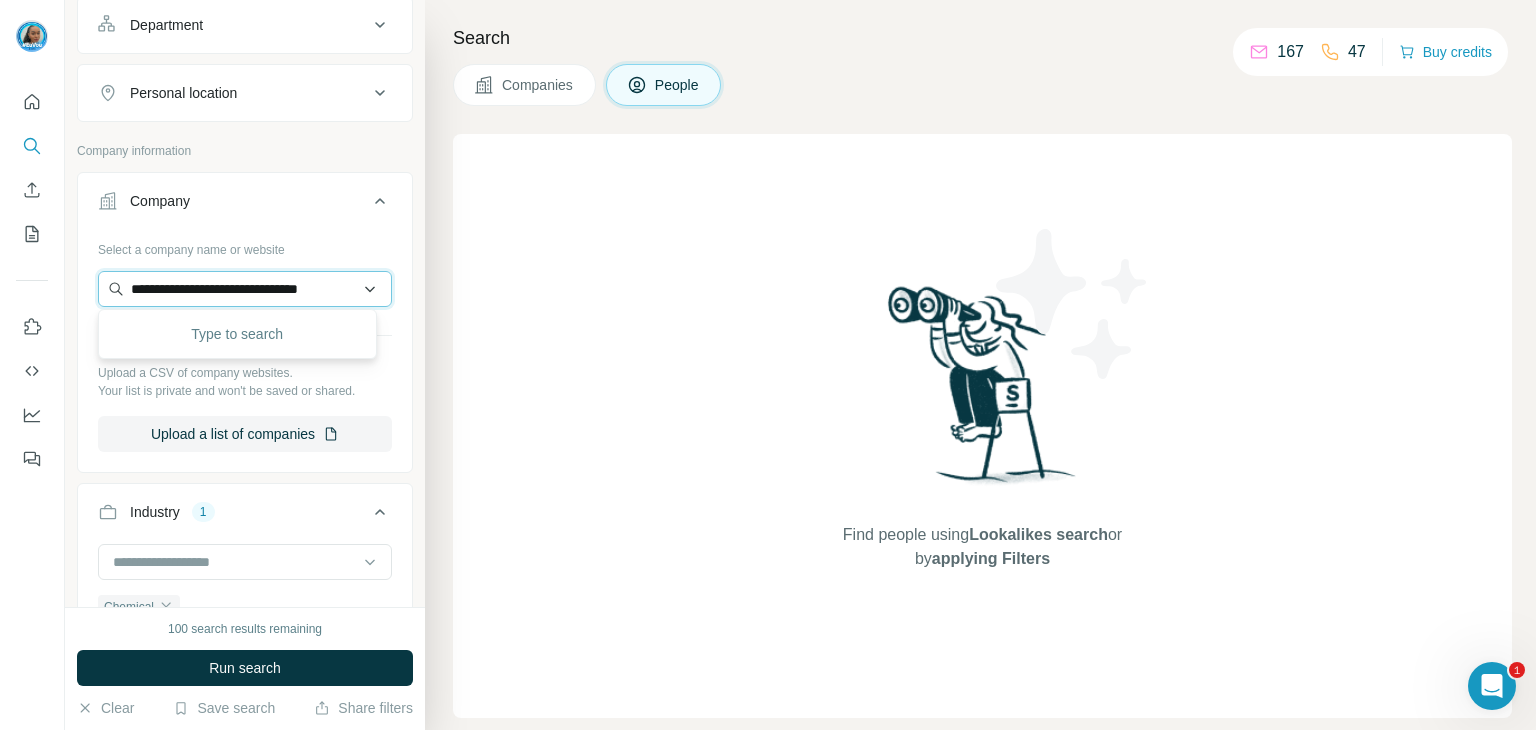 scroll, scrollTop: 0, scrollLeft: 44, axis: horizontal 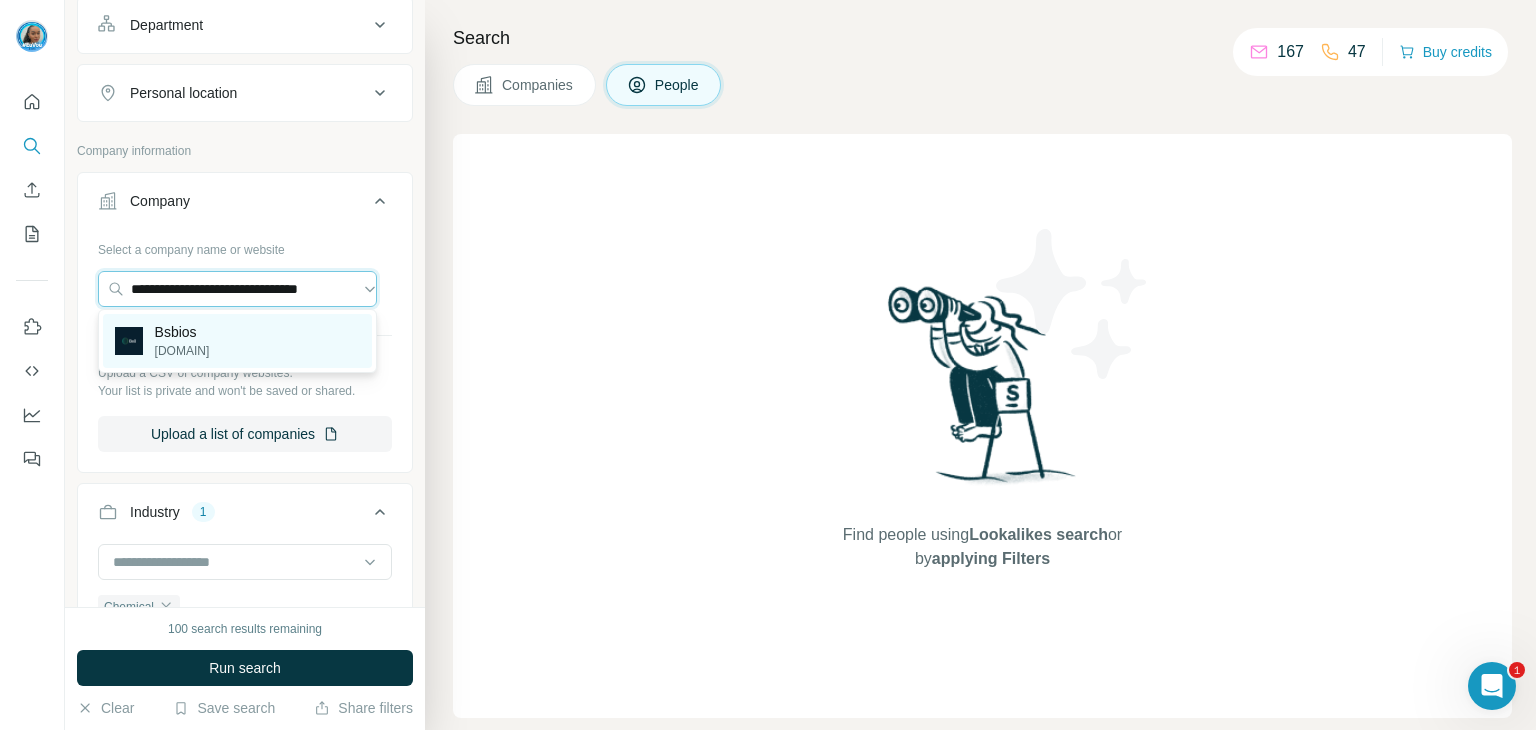 type on "**********" 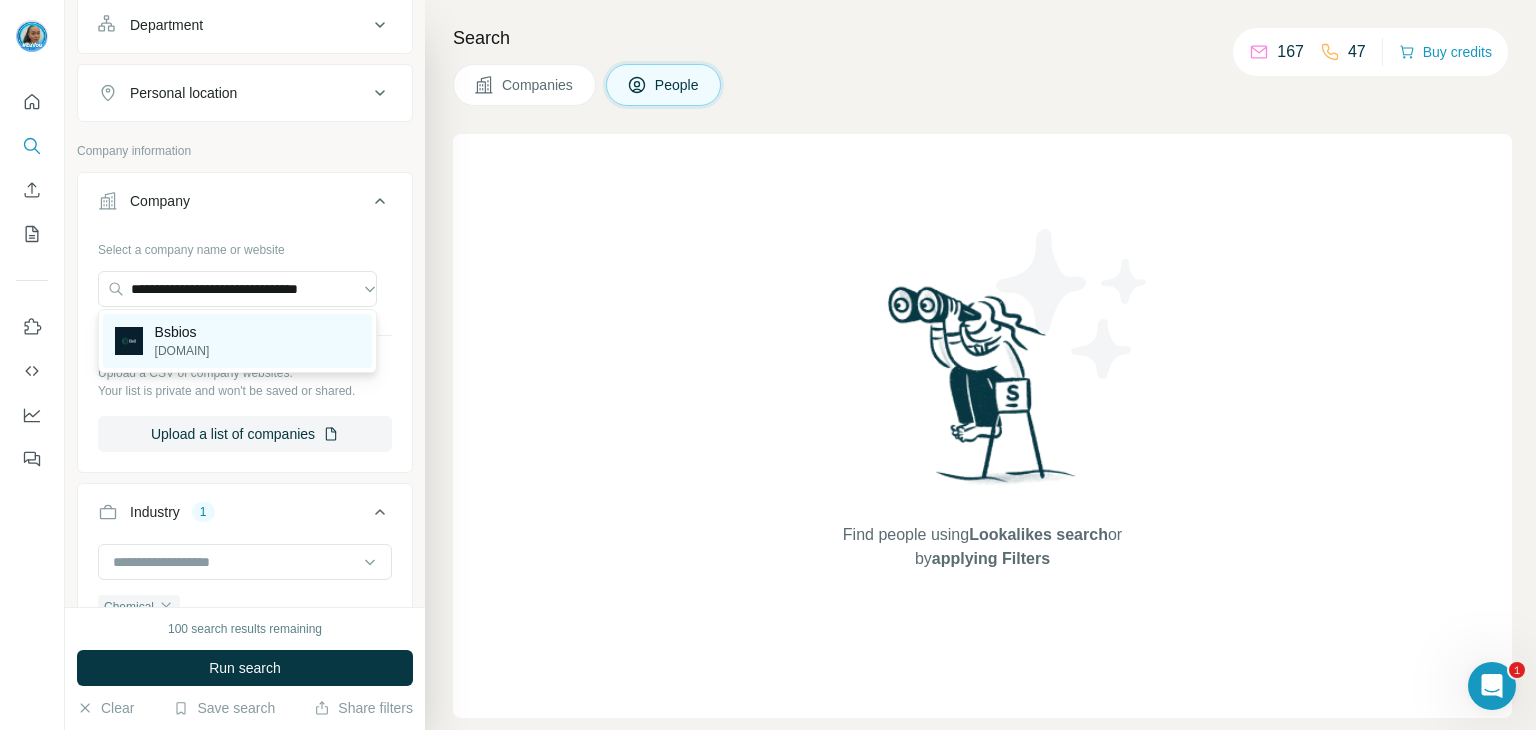 click on "Bsbios" at bounding box center [182, 332] 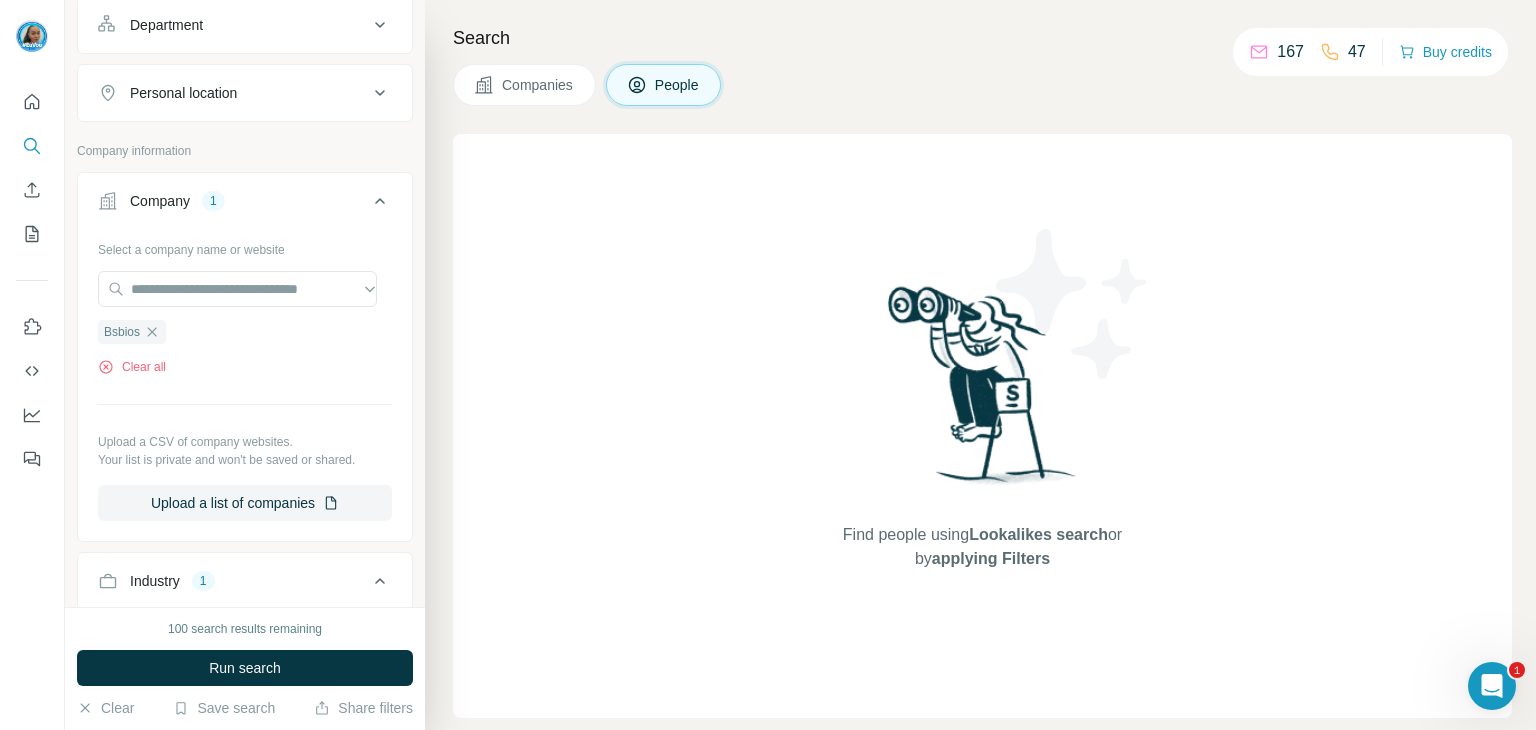 scroll, scrollTop: 0, scrollLeft: 0, axis: both 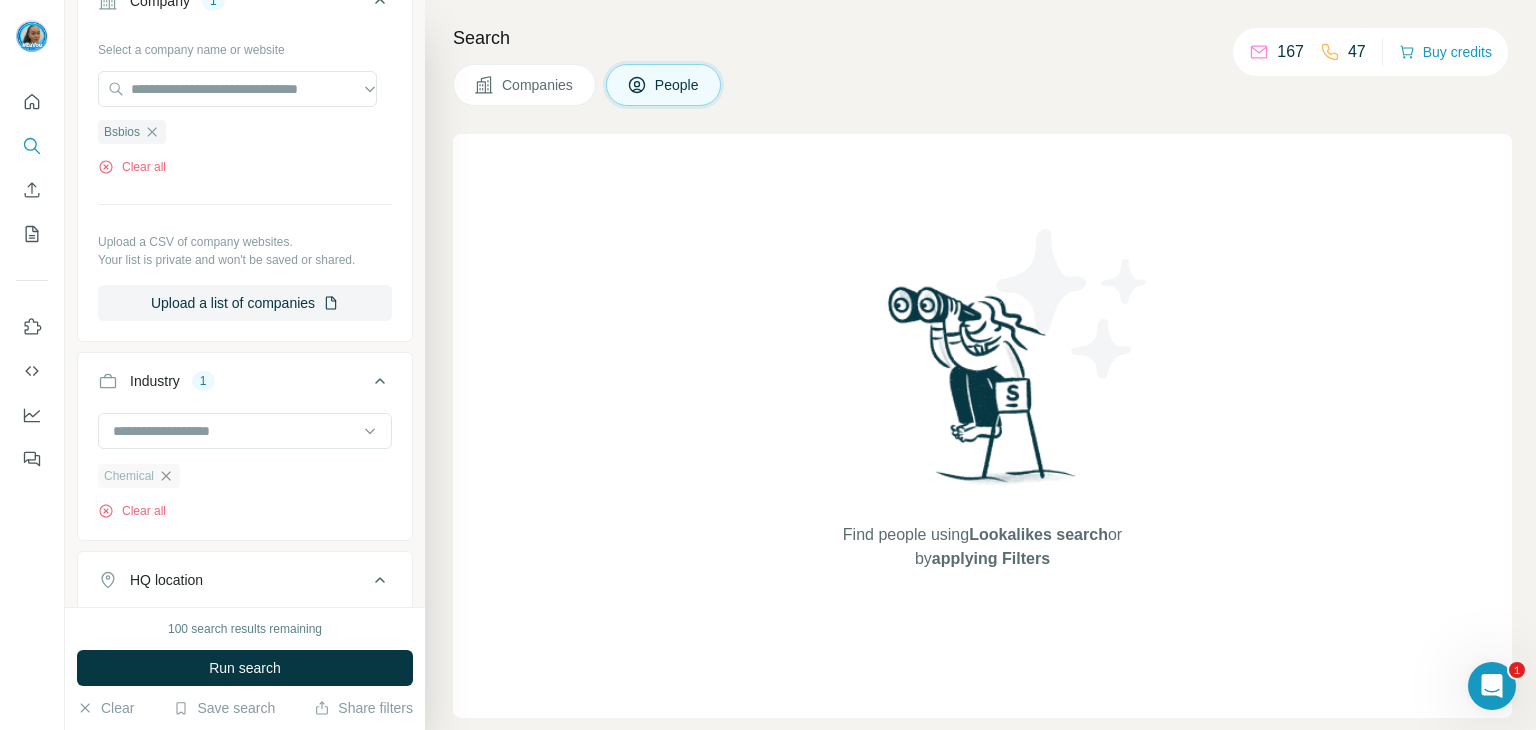 click 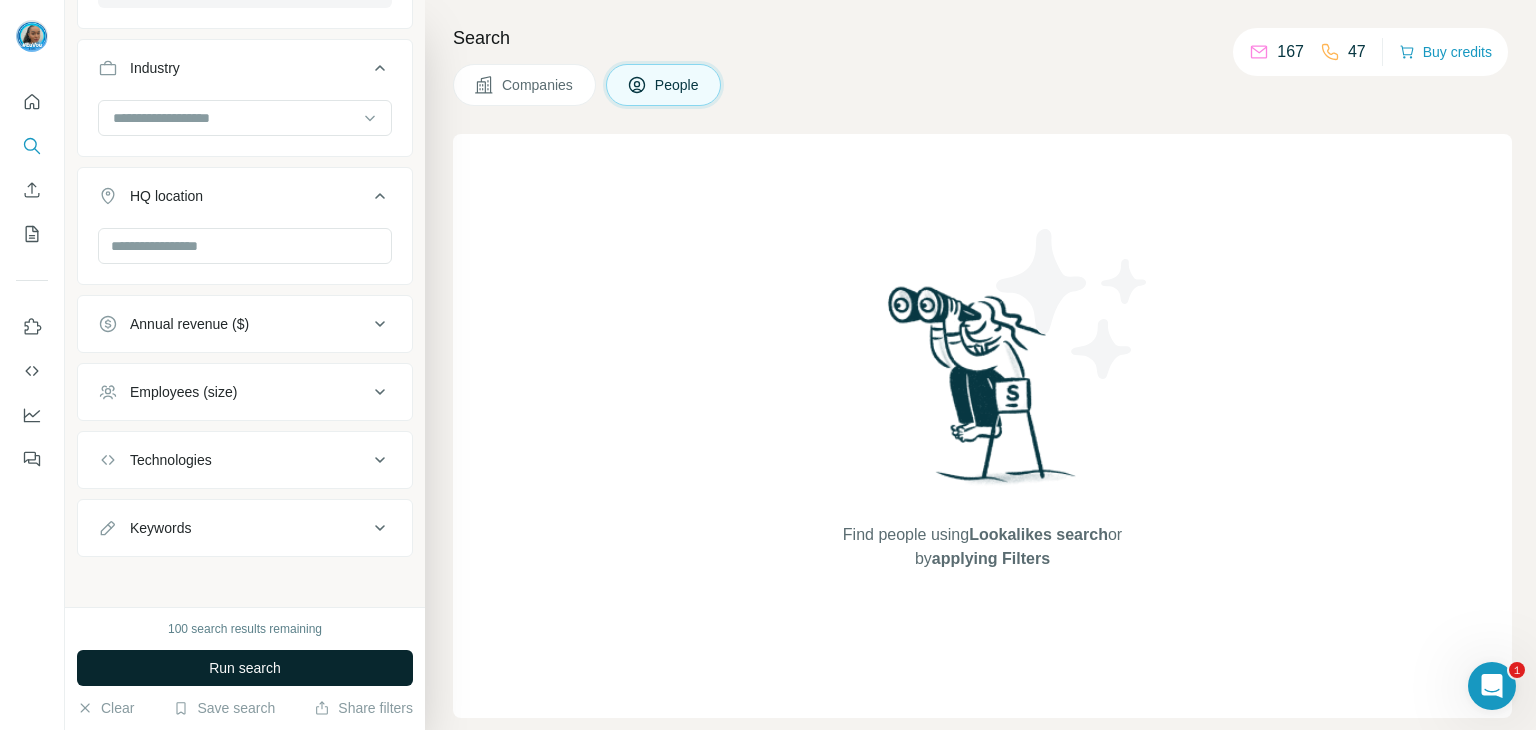 scroll, scrollTop: 814, scrollLeft: 0, axis: vertical 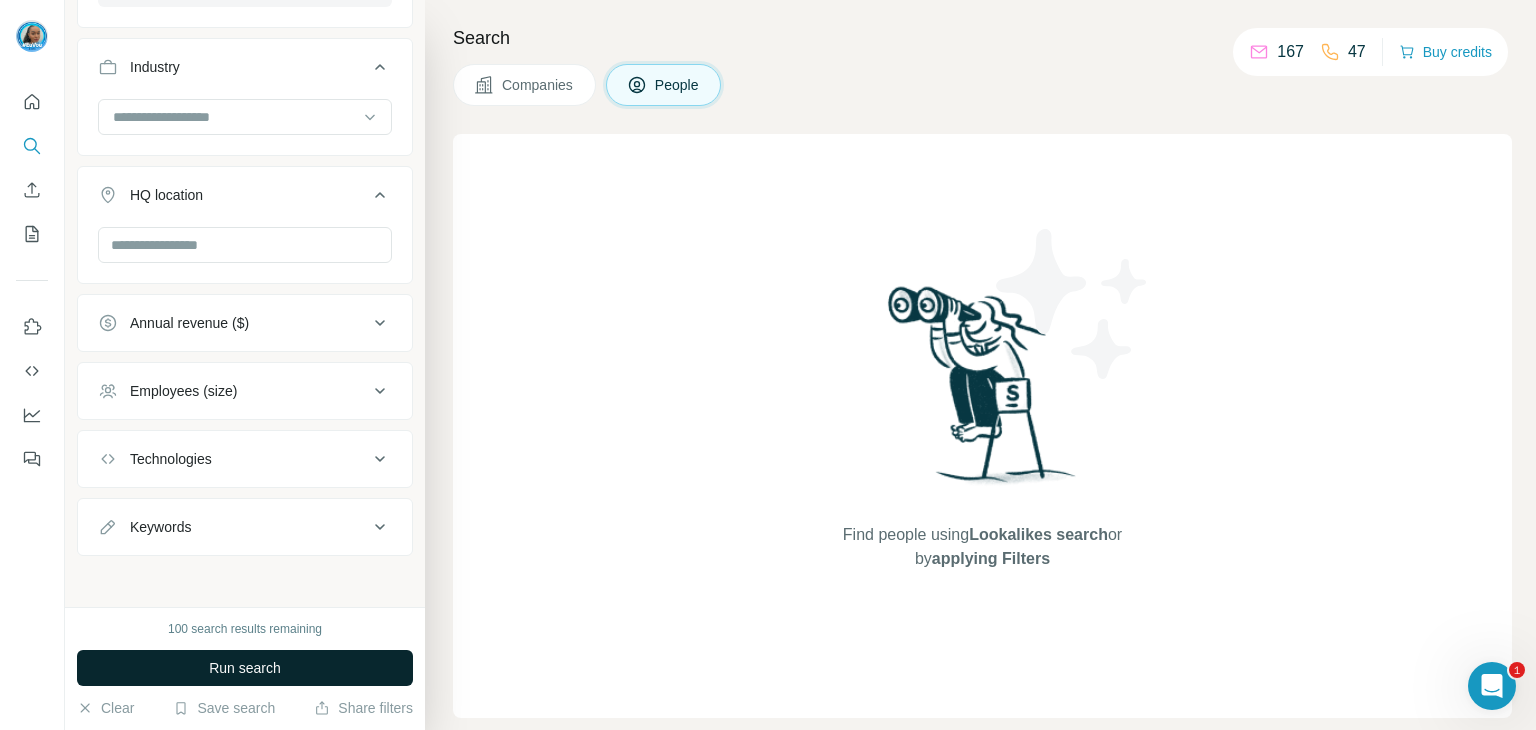 click on "Run search" at bounding box center [245, 668] 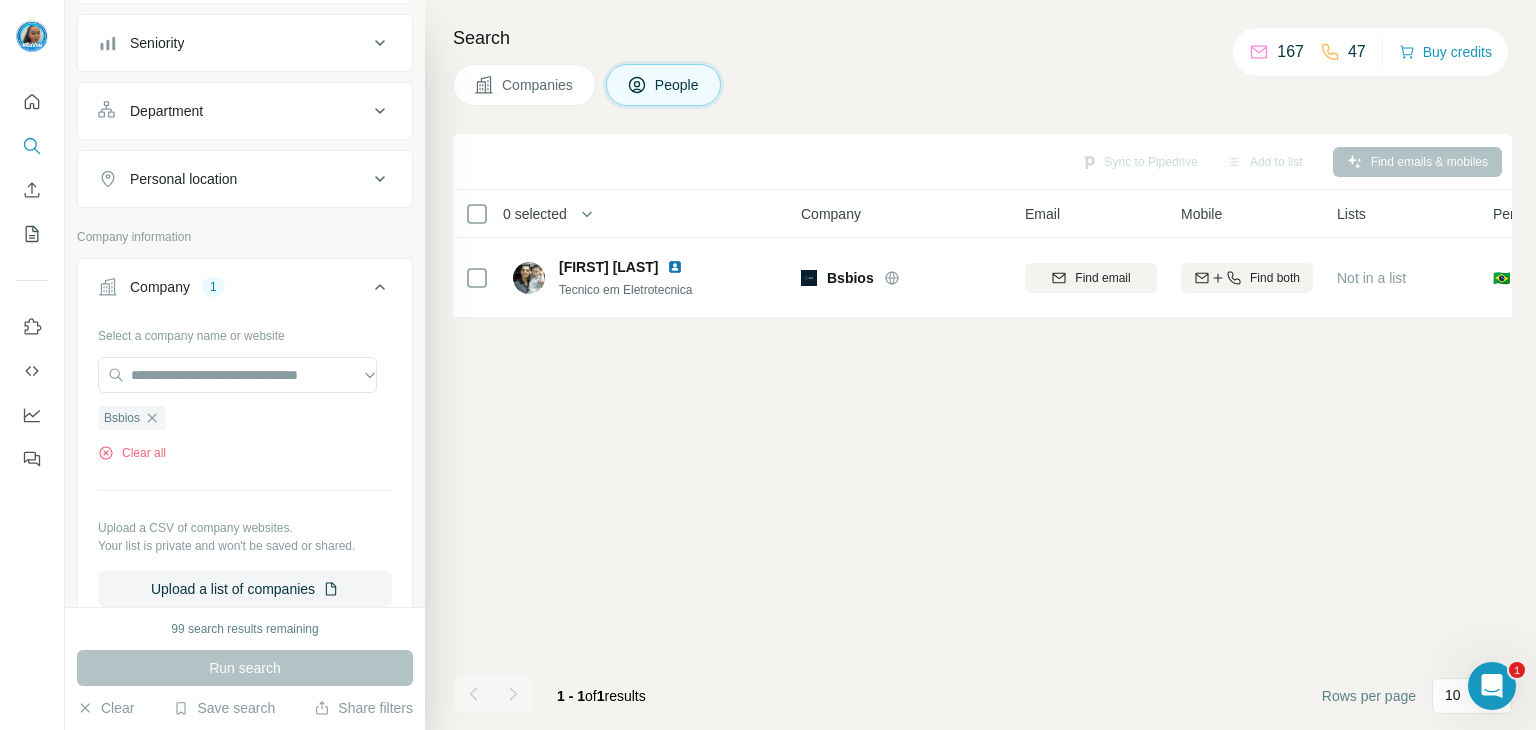 scroll, scrollTop: 0, scrollLeft: 0, axis: both 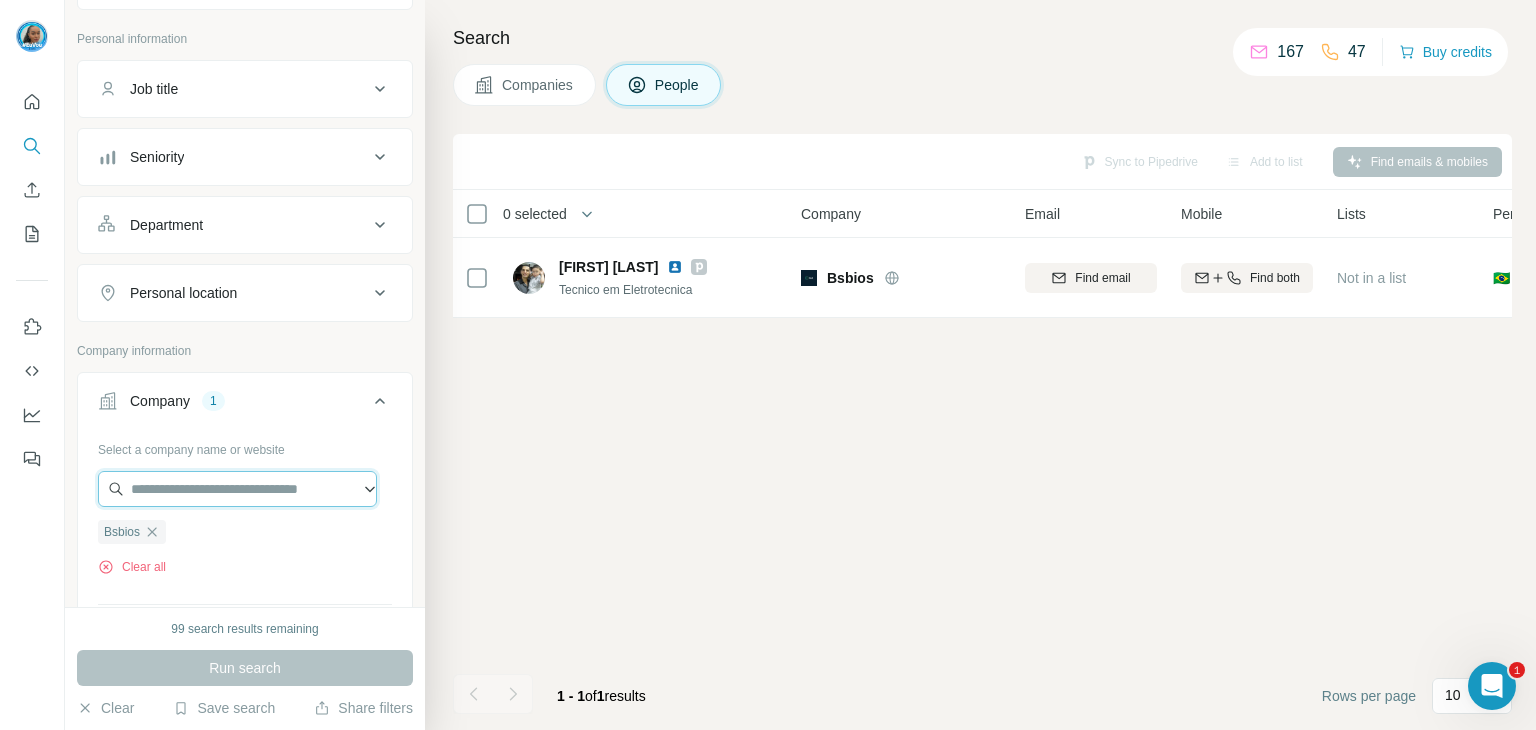 click at bounding box center [237, 489] 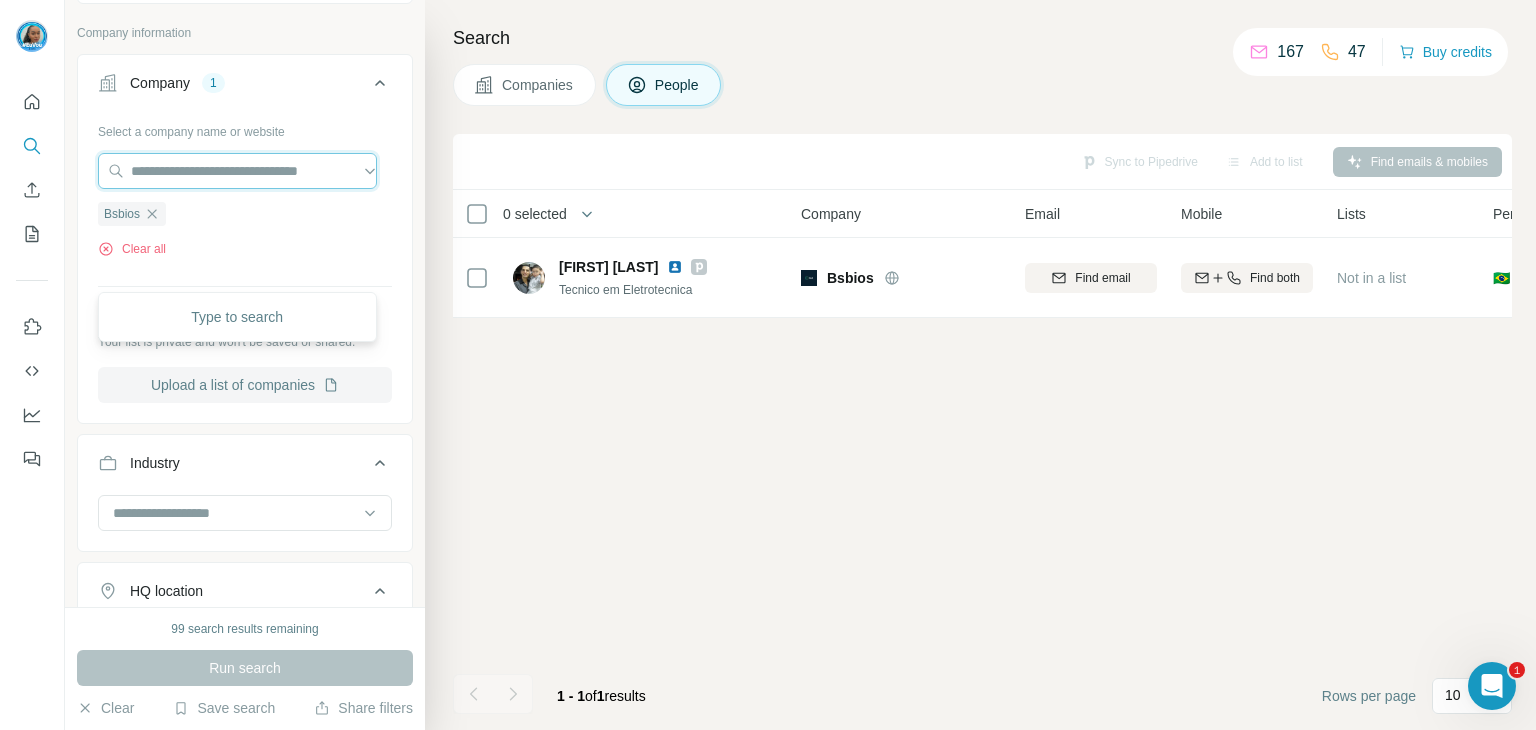 scroll, scrollTop: 314, scrollLeft: 0, axis: vertical 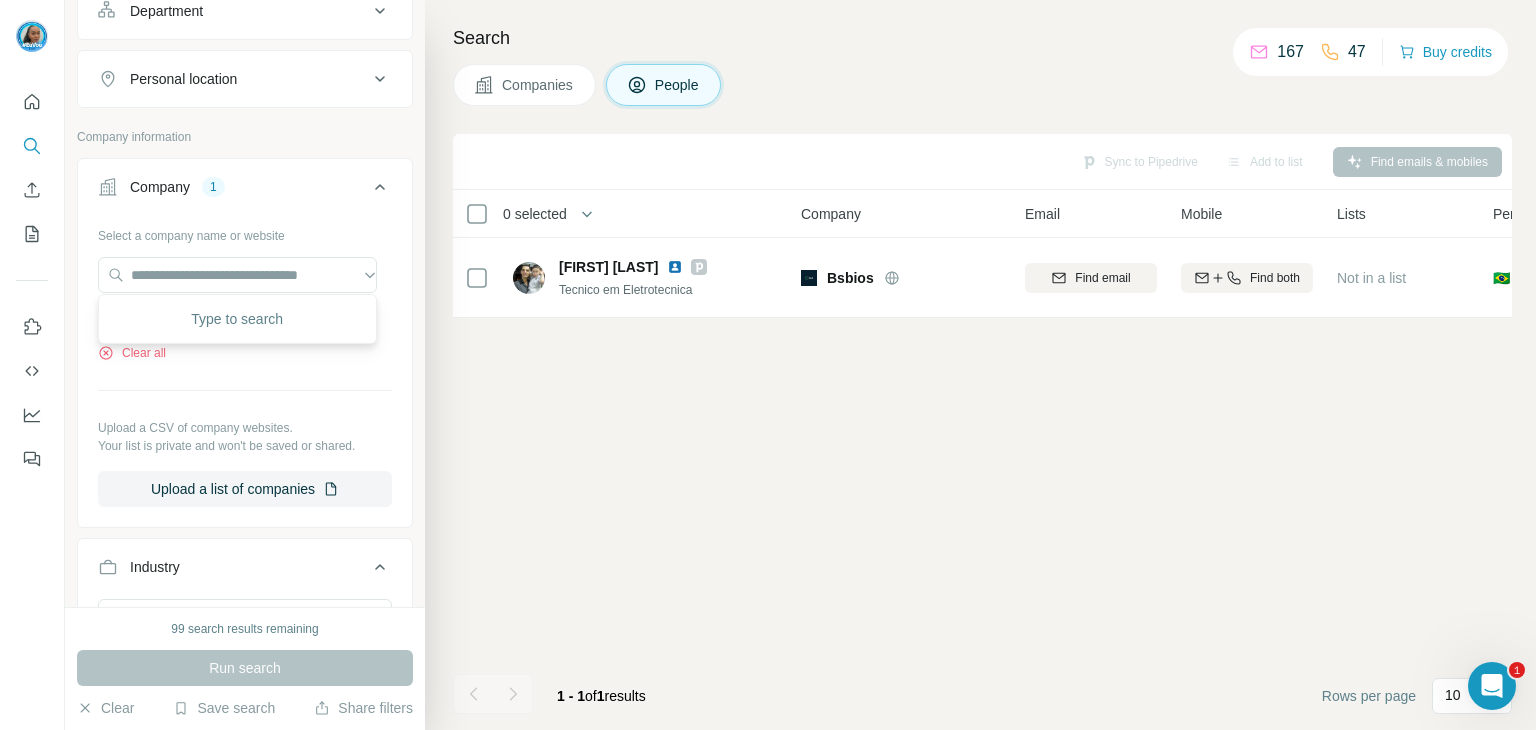 click on "Select a company name or website Bsbios Clear all Upload a CSV of company websites. Your list is private and won't be saved or shared. Upload a list of companies" at bounding box center [245, 363] 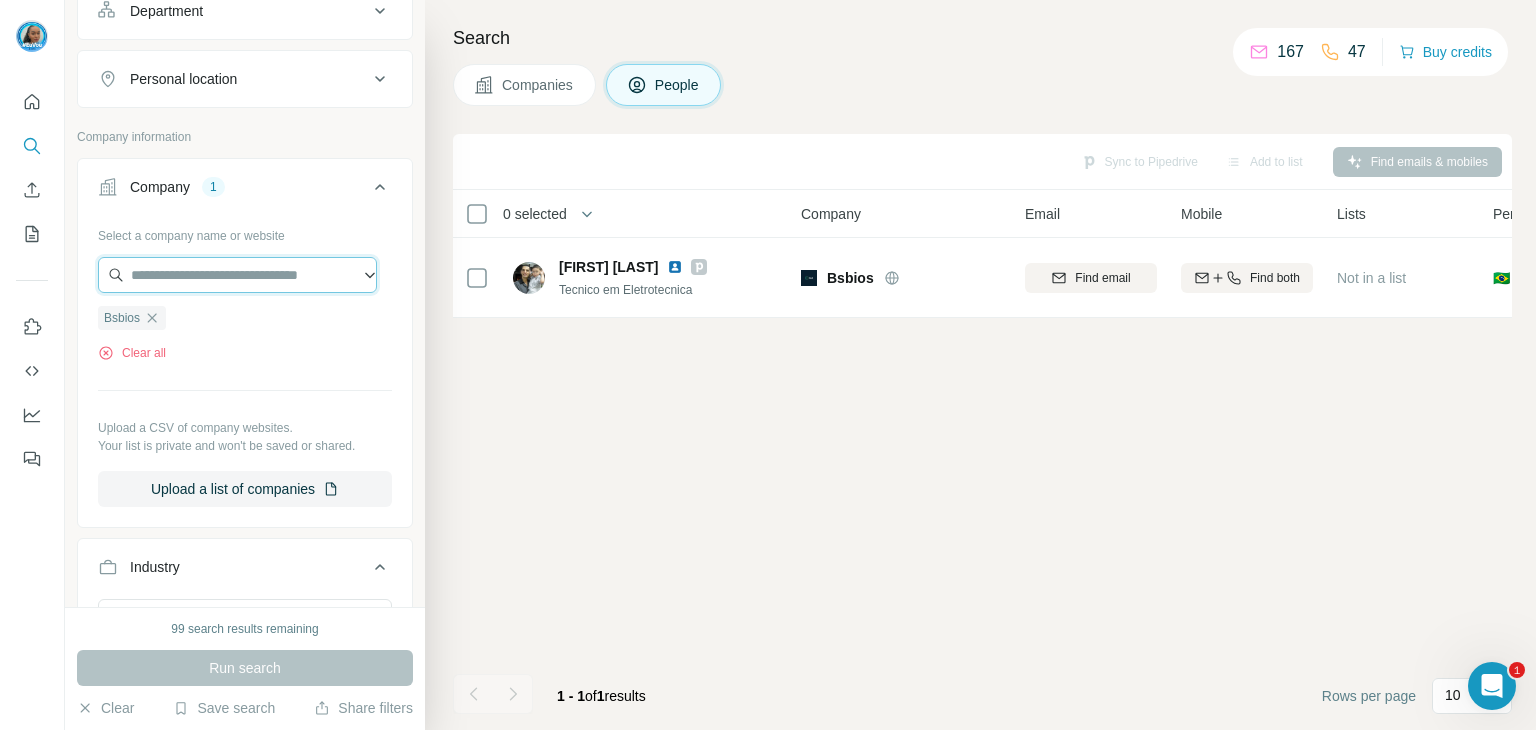 click at bounding box center [237, 275] 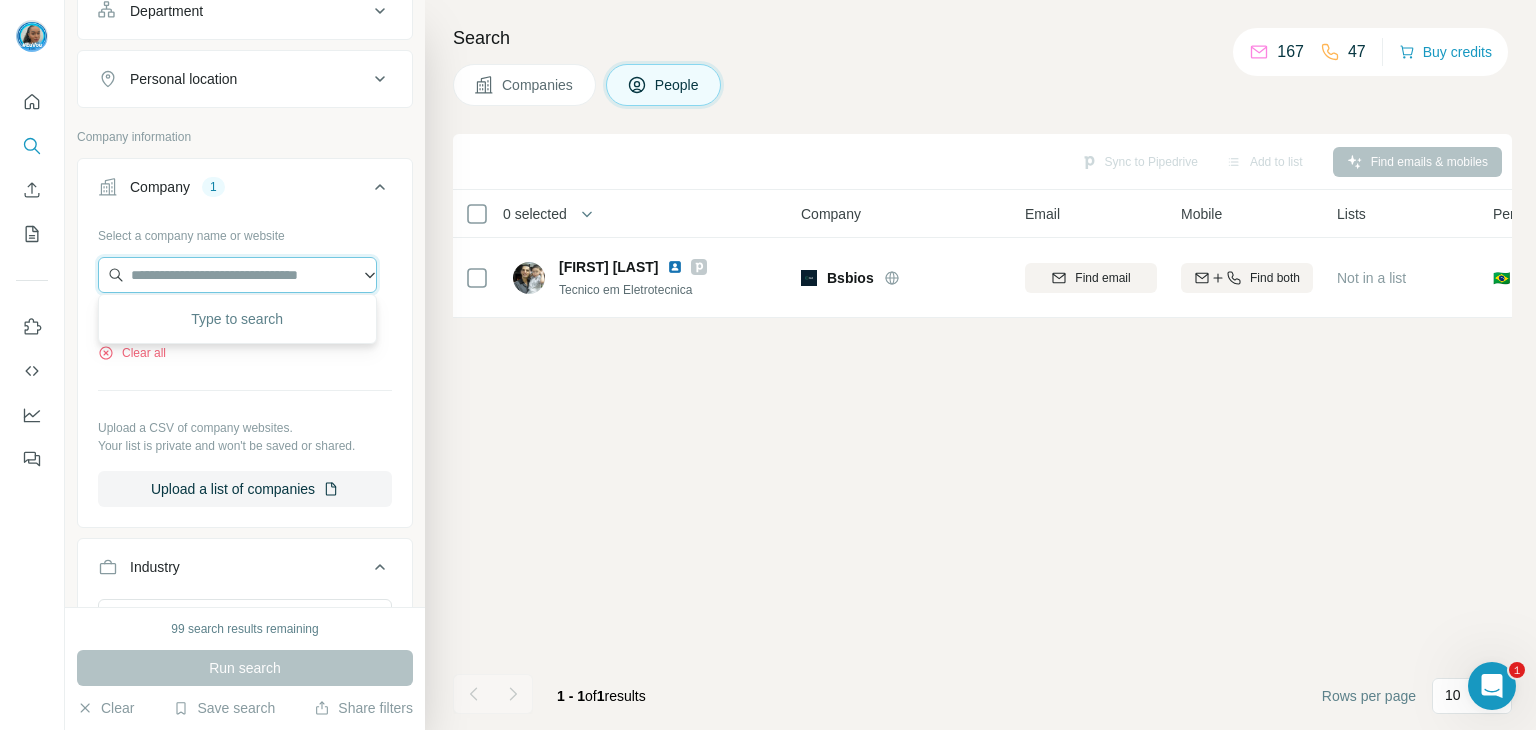 paste on "**********" 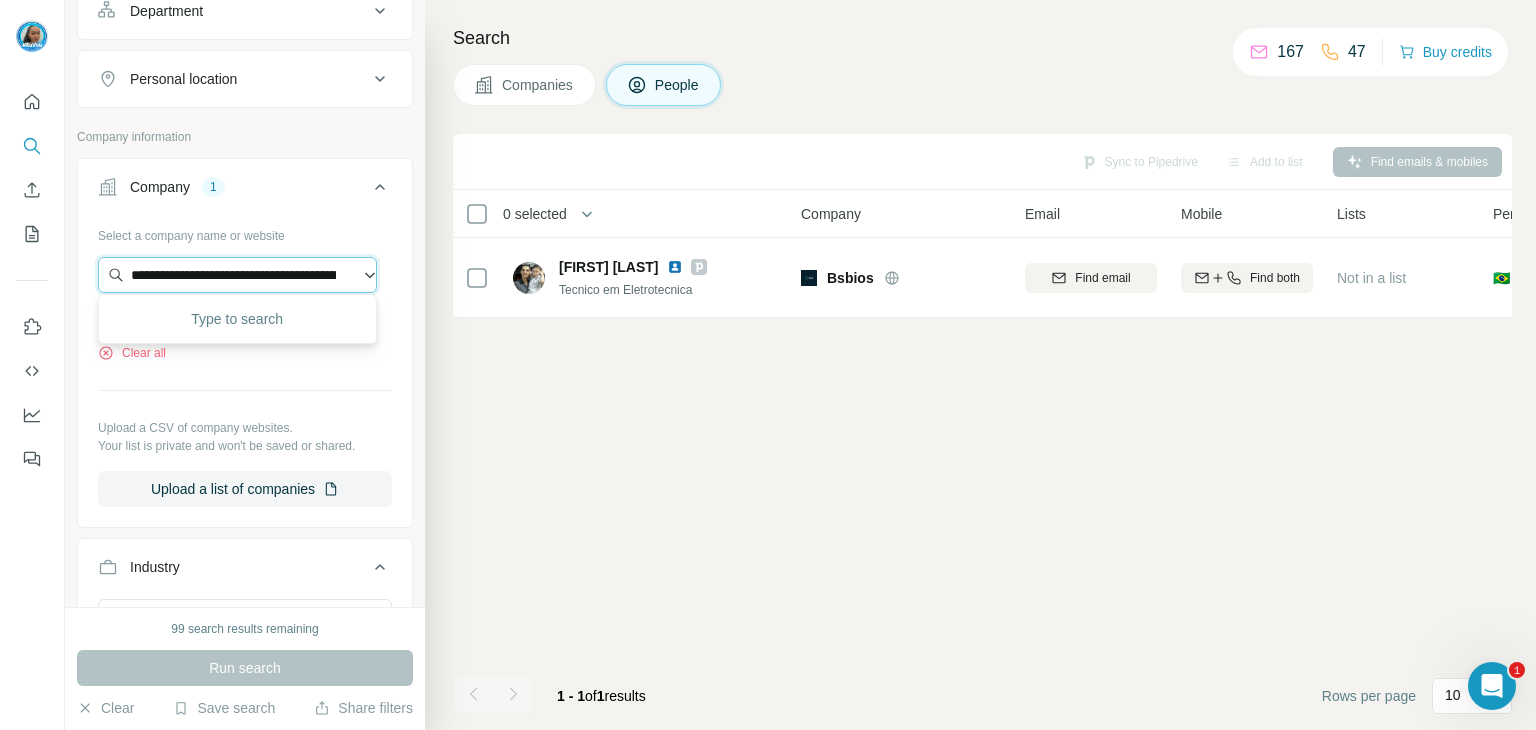 scroll, scrollTop: 0, scrollLeft: 155, axis: horizontal 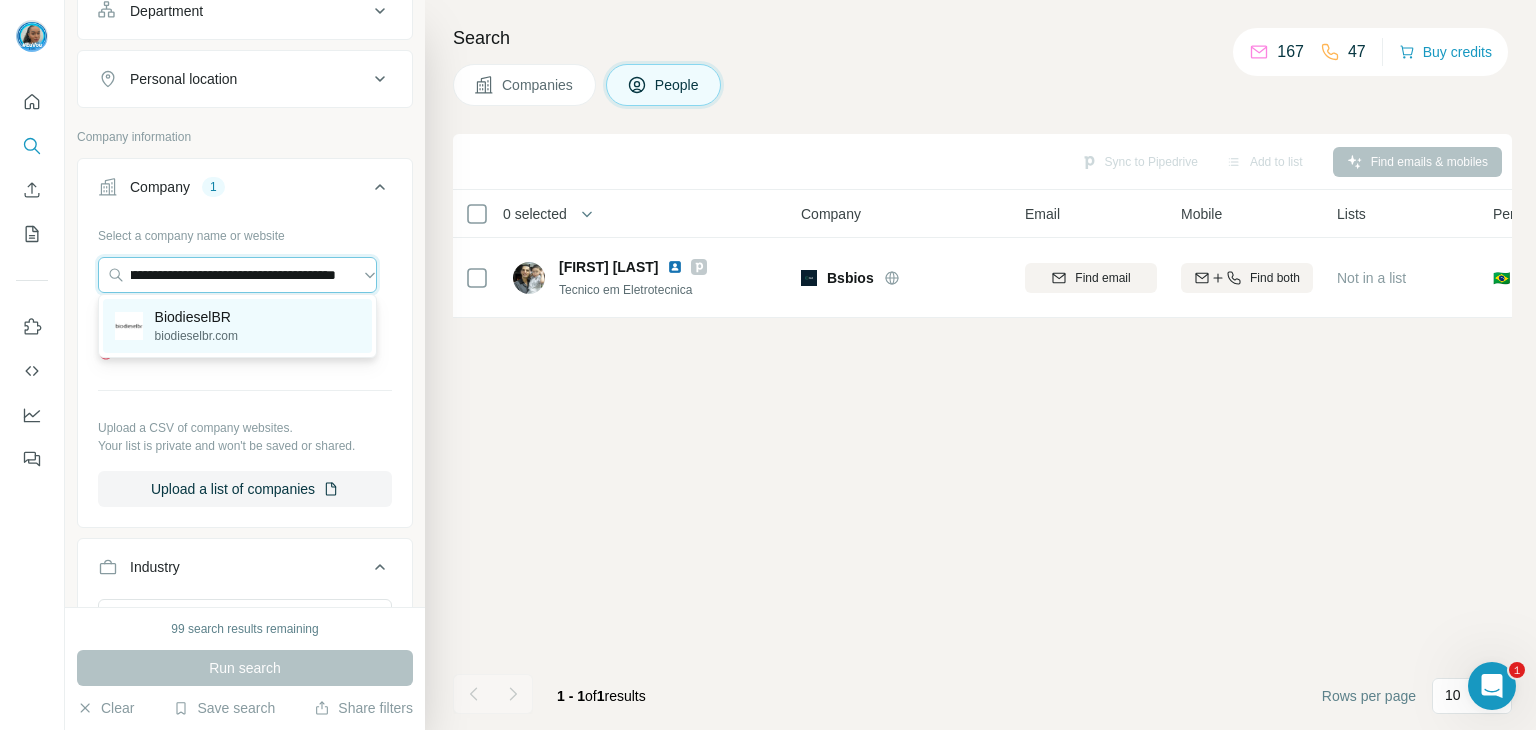 type on "**********" 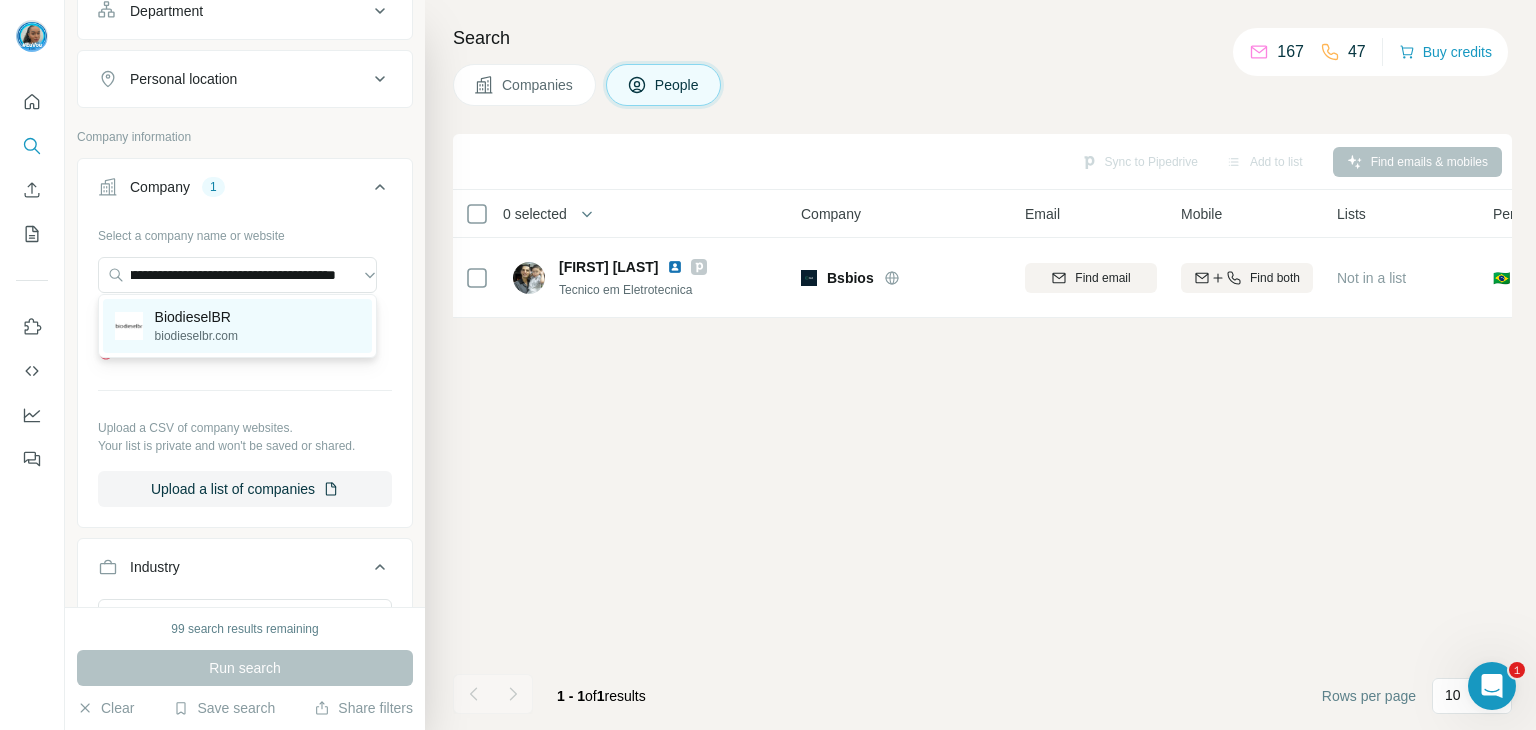 click on "BiodieselBR [DOMAIN]" at bounding box center (237, 326) 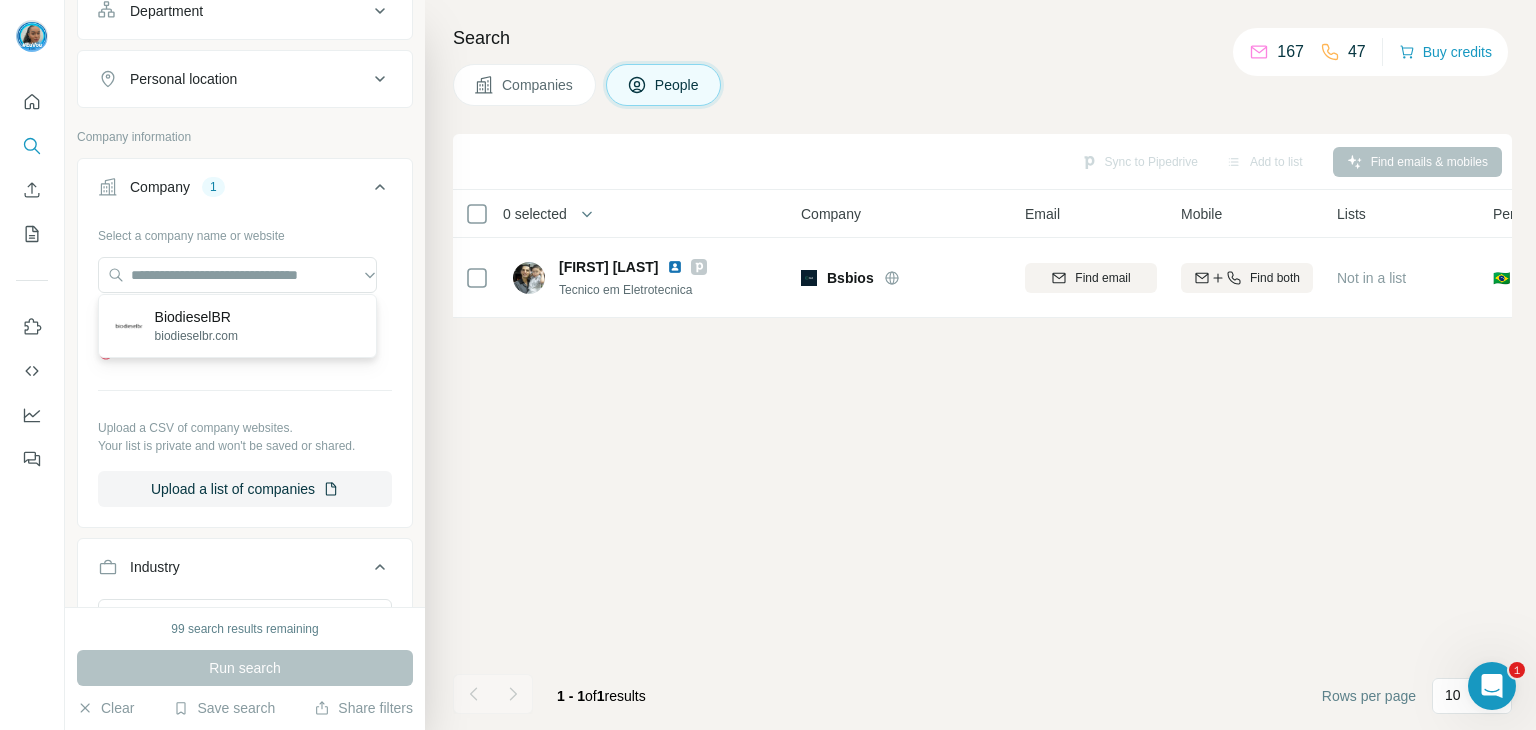 scroll, scrollTop: 0, scrollLeft: 0, axis: both 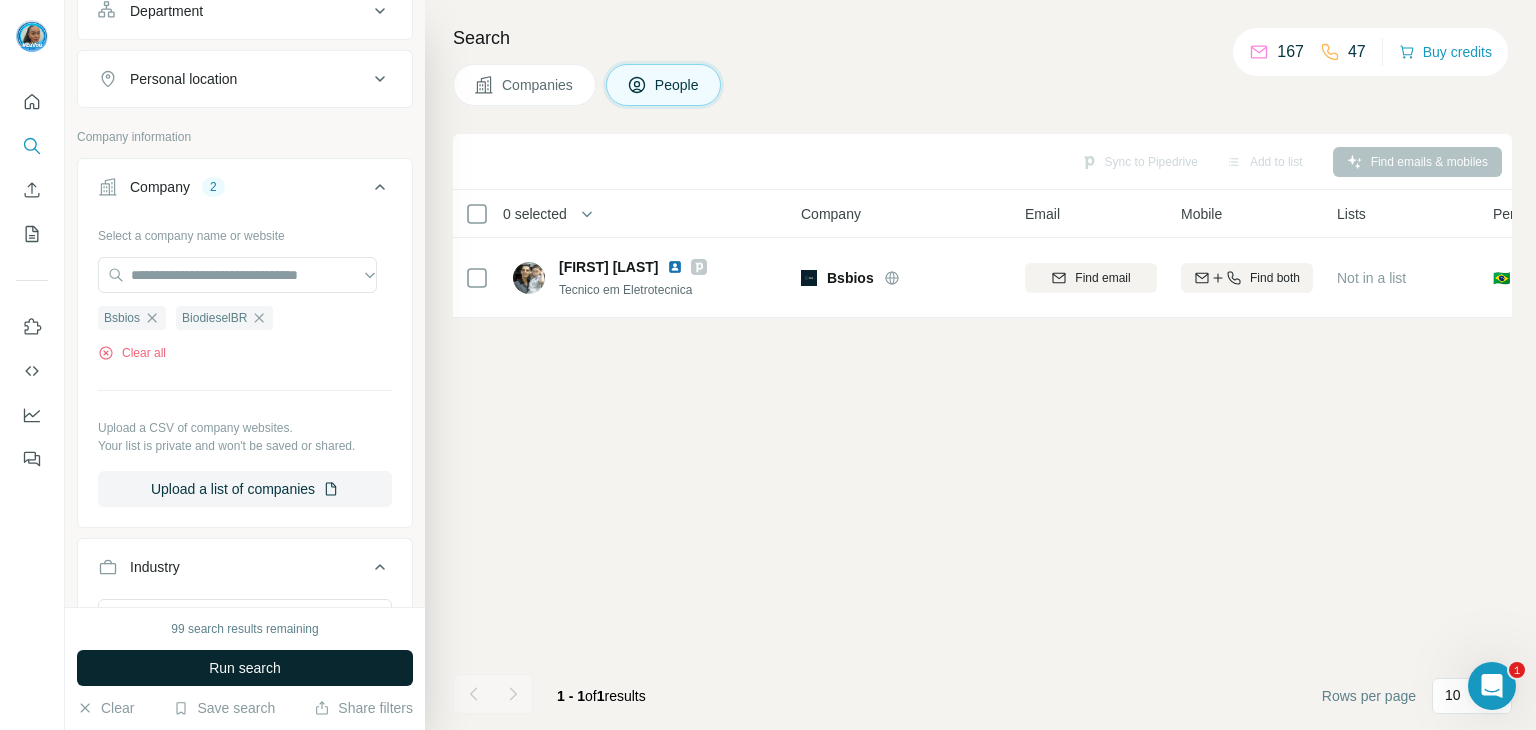 click on "Run search" at bounding box center [245, 668] 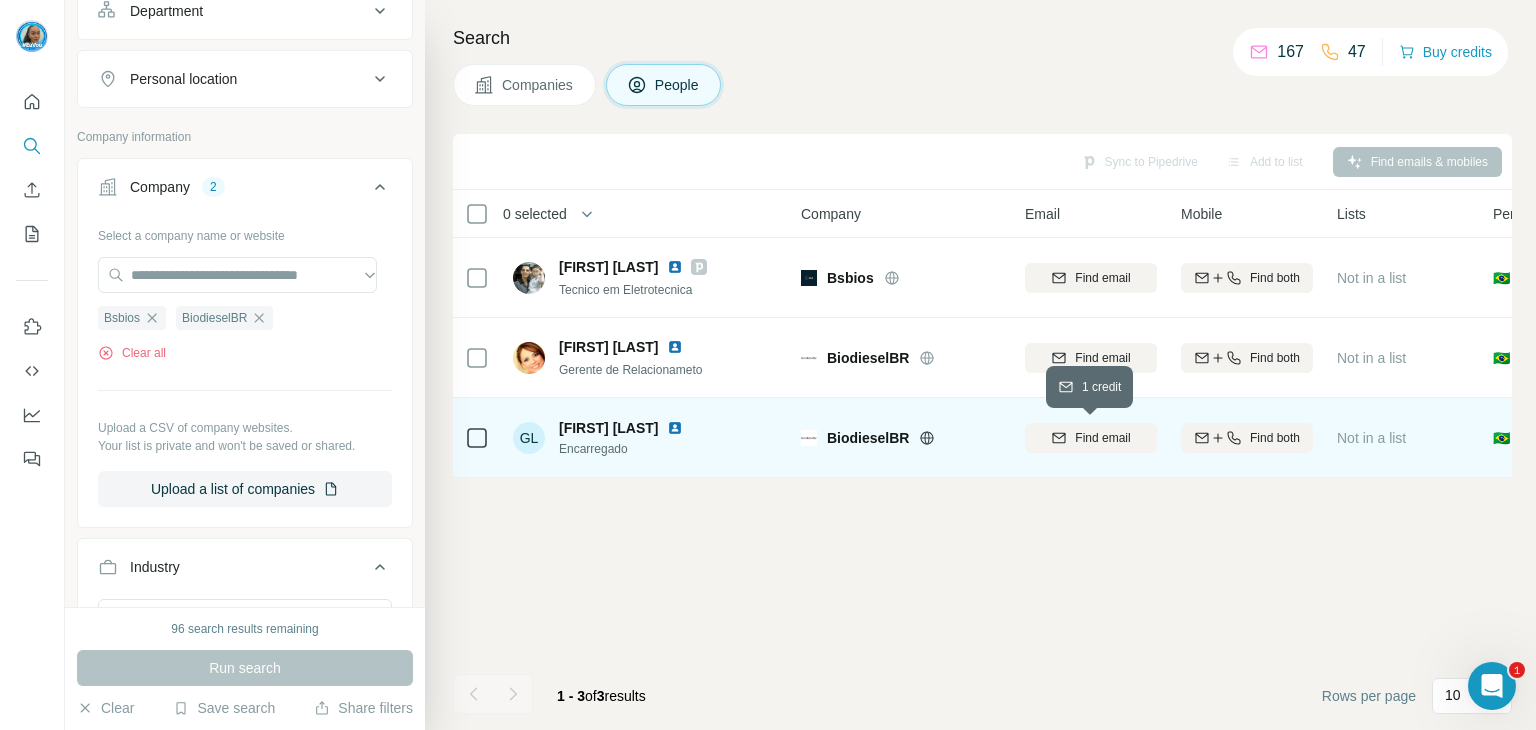 click on "Find email" at bounding box center (1091, 438) 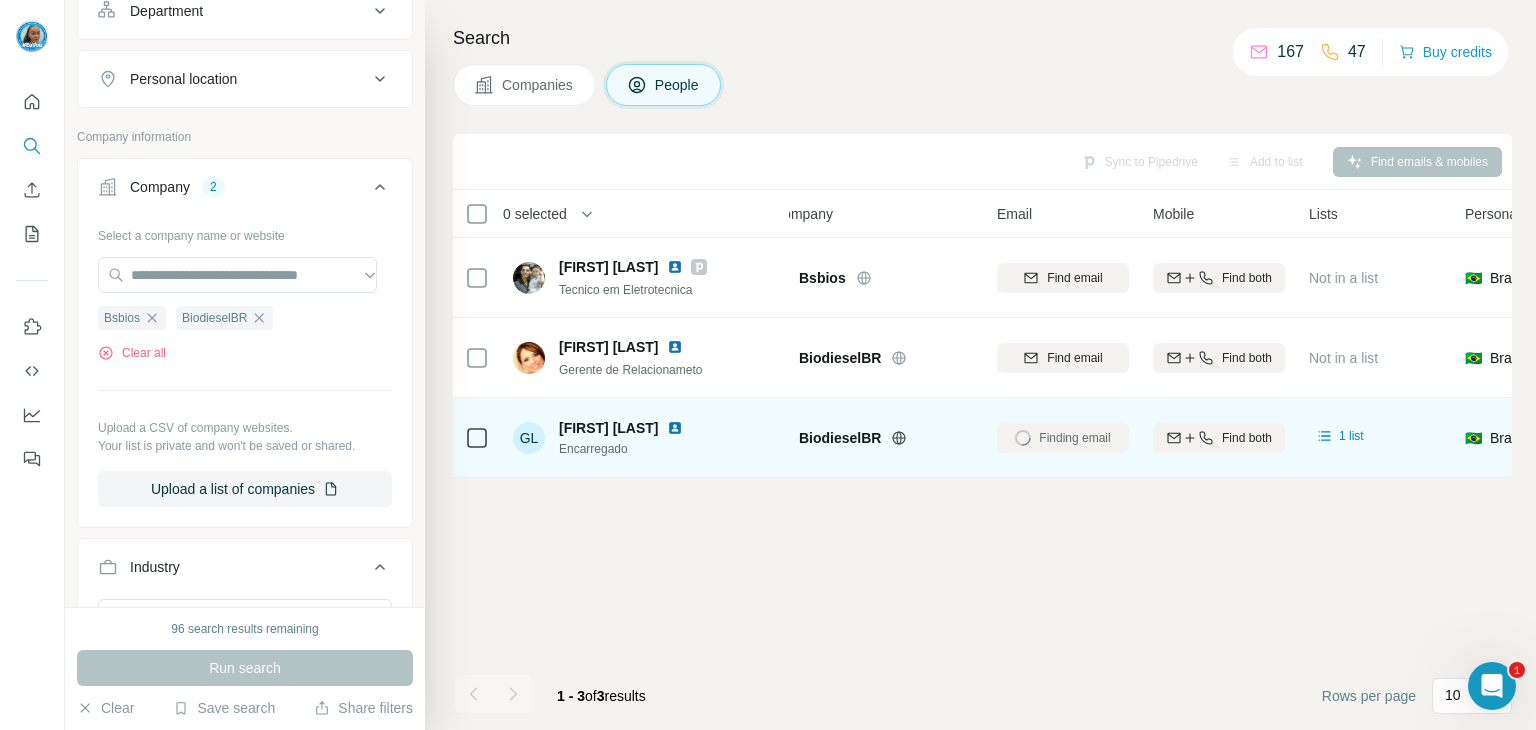 scroll, scrollTop: 0, scrollLeft: 0, axis: both 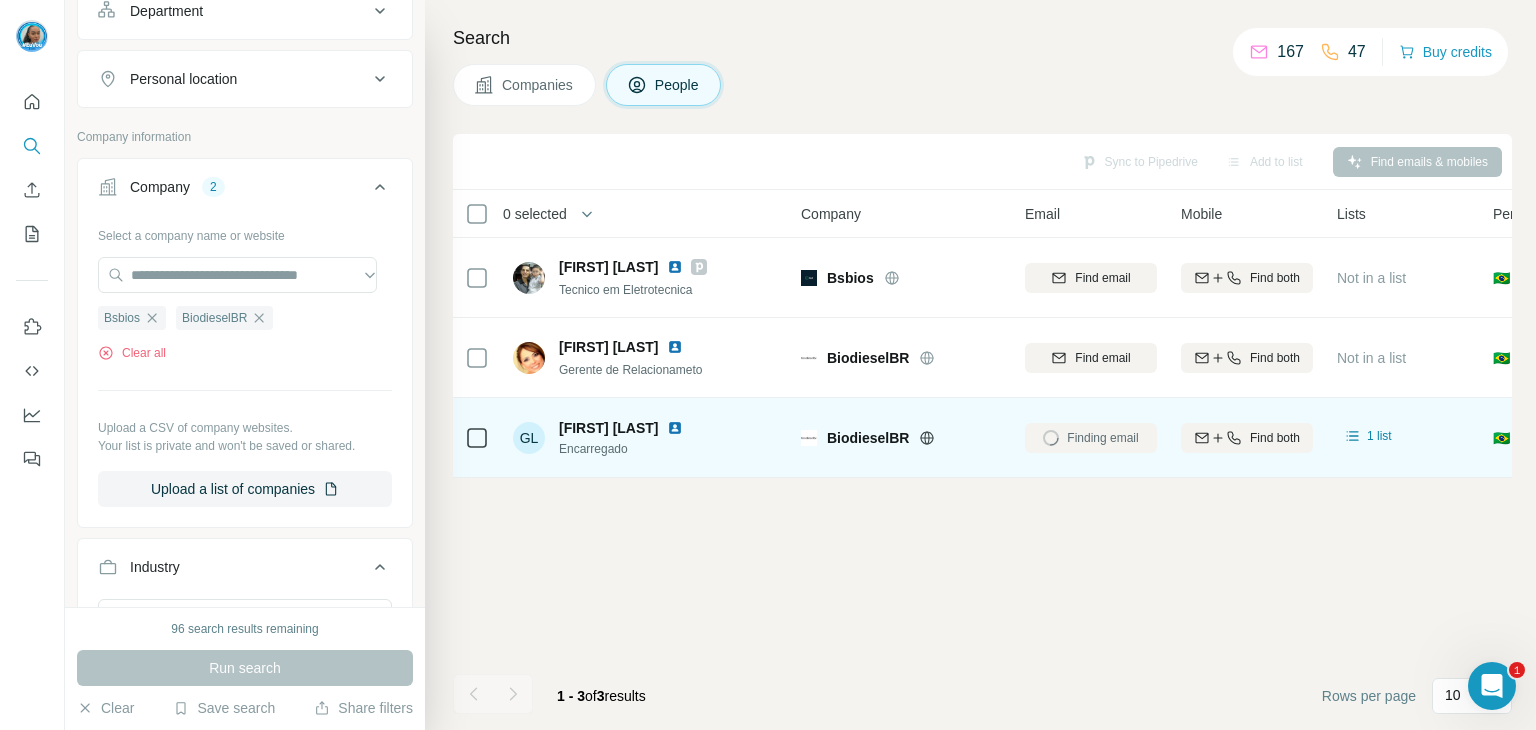 click at bounding box center [675, 428] 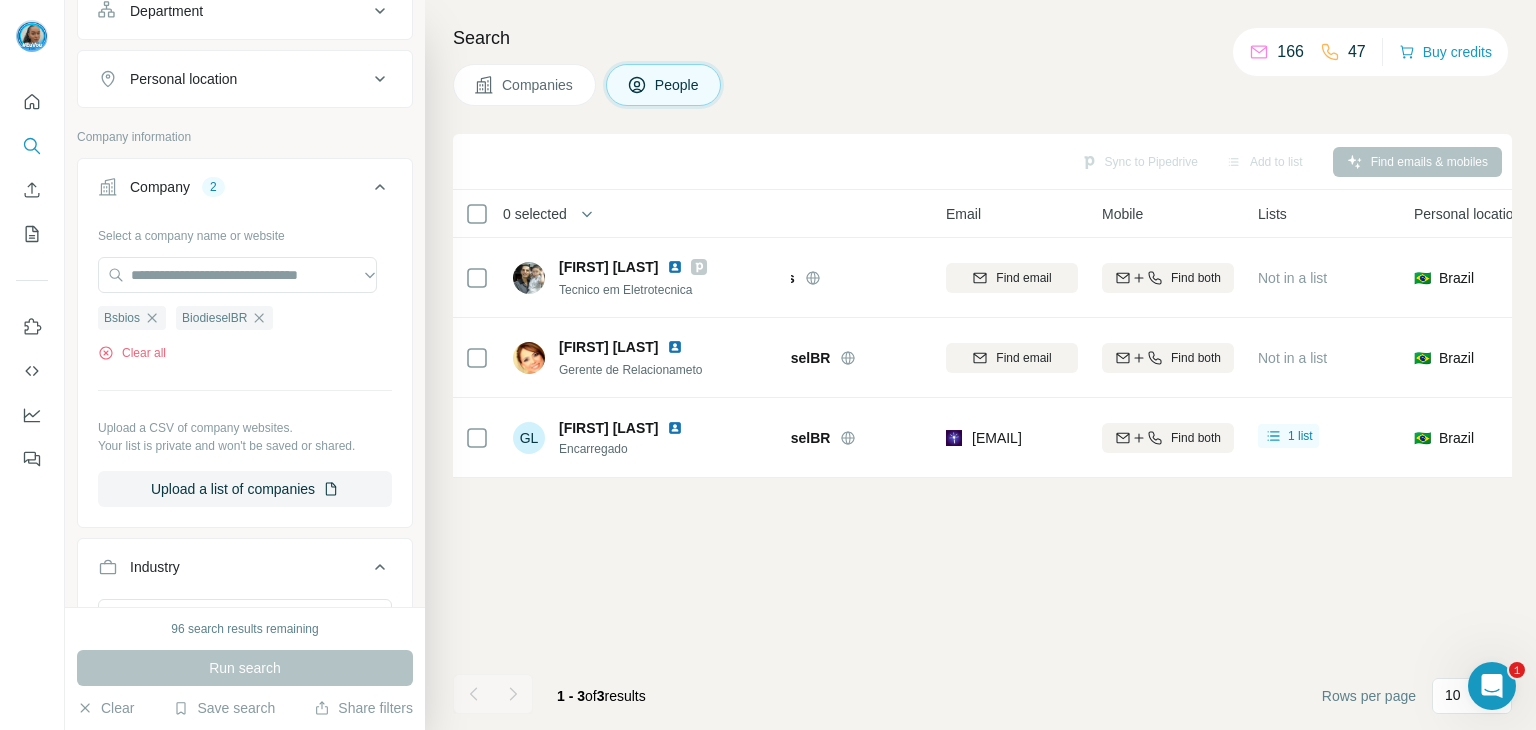 scroll, scrollTop: 0, scrollLeft: 76, axis: horizontal 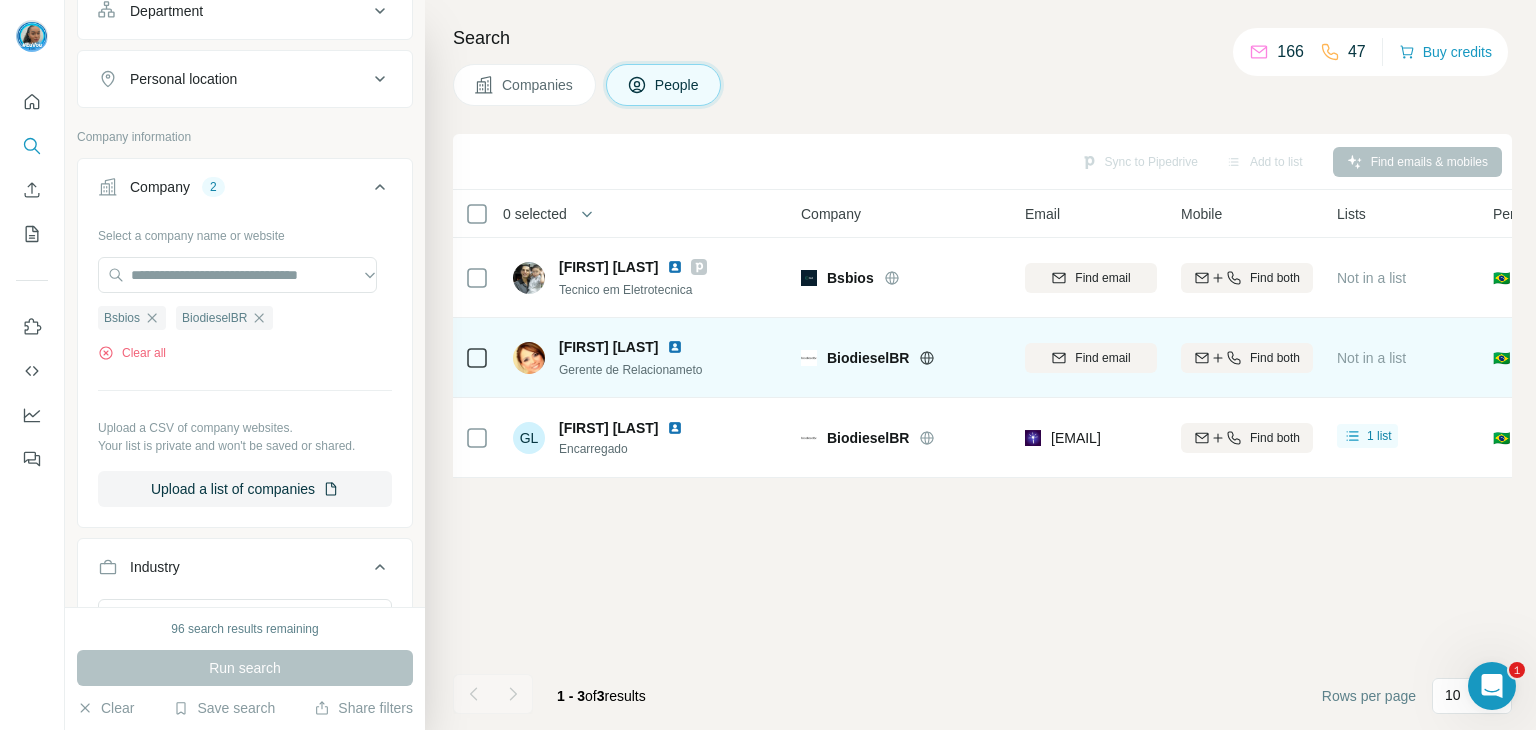 click 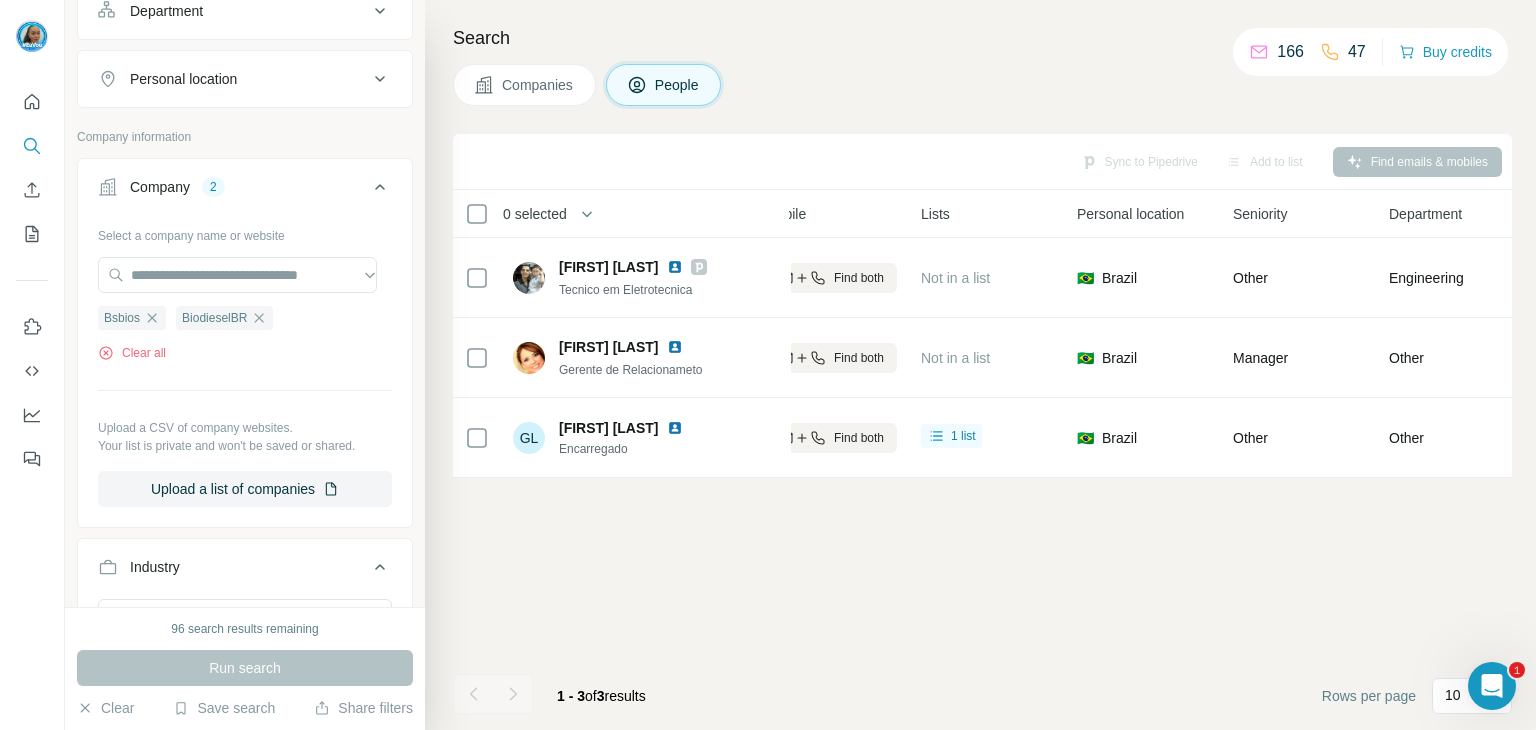 scroll, scrollTop: 0, scrollLeft: 0, axis: both 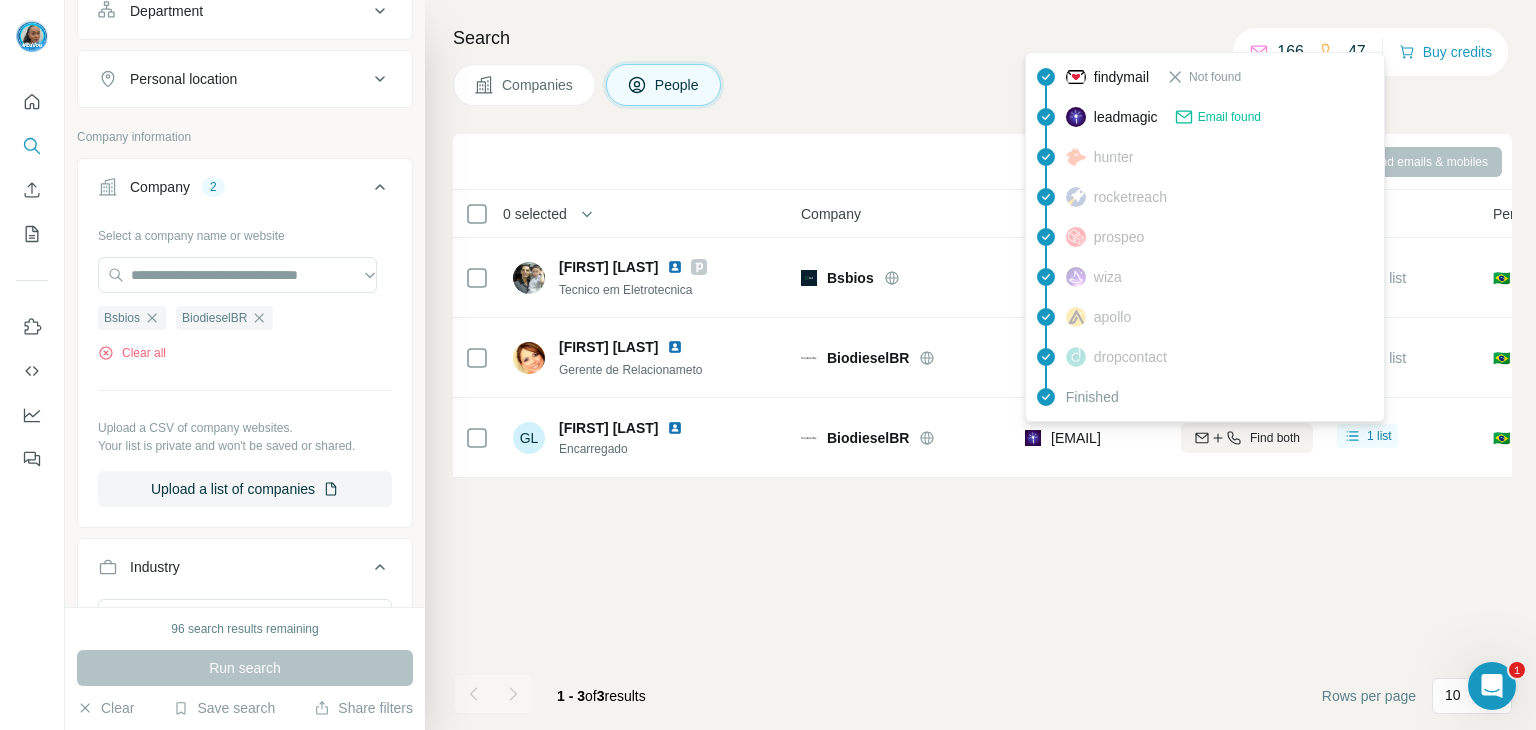 drag, startPoint x: 1055, startPoint y: 443, endPoint x: 1156, endPoint y: 447, distance: 101.07918 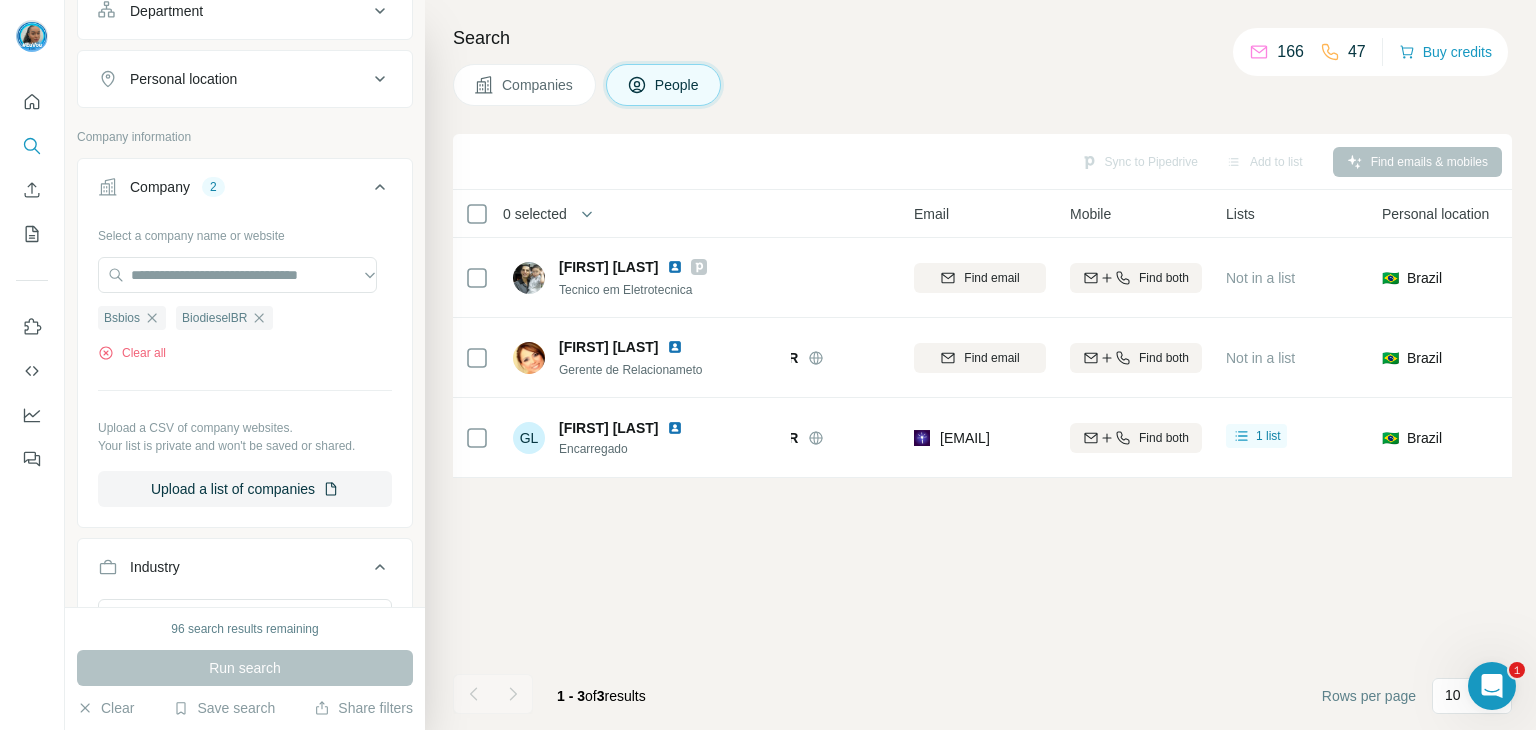 scroll, scrollTop: 0, scrollLeft: 28, axis: horizontal 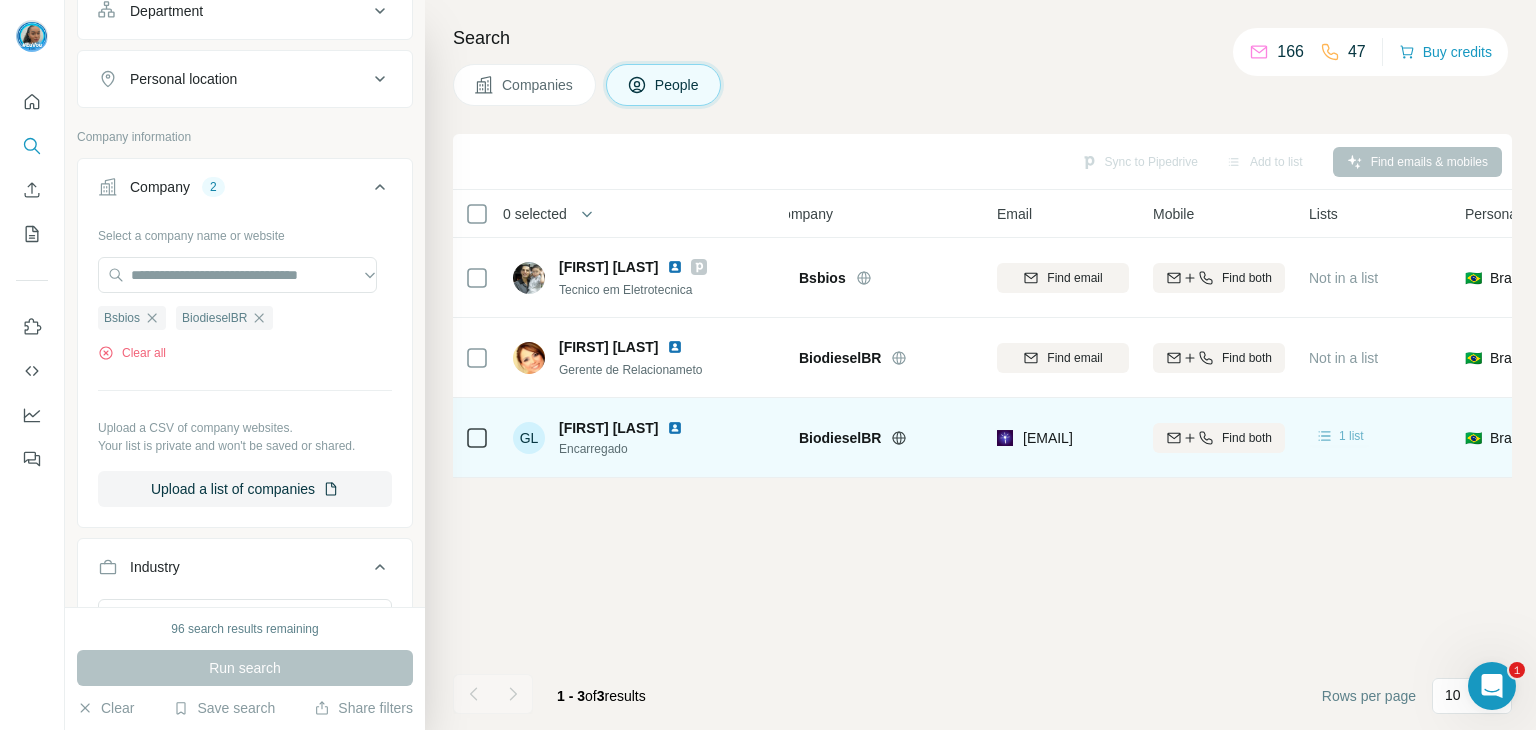click on "1 list" at bounding box center (1351, 436) 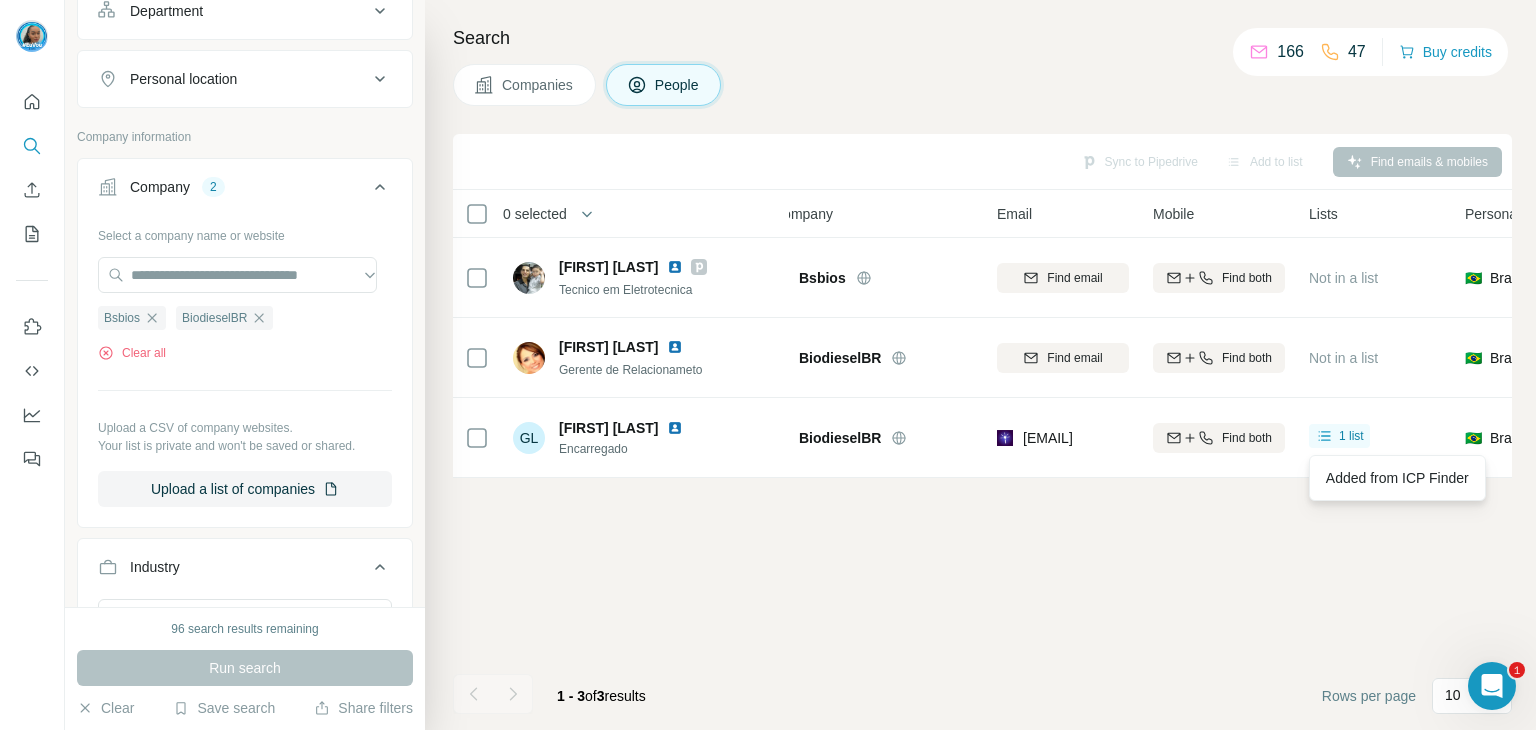 click on "Sync to Pipedrive Add to list Find emails & mobiles 0 selected People Company Email Mobile Lists Personal location Seniority Department Landline [FIRST] [LAST] Tecnico em Eletrotecnica Bsbios Find email Find both Not in a list 🇧🇷 Brazil Other Engineering Find email first [FIRST] [LAST] Gerente de Relacionameto BiodieselBR Find email Find both Not in a list 🇧🇷 Brazil Manager Other Find email first GL [FIRST] [LAST] Encarregado BiodieselBR [EMAIL] Find both 1 list 🇧🇷 Brazil Other Other Not found 1 - 3 of 3 results Rows per page 10" at bounding box center [982, 432] 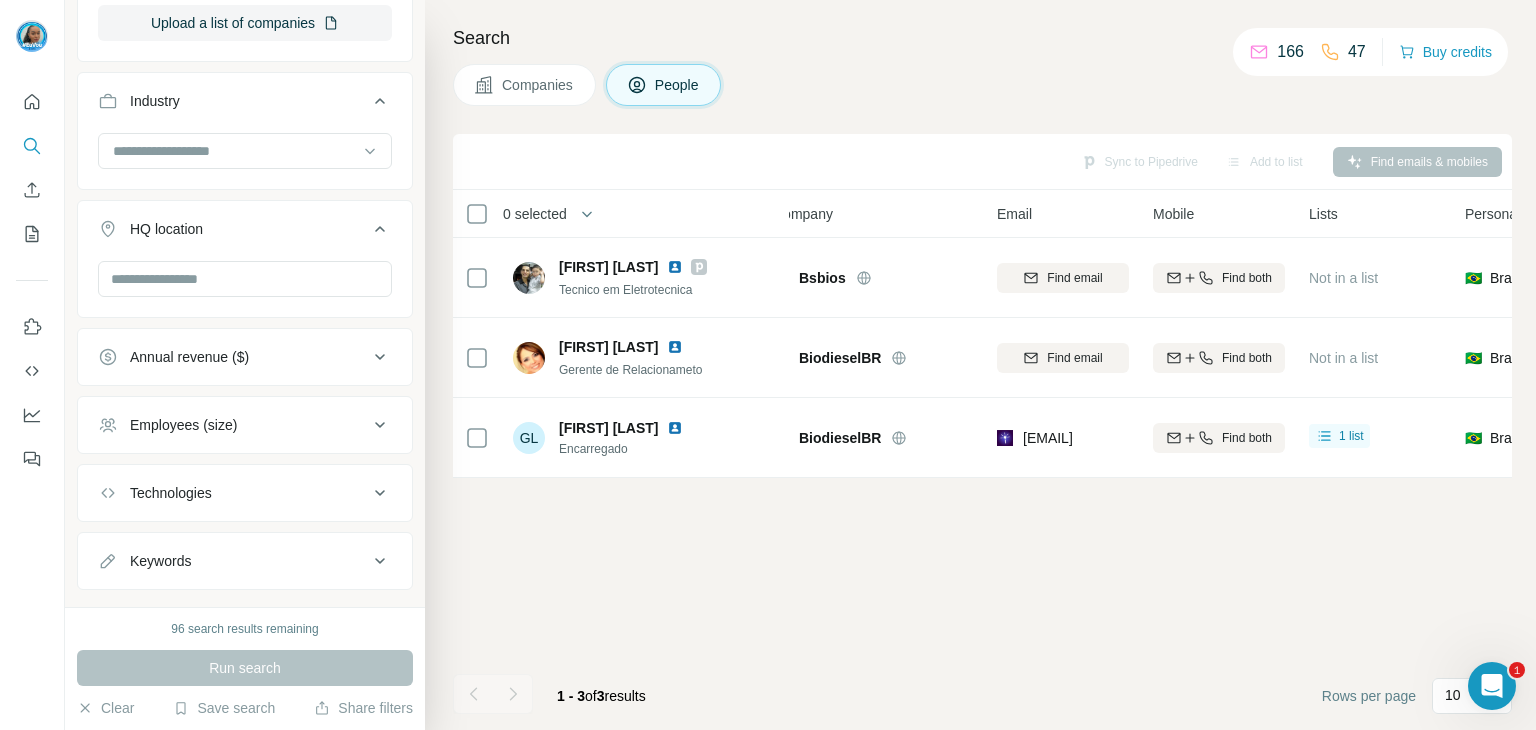 scroll, scrollTop: 814, scrollLeft: 0, axis: vertical 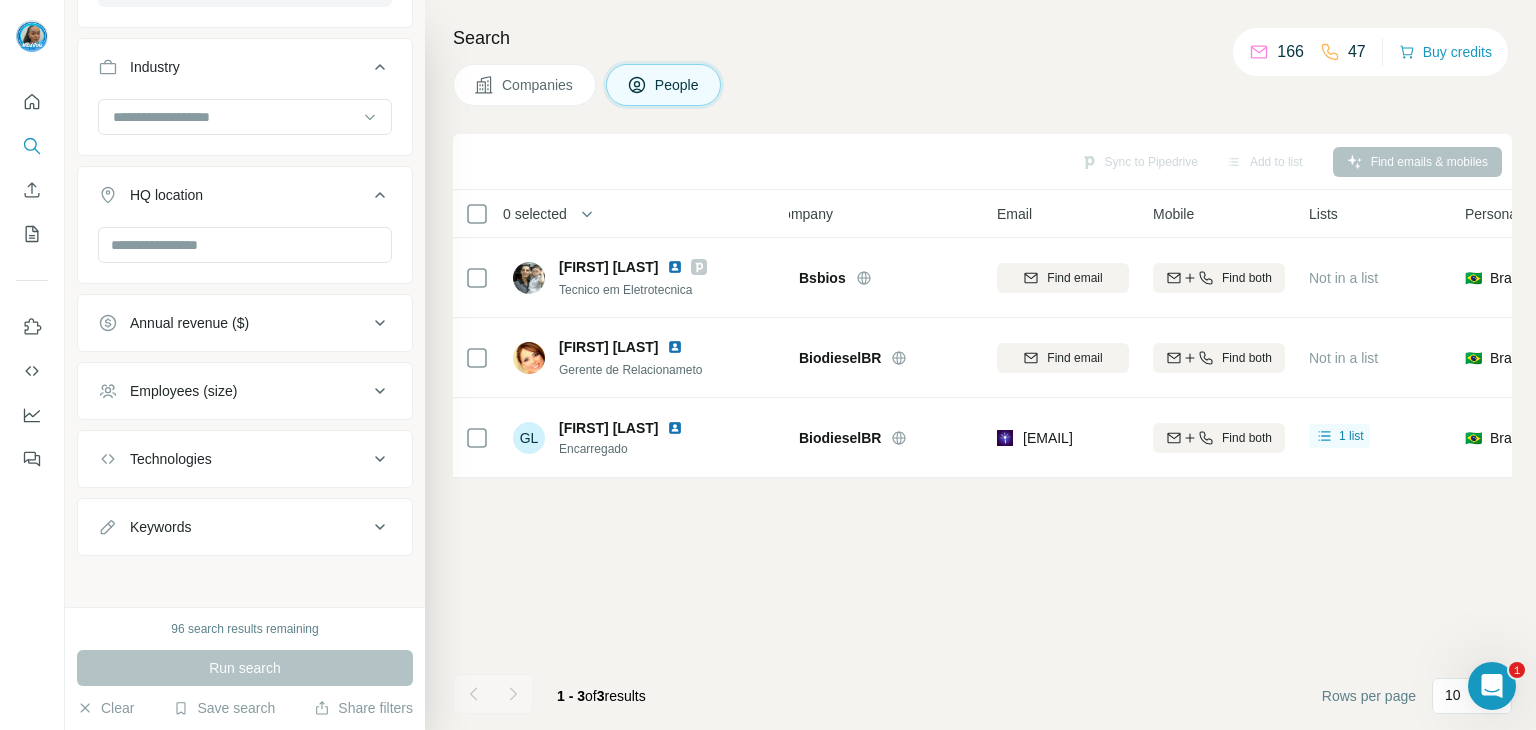 click on "Employees (size)" at bounding box center [233, 391] 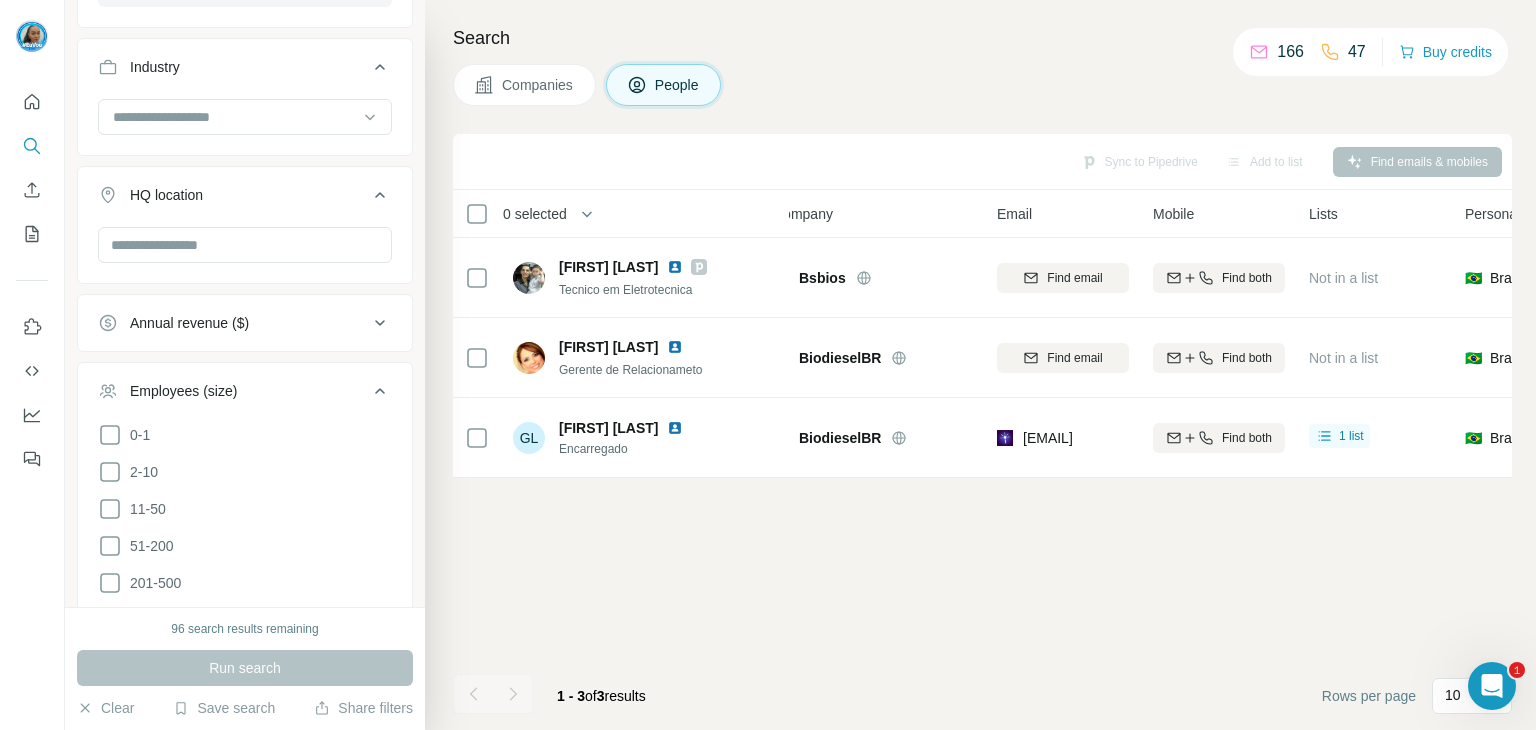 click on "Employees (size)" at bounding box center (233, 391) 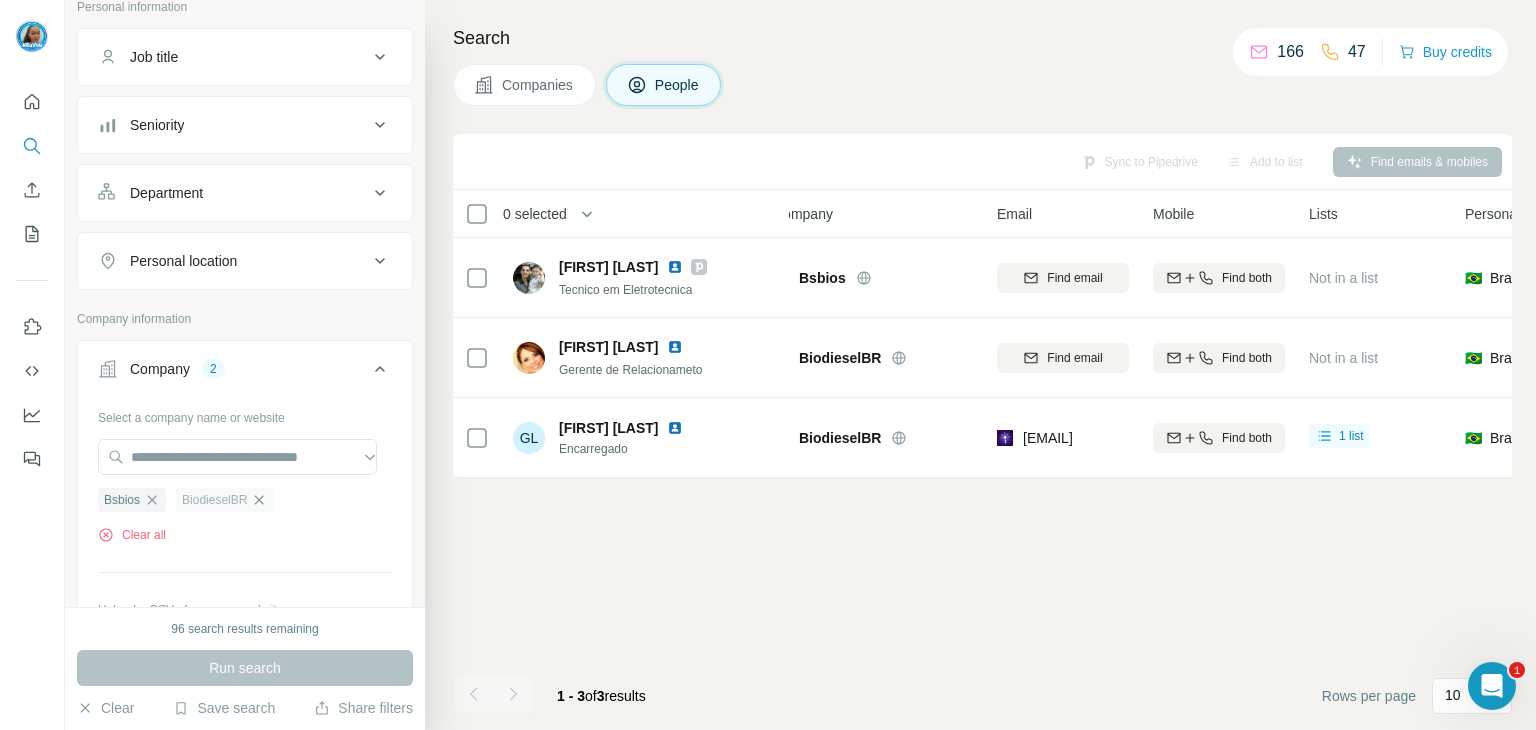 scroll, scrollTop: 300, scrollLeft: 0, axis: vertical 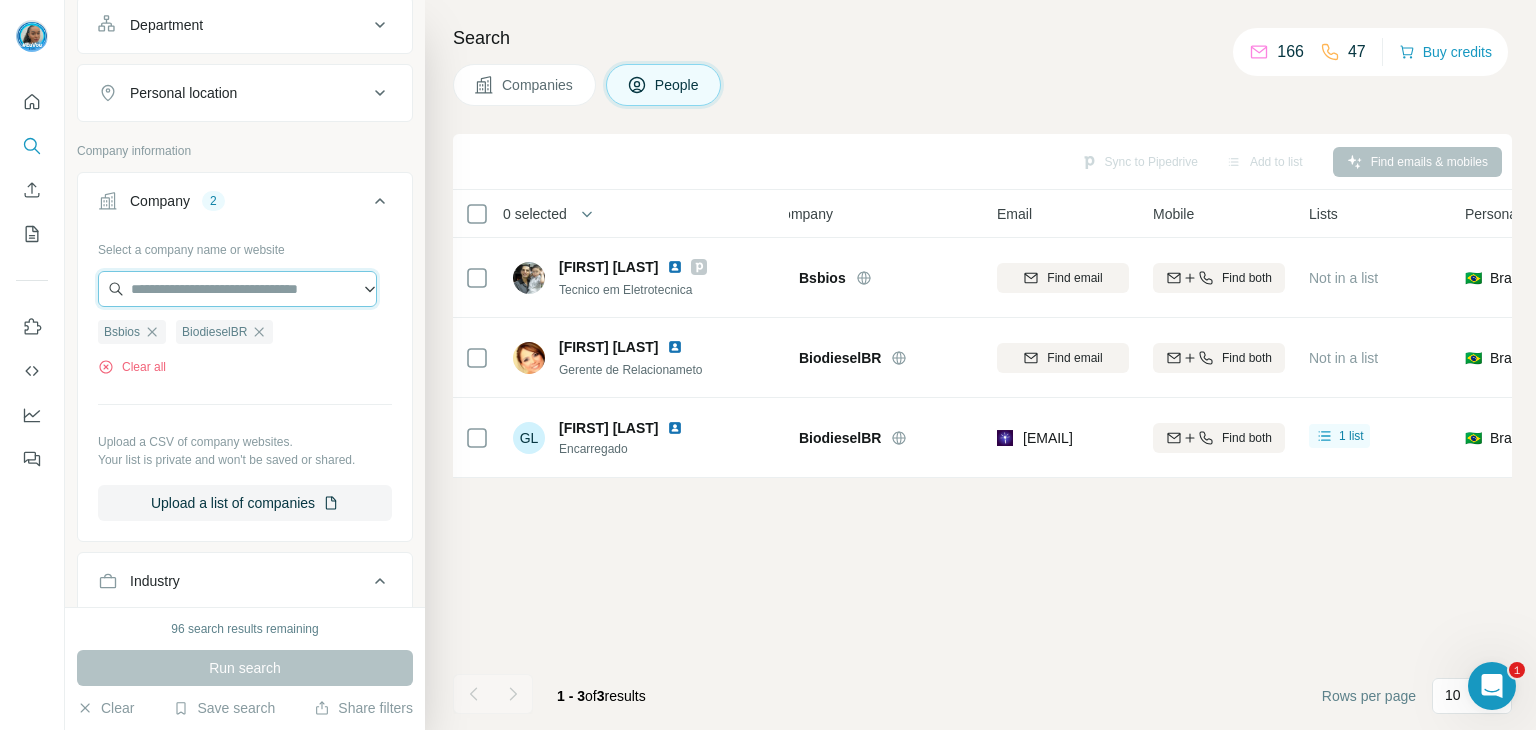 click at bounding box center (237, 289) 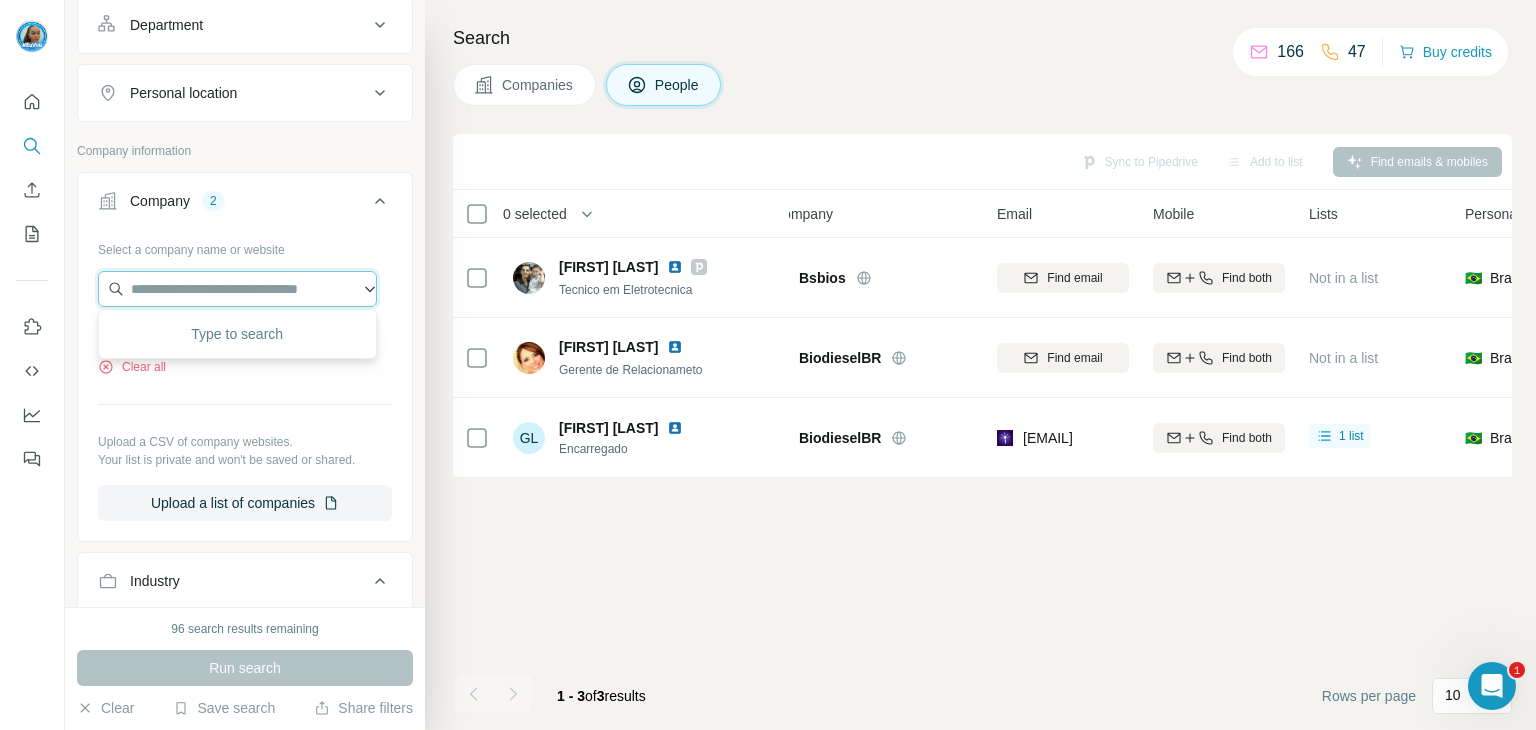 paste on "**********" 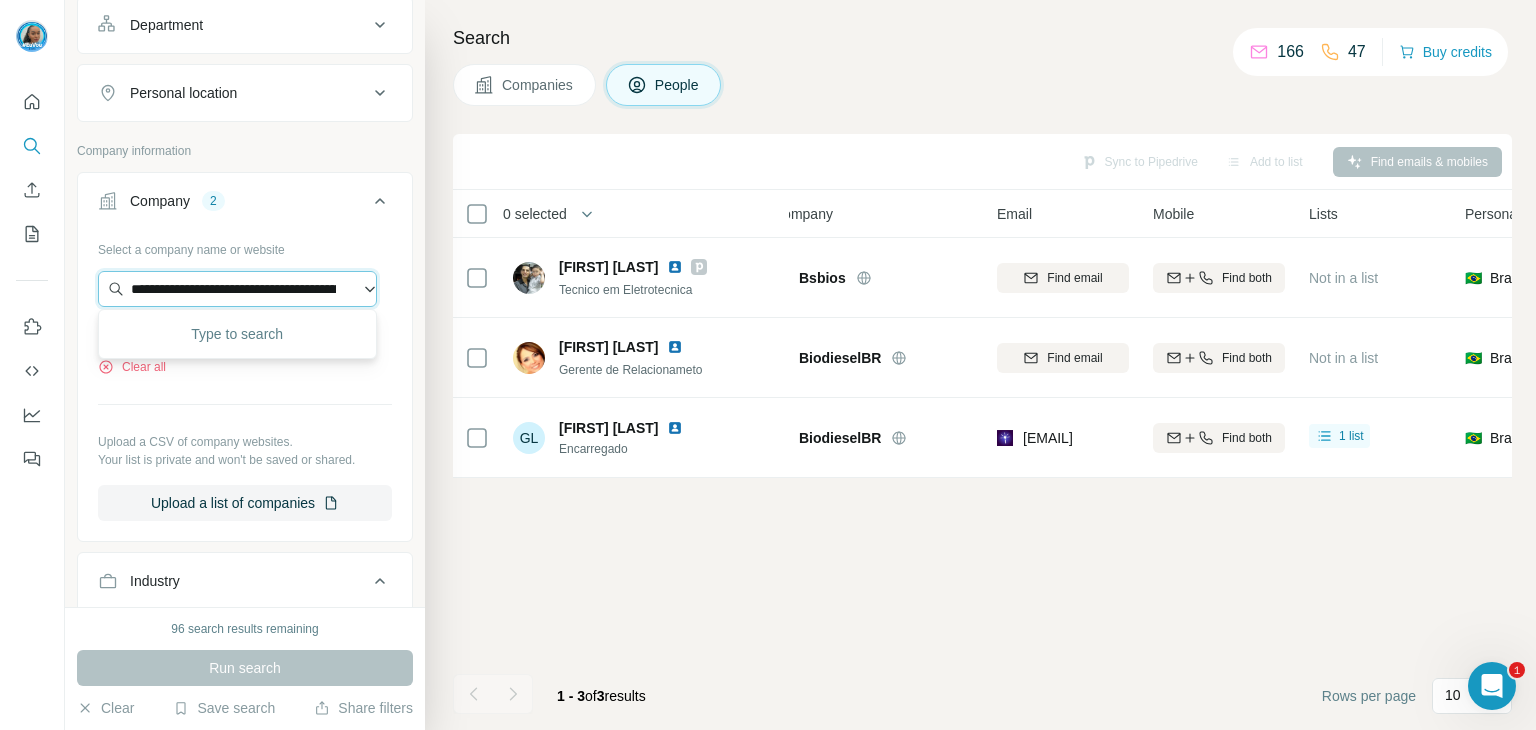 scroll, scrollTop: 0, scrollLeft: 1842, axis: horizontal 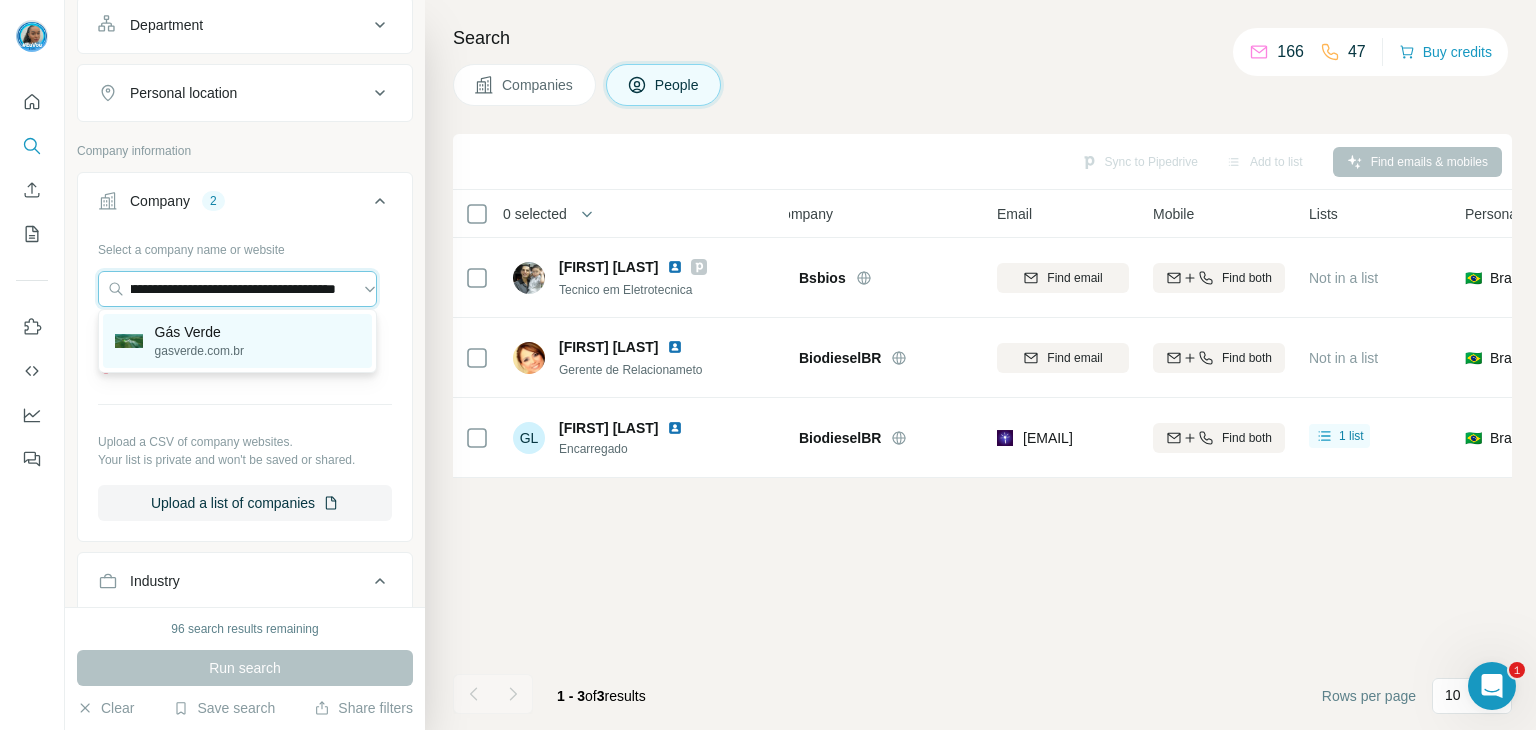 type on "**********" 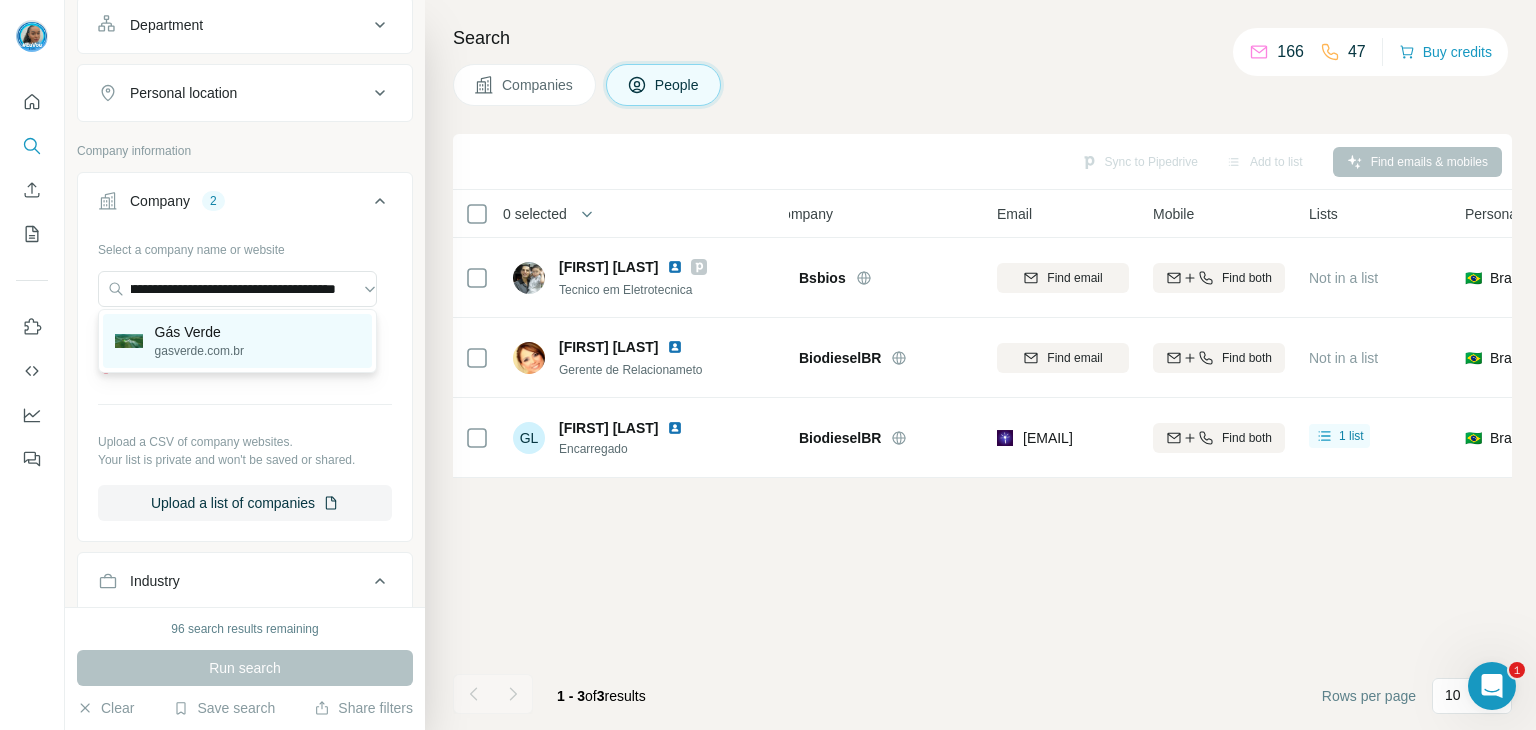 click on "Gás Verde [DOMAIN]" at bounding box center [237, 341] 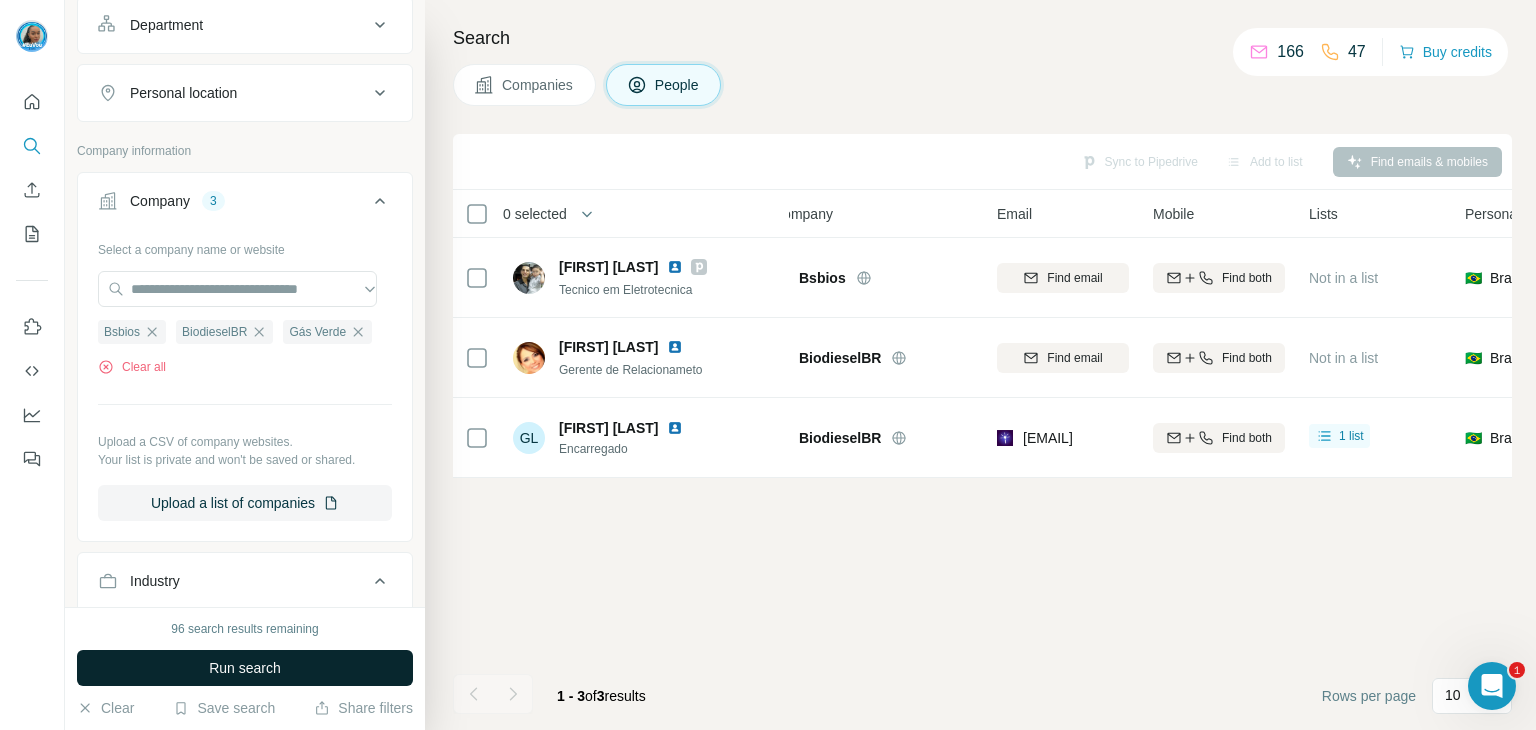 click on "Run search" at bounding box center [245, 668] 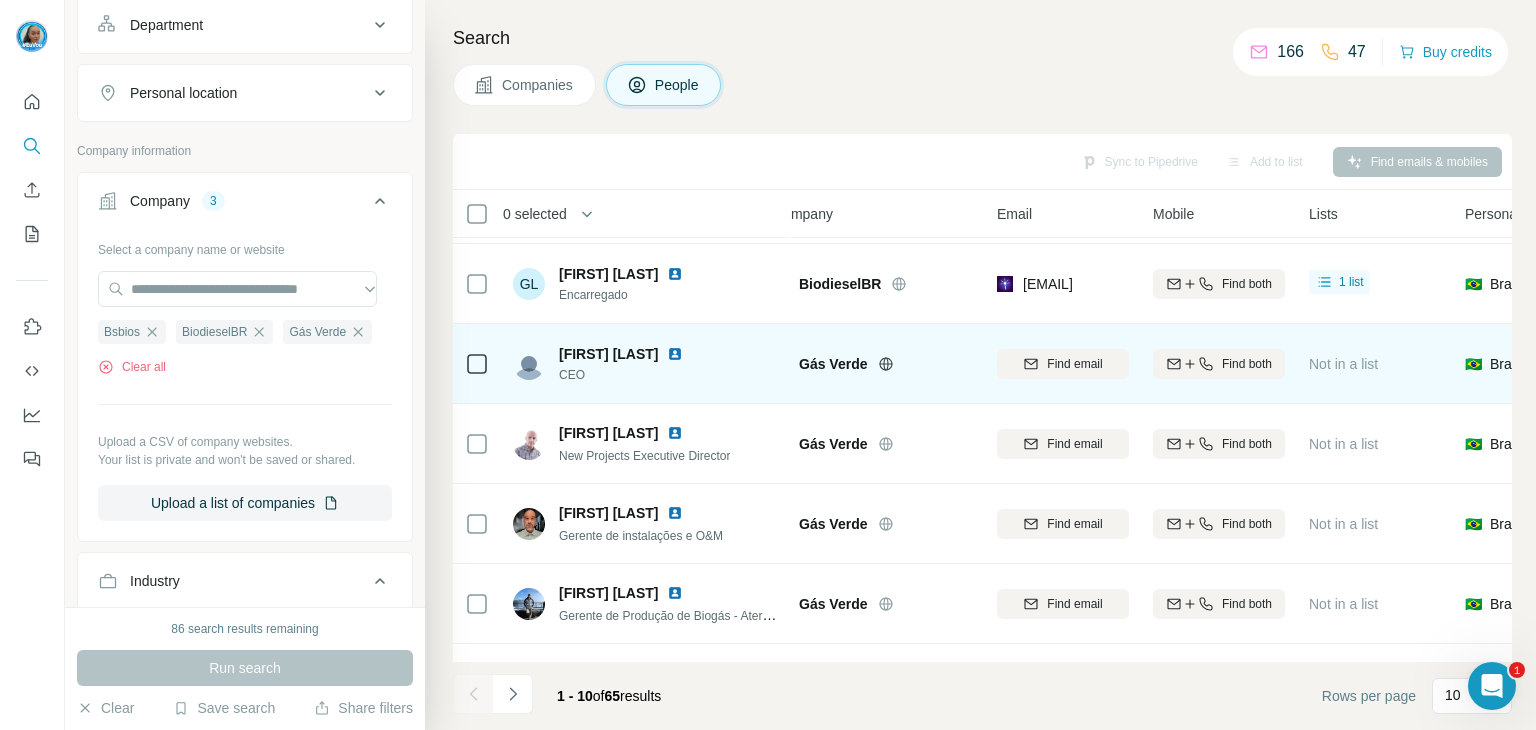 scroll, scrollTop: 186, scrollLeft: 28, axis: both 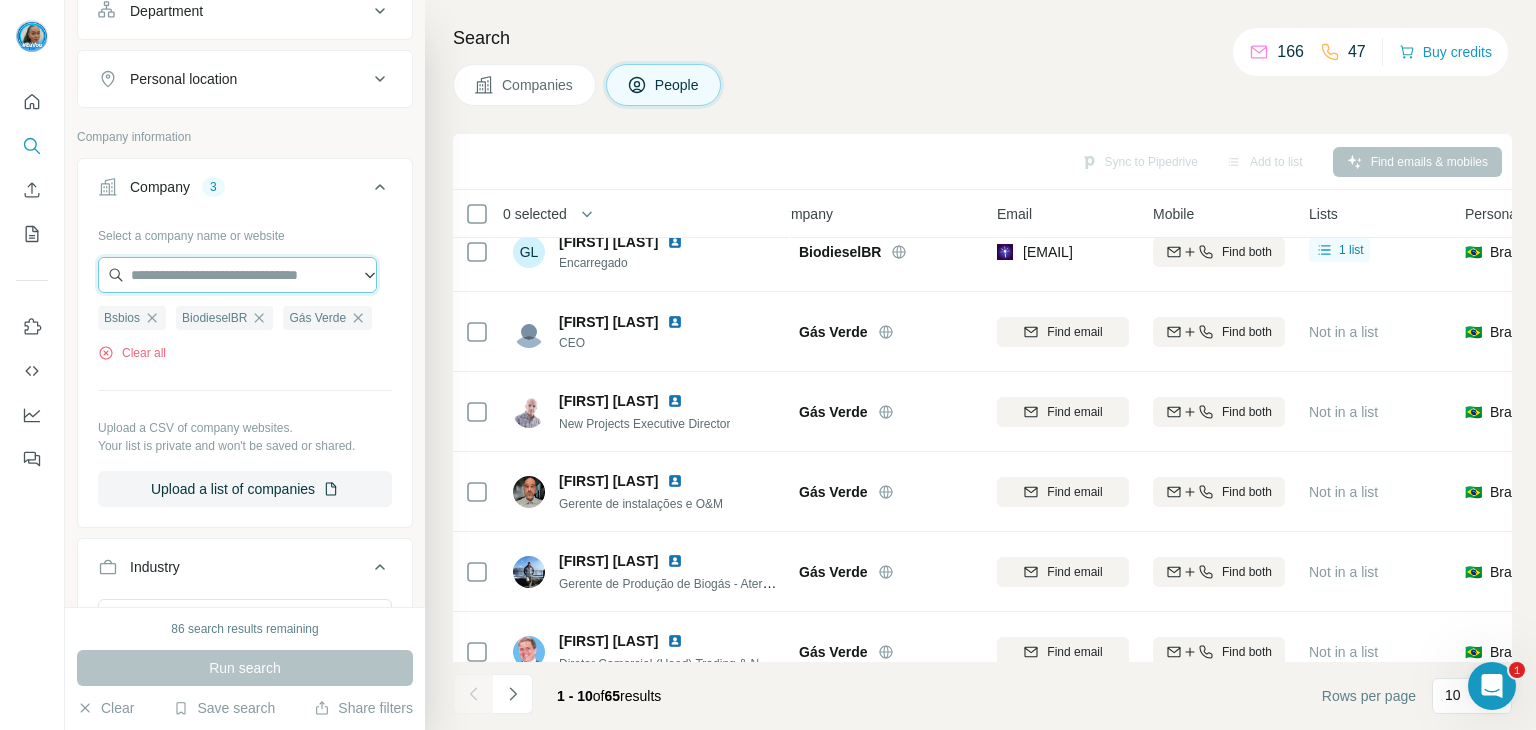 click at bounding box center (237, 275) 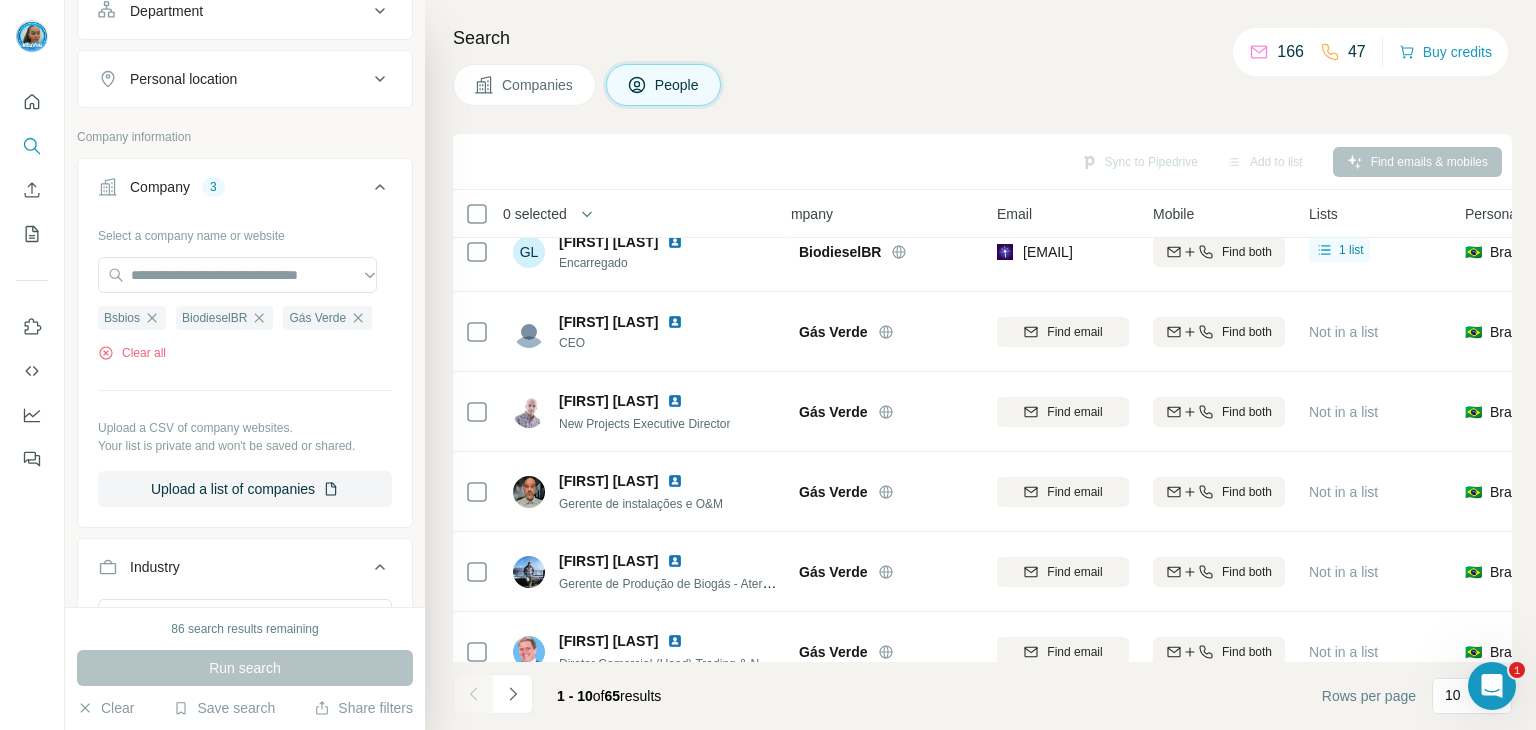 click on "Search Companies People Sync to Pipedrive Add to list Find emails & mobiles 0 selected People Company Email Mobile Lists Personal location Seniority Department Landline André Vidaletti da Silva Tecnico em Eletrotecnica Bsbios Find email Find both Not in a list 🇧🇷 Brazil Other Engineering Find email first Natália Abadie Quadrado Gerente de Relacionameto BiodieselBR Find email Find both Not in a list 🇧🇷 Brazil Manager Other Find email first GL Gean Lacerda silva Encarregado BiodieselBR gean@biodieselbr.com Find both 1 list 🇧🇷 Brazil Other Other Not found Marcel Jorand CEO Gás Verde Find email Find both Not in a list 🇧🇷 Brazil C-Level Management Find email first Alain Arcalji New Projects Executive Director Gás Verde Find email Find both Not in a list 🇧🇷 Brazil Director Operations Find email first André Cunha Gerente de instalações e O&M Gás Verde Find email Find both Not in a list 🇧🇷 Brazil Manager Other Find email first Andres Lorenzo Gás Verde Find email 🇧🇷" at bounding box center (980, 365) 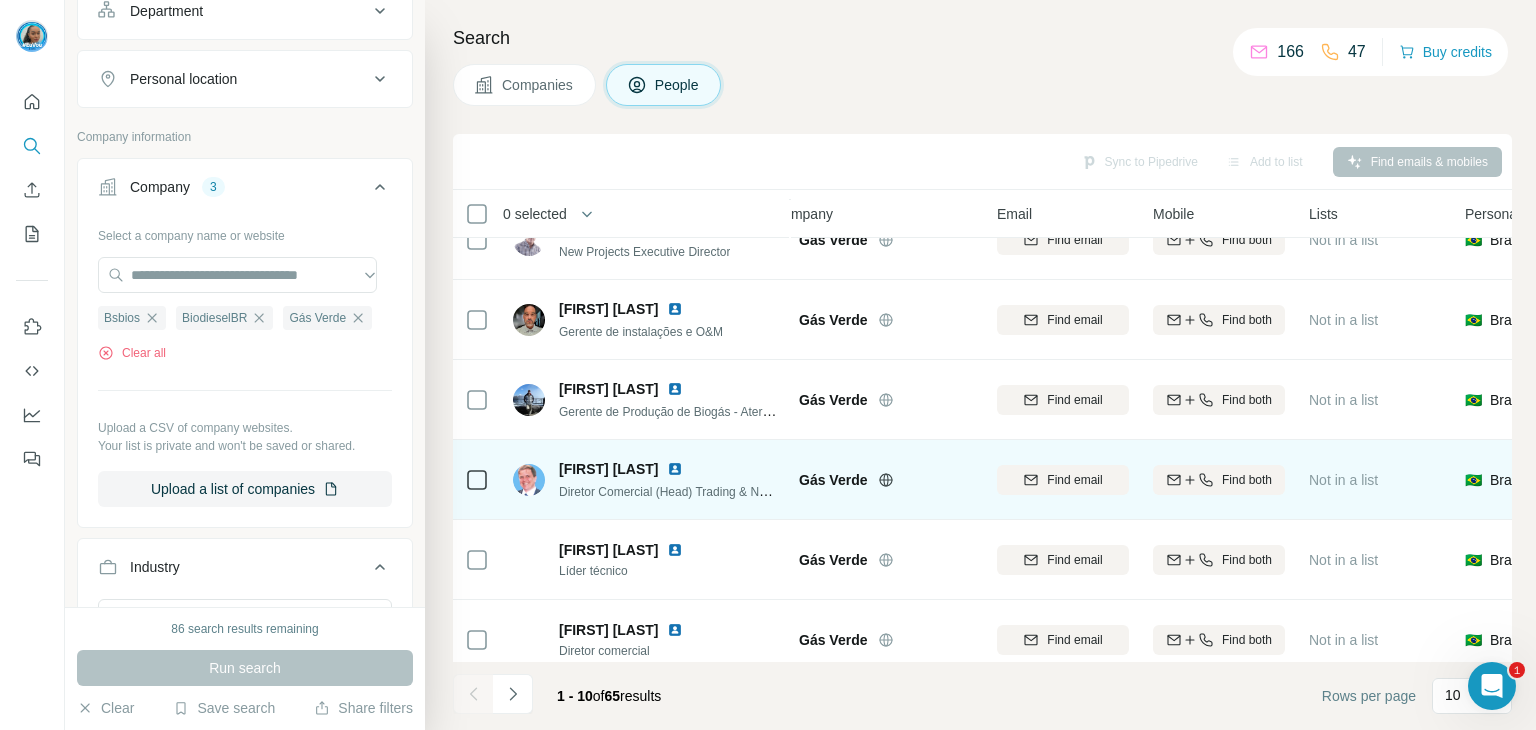 scroll, scrollTop: 386, scrollLeft: 28, axis: both 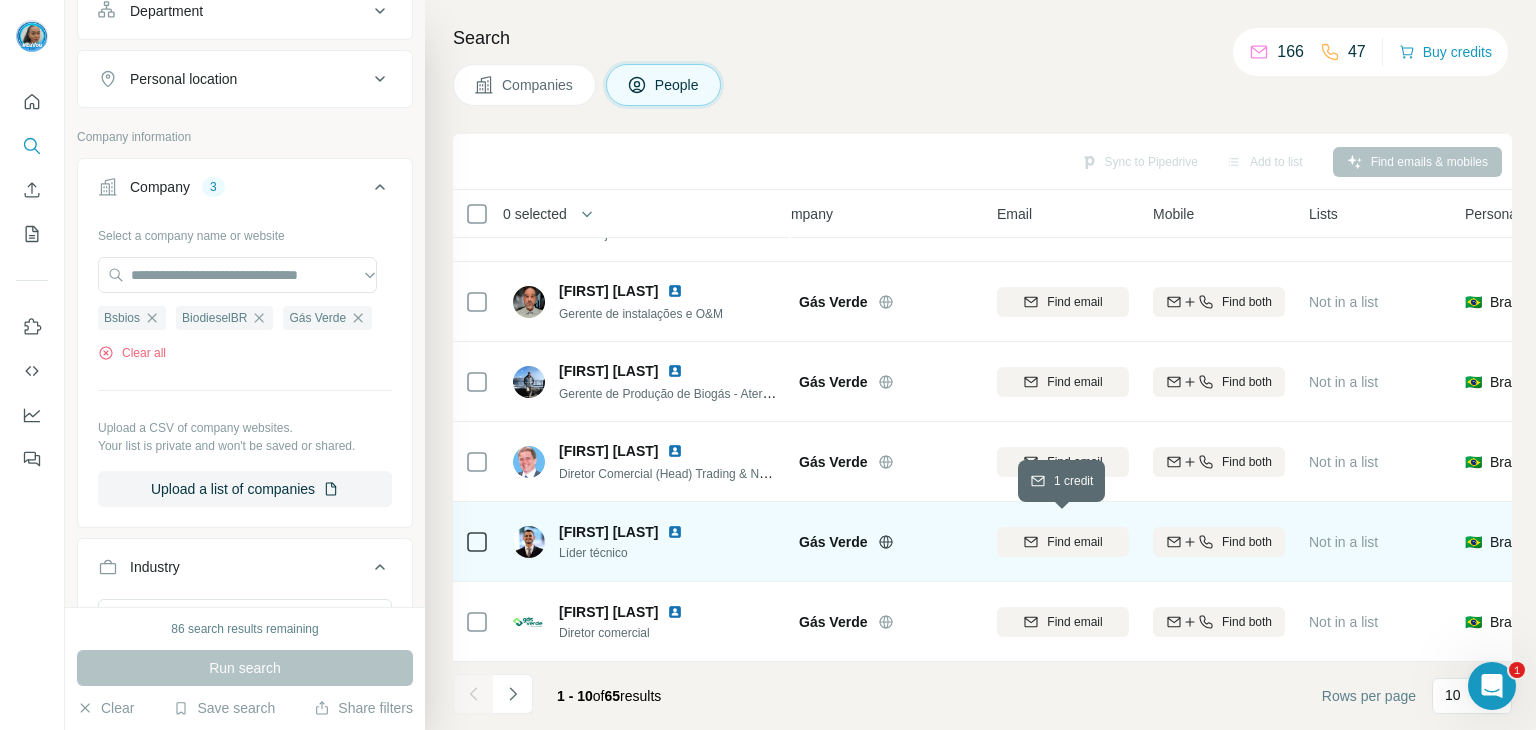 click on "Find email" at bounding box center [1074, 542] 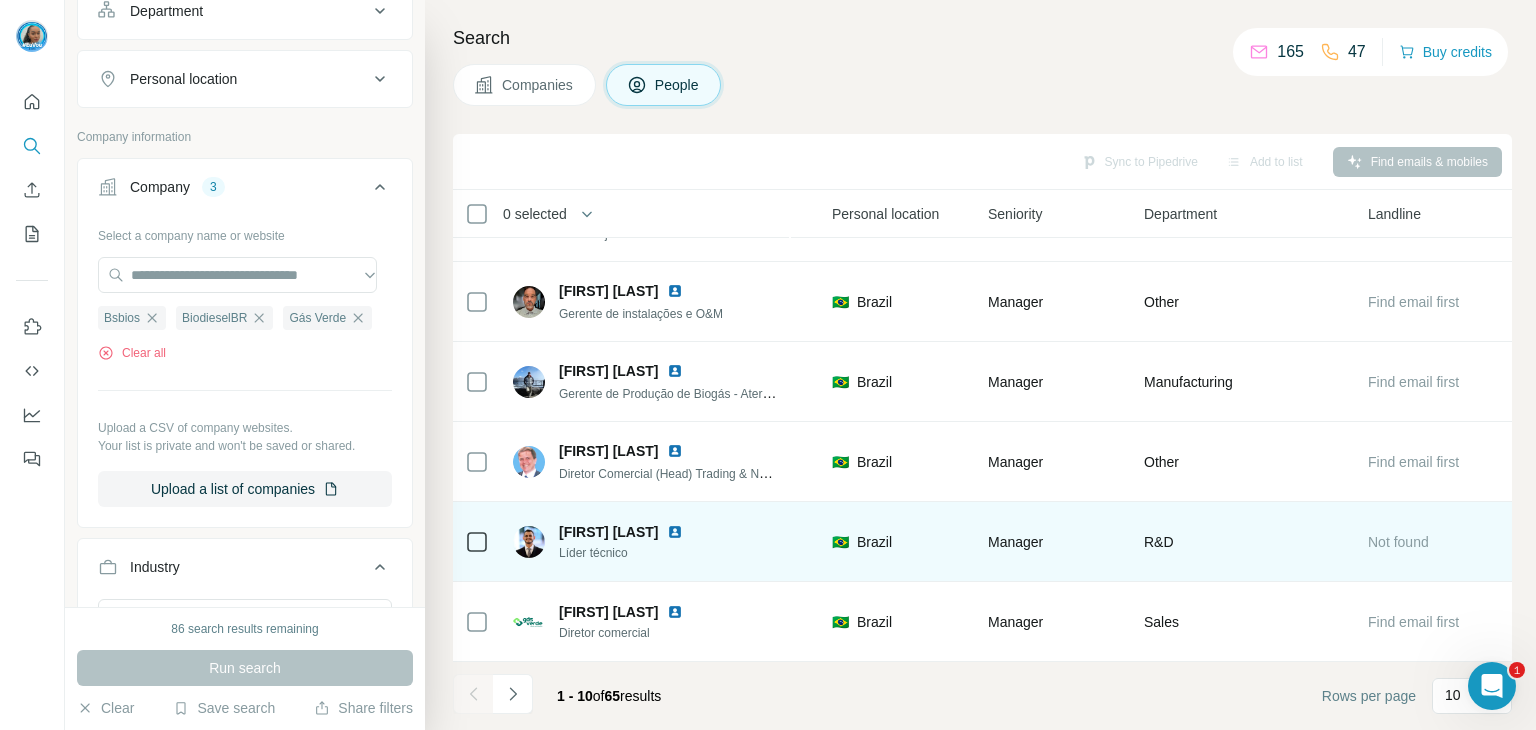 scroll, scrollTop: 386, scrollLeft: 0, axis: vertical 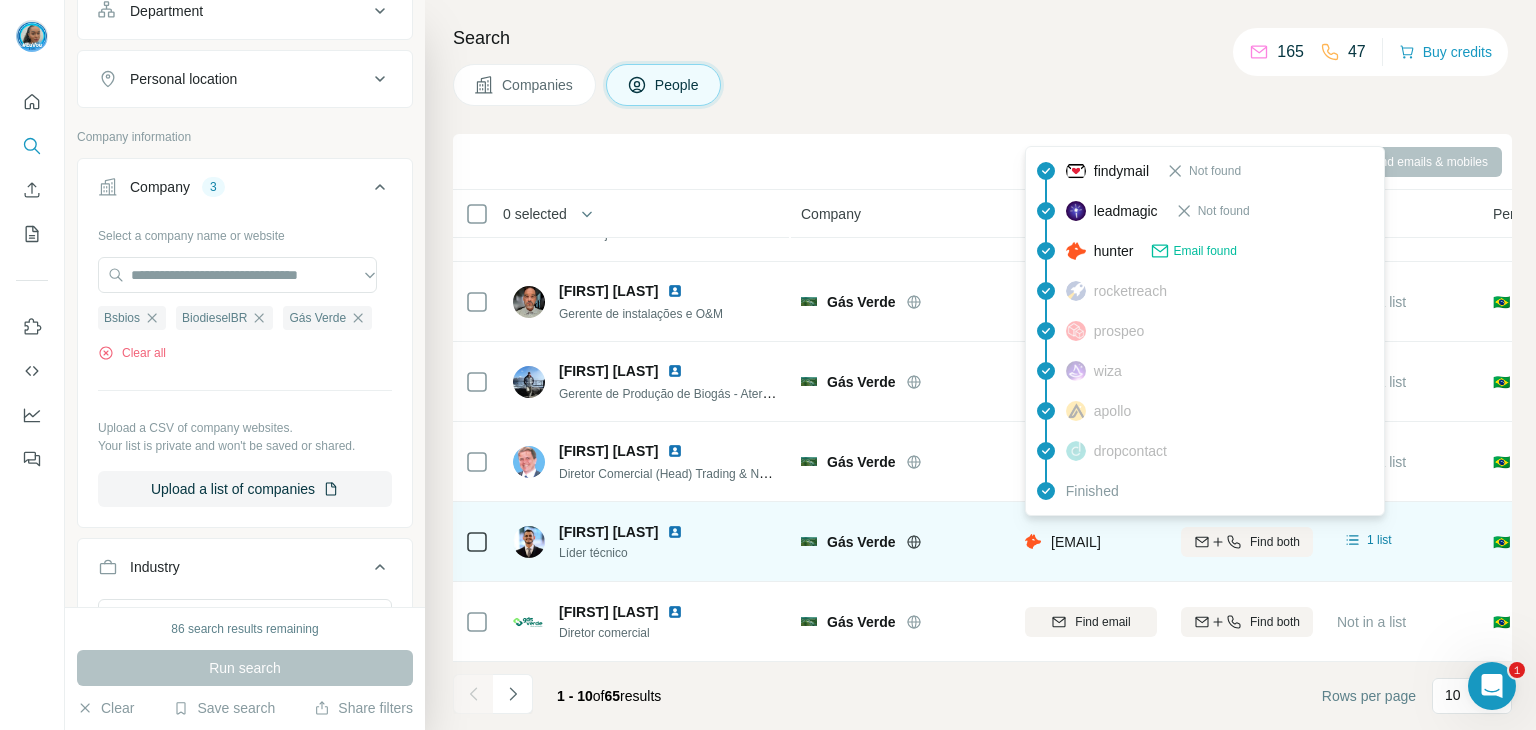 click on "[EMAIL]" at bounding box center (1076, 542) 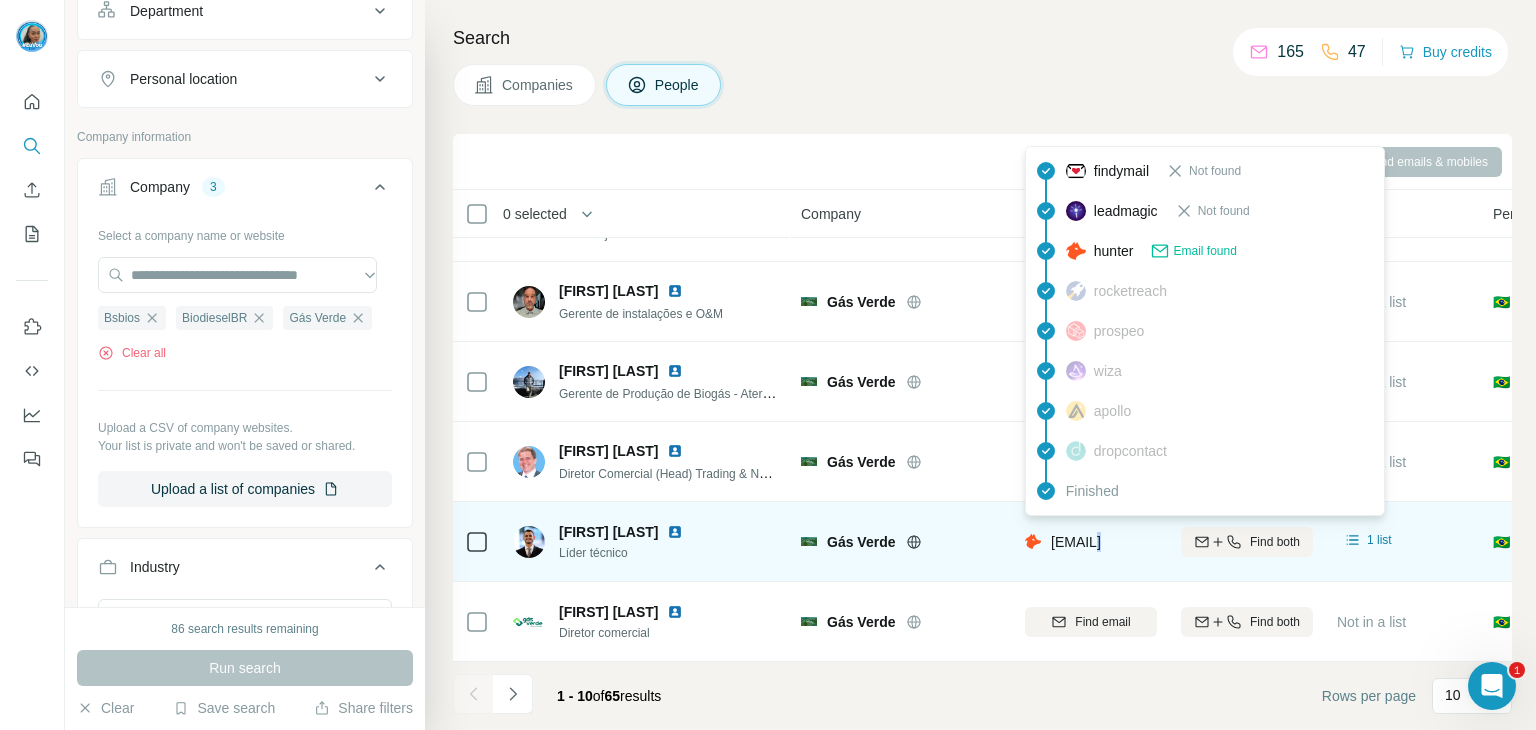 click on "[EMAIL]" at bounding box center [1076, 542] 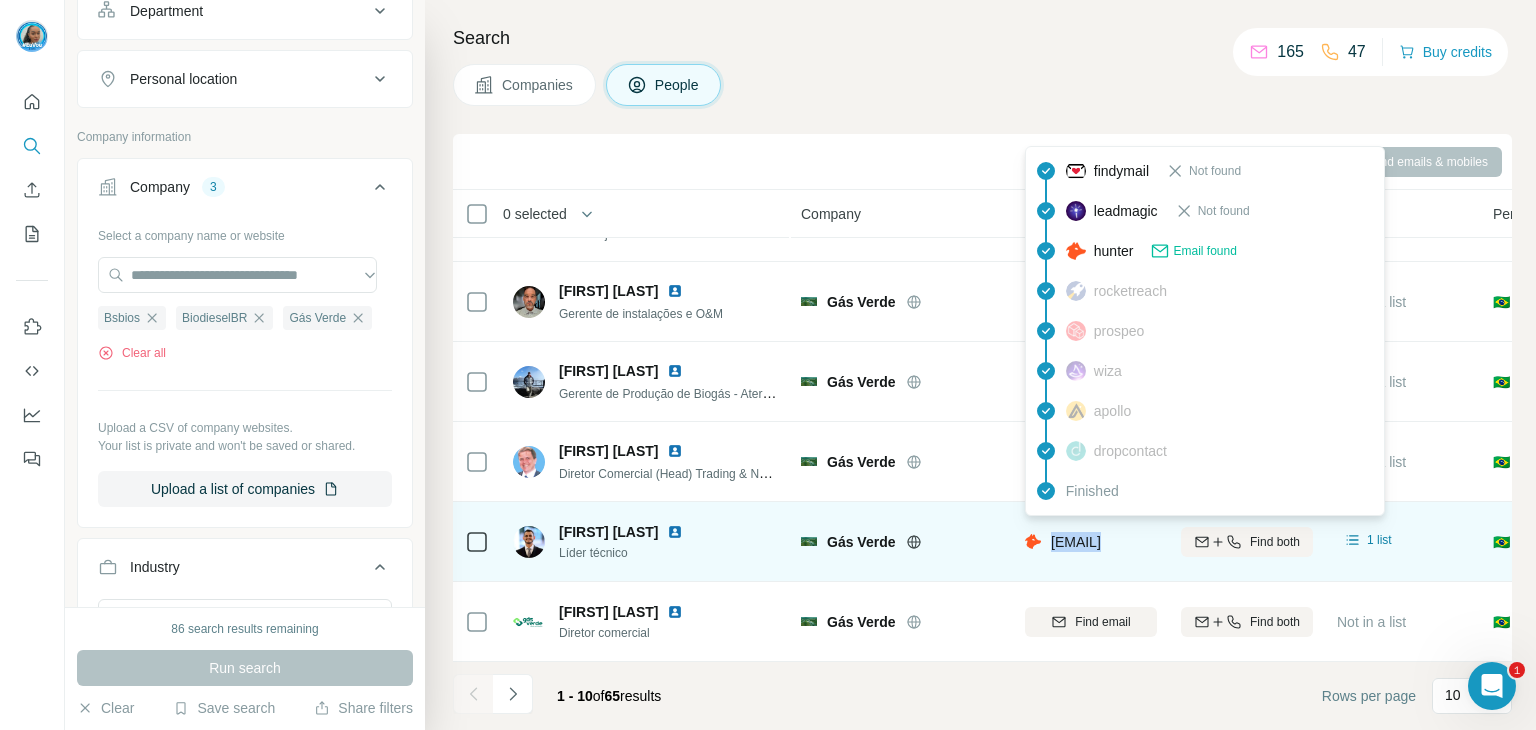 click on "[EMAIL]" at bounding box center [1076, 542] 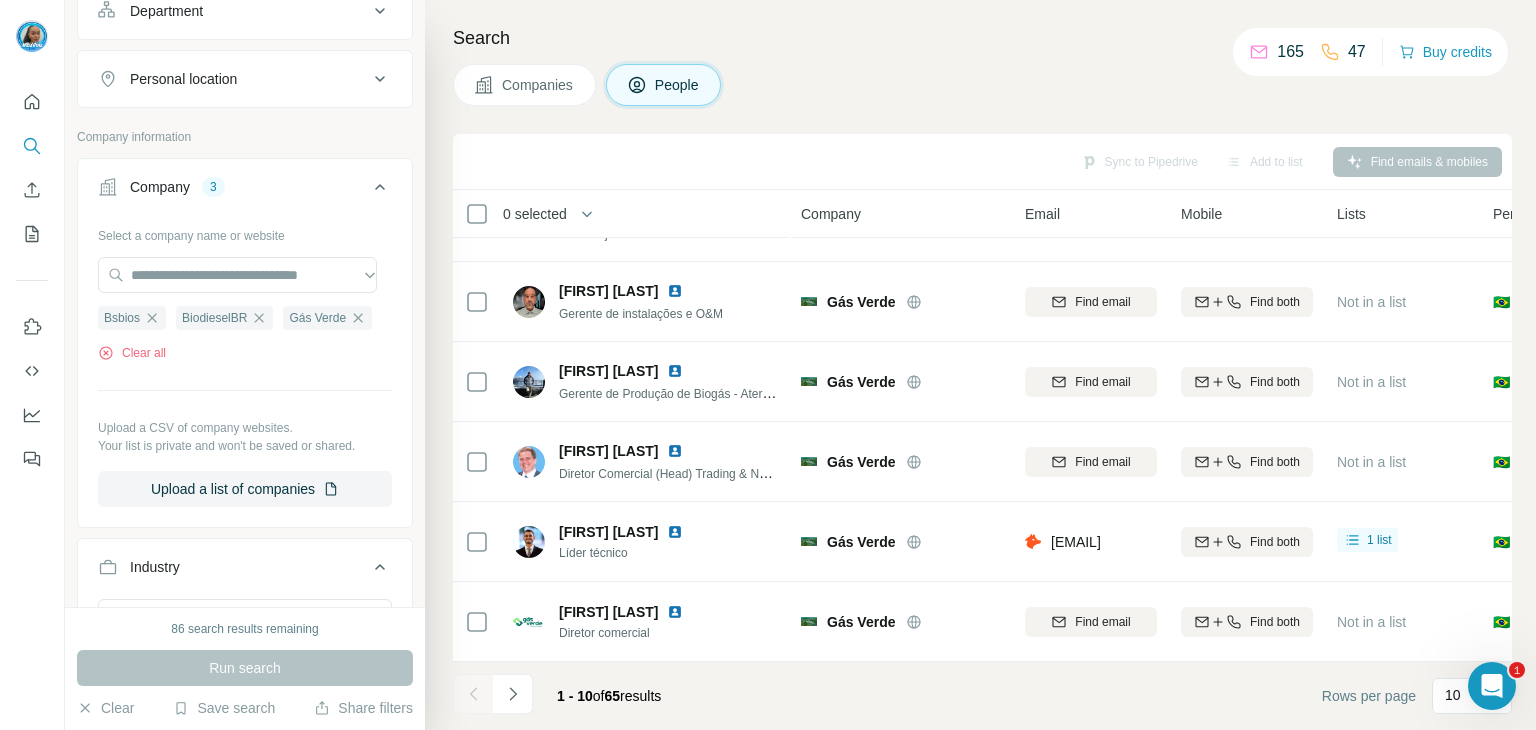 click on "165 47 Buy credits" at bounding box center (1370, 52) 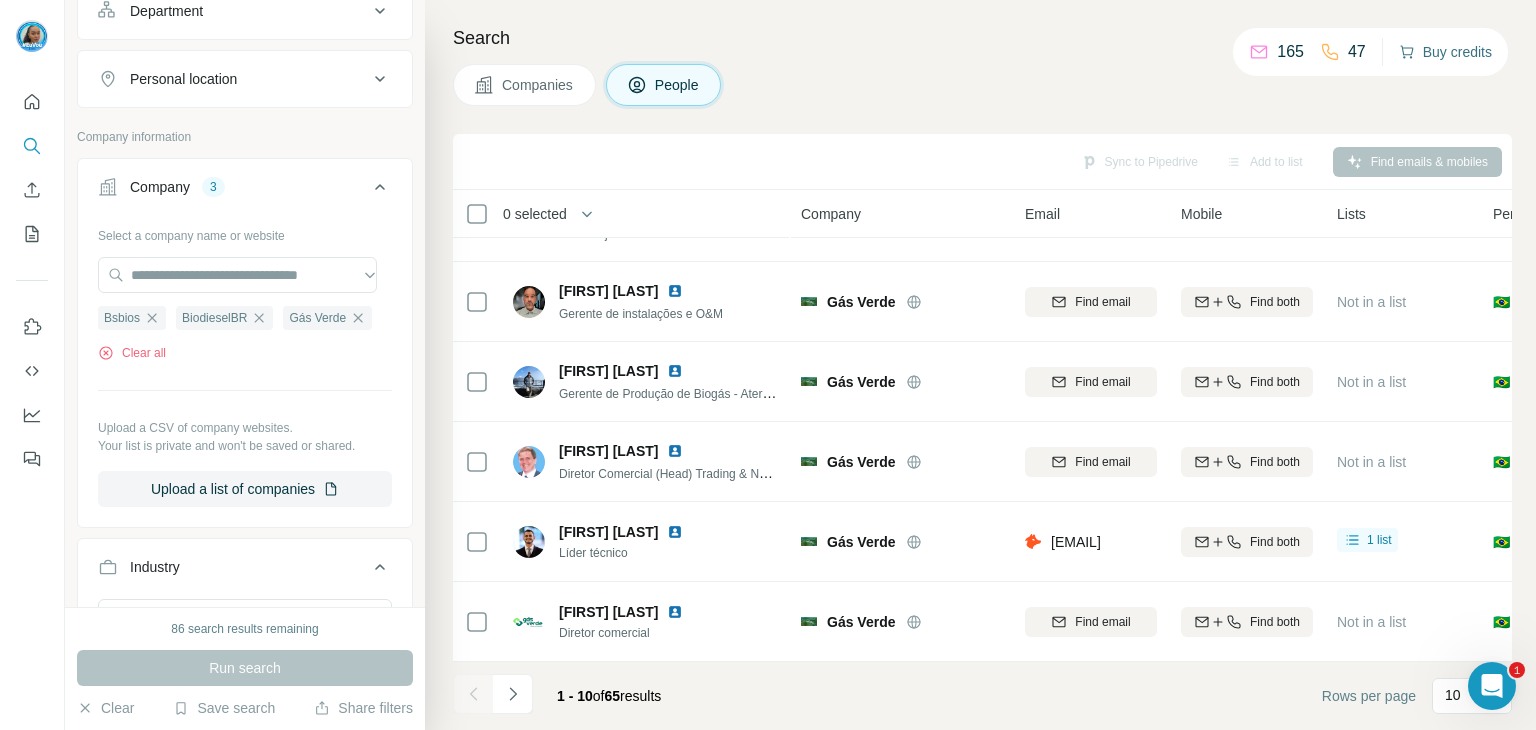 click on "Buy credits" at bounding box center (1445, 52) 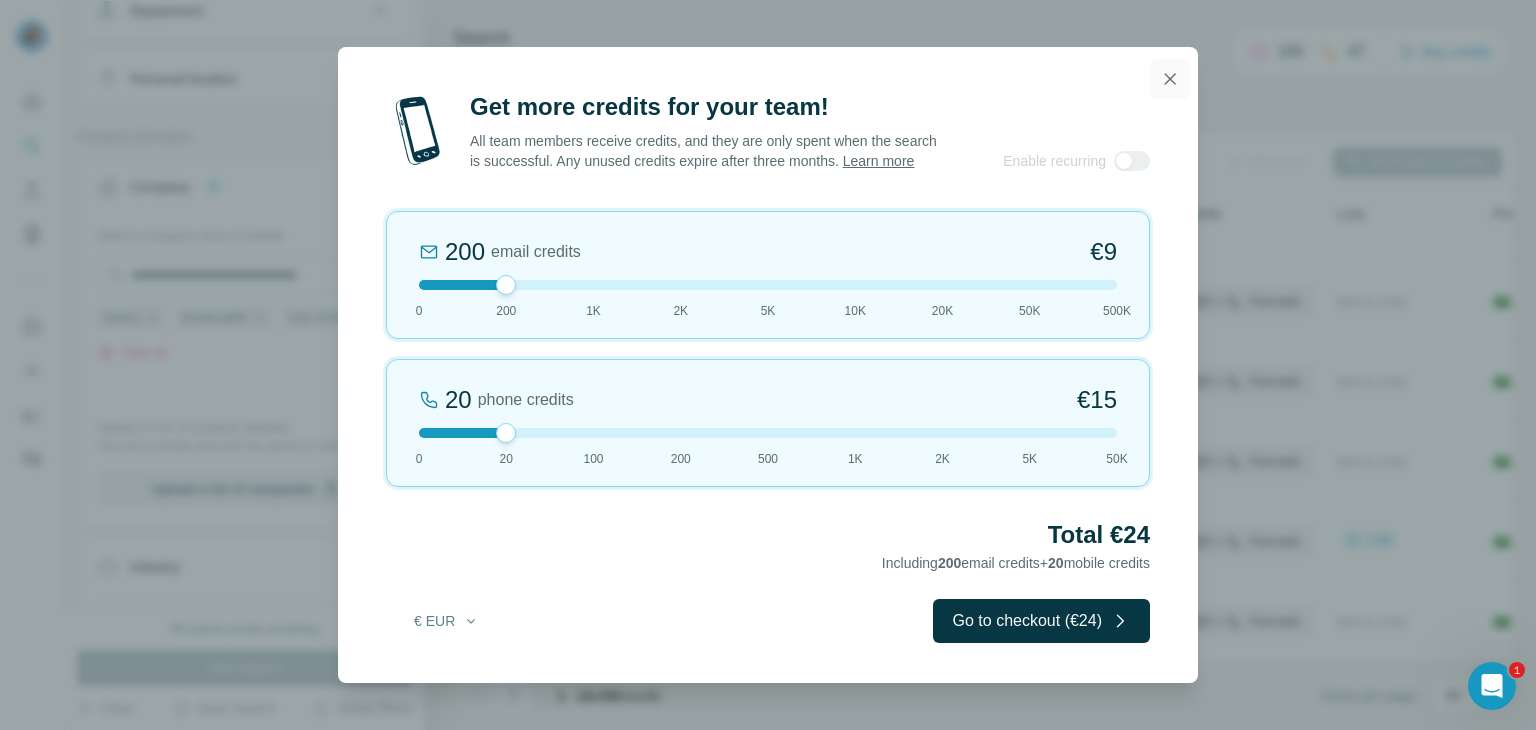 click at bounding box center (1170, 79) 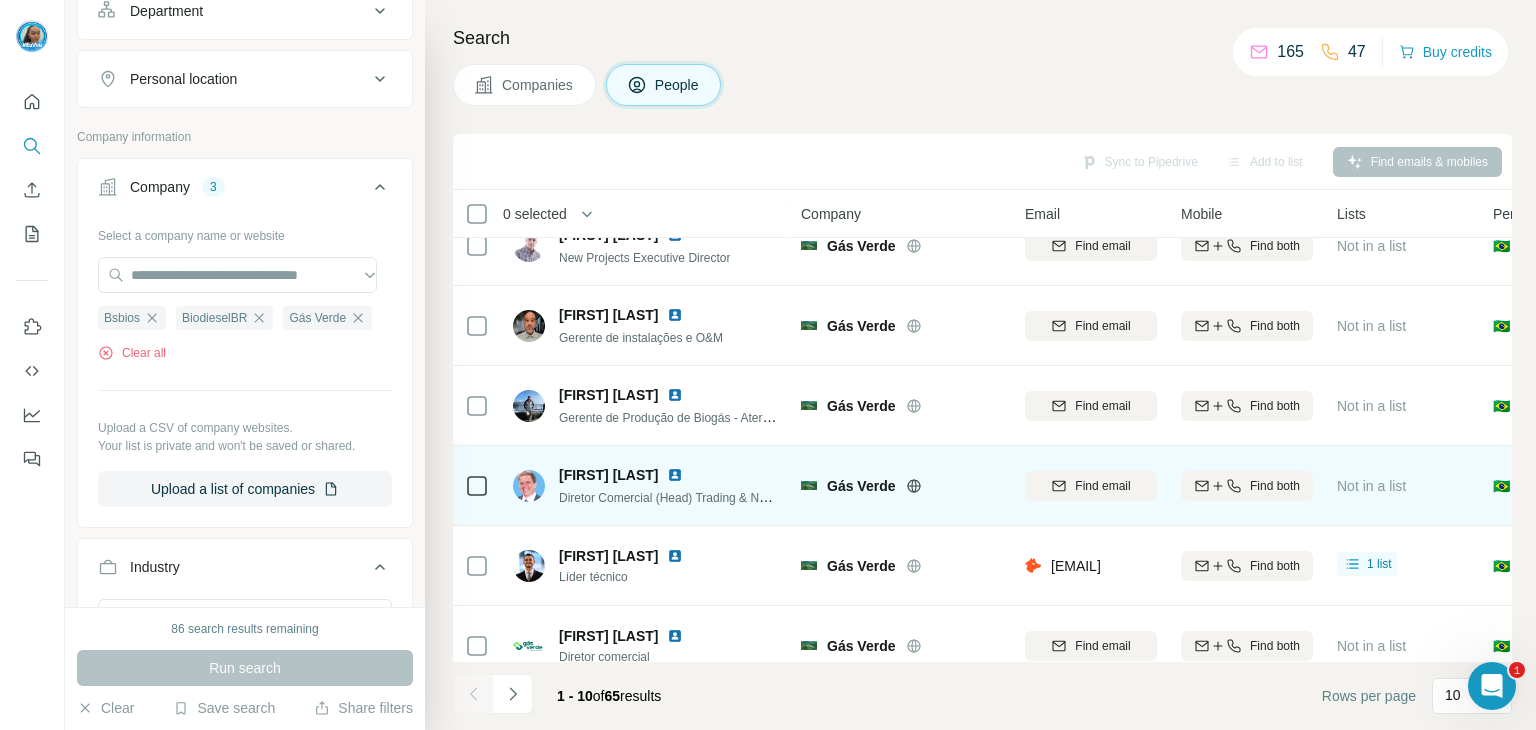 scroll, scrollTop: 386, scrollLeft: 0, axis: vertical 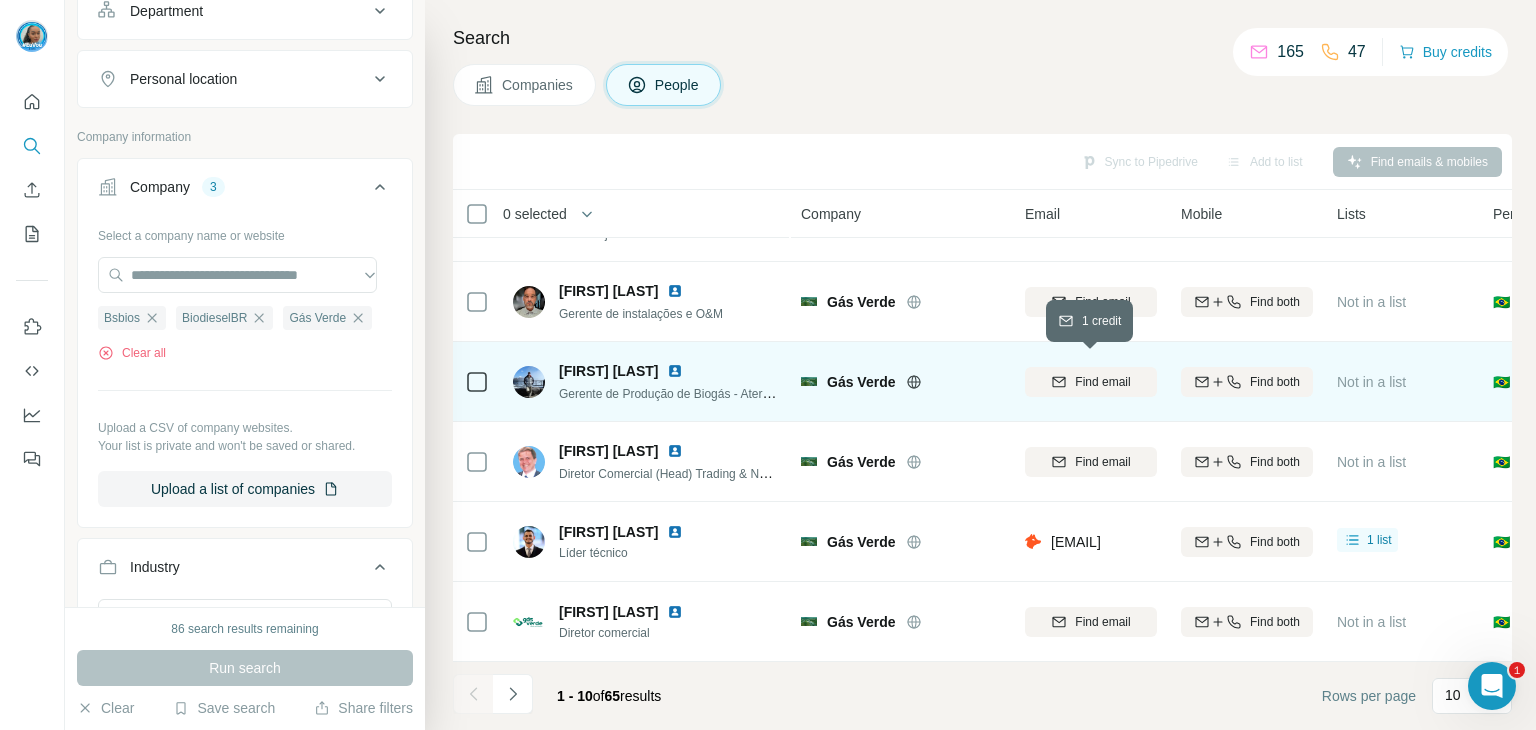 click on "Find email" at bounding box center (1091, 382) 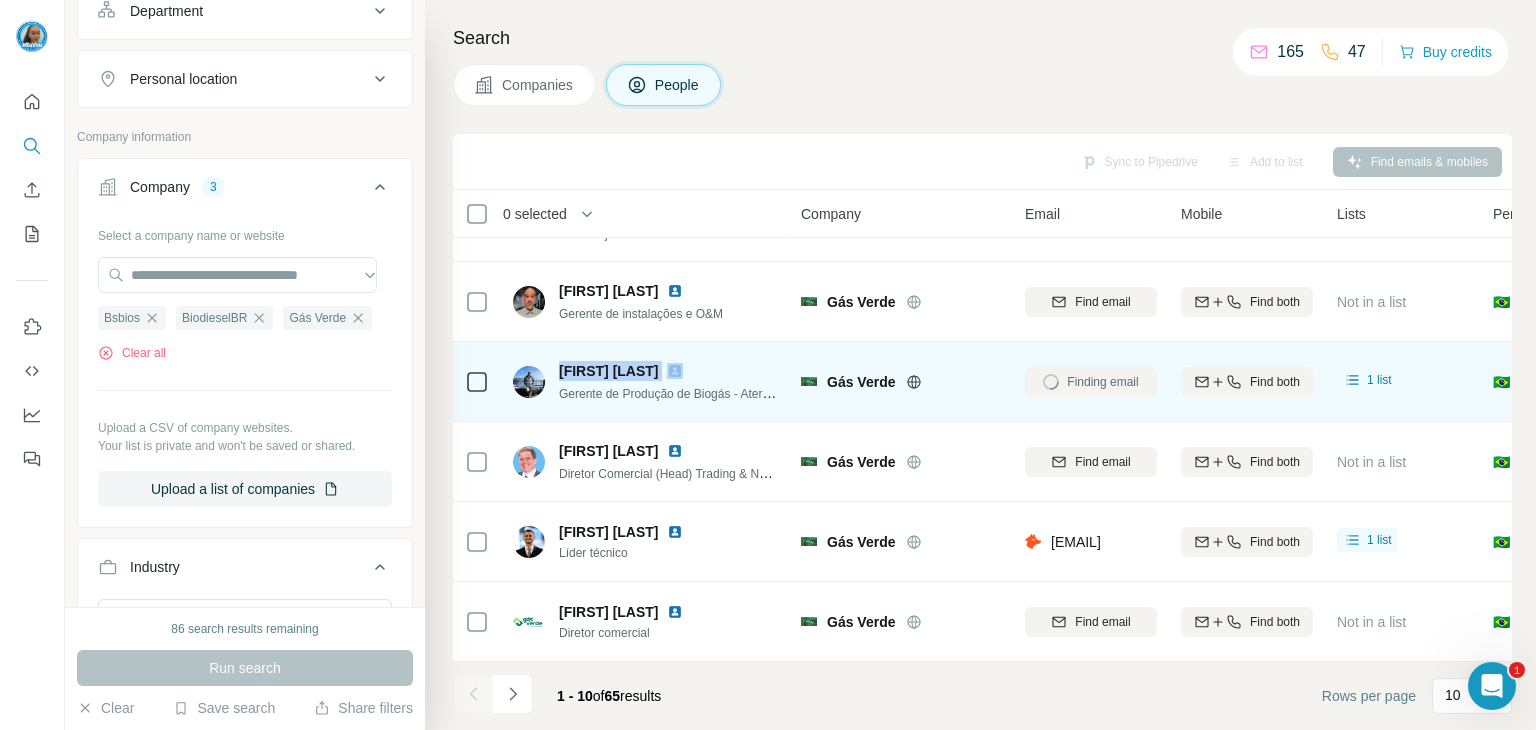 drag, startPoint x: 596, startPoint y: 359, endPoint x: 676, endPoint y: 357, distance: 80.024994 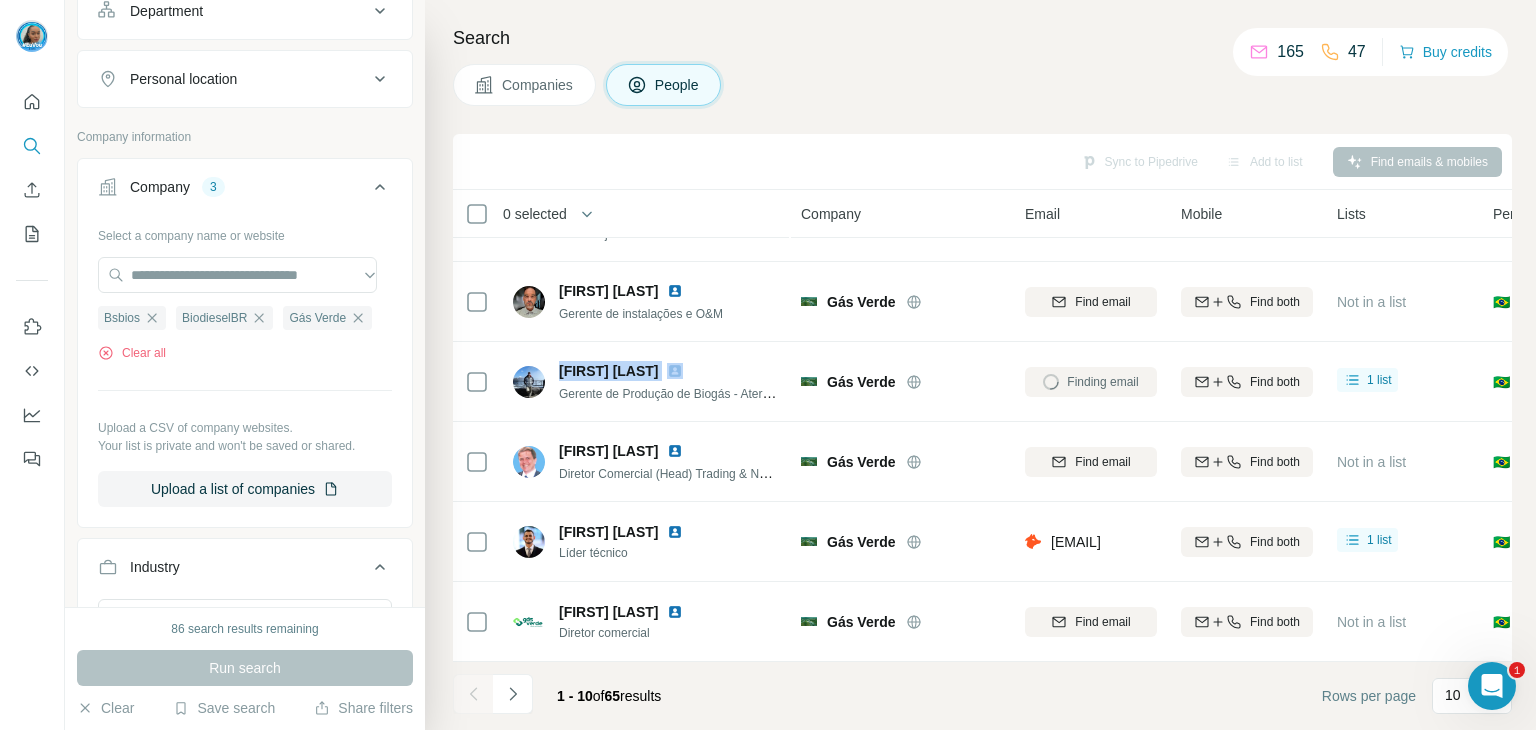 copy on "[FIRST] [LAST]" 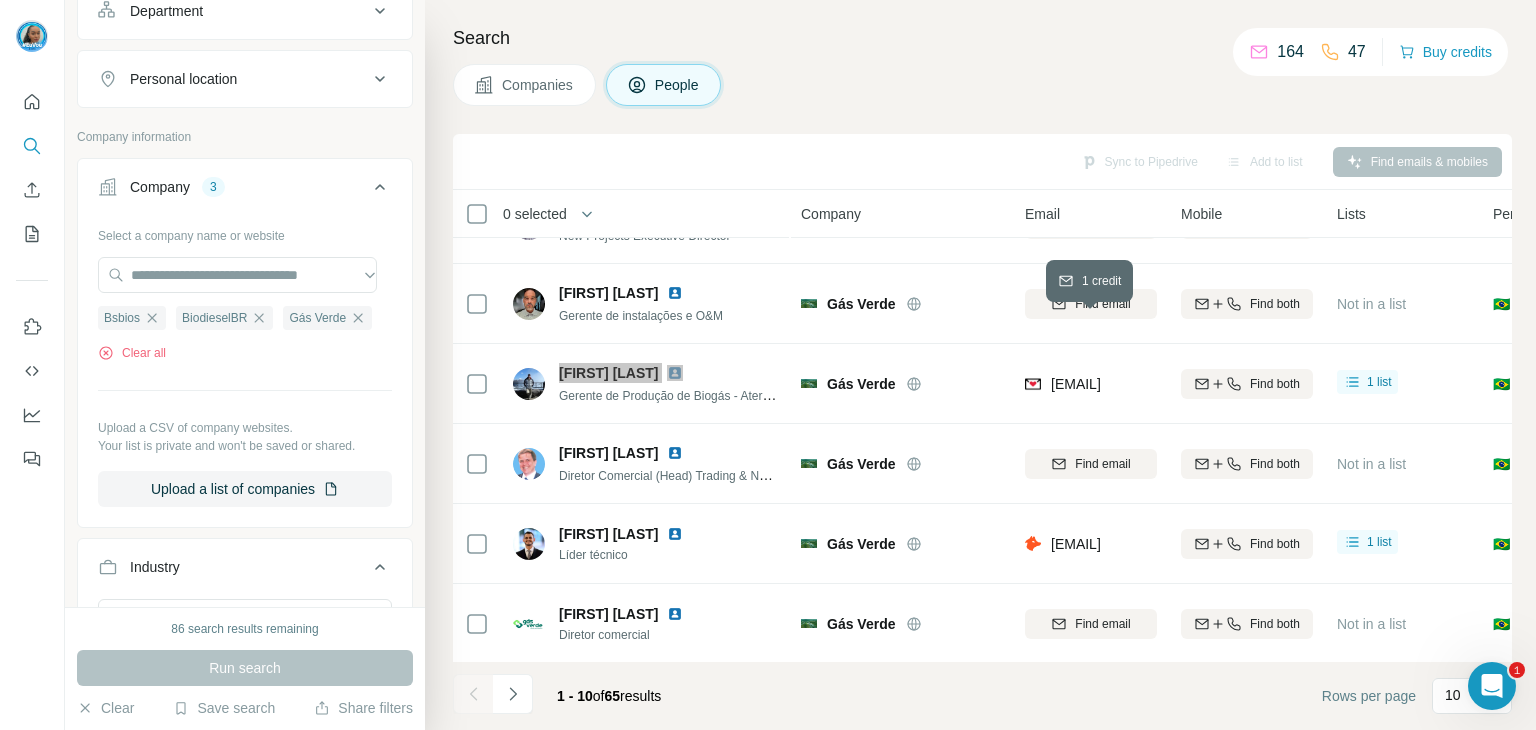 scroll, scrollTop: 386, scrollLeft: 0, axis: vertical 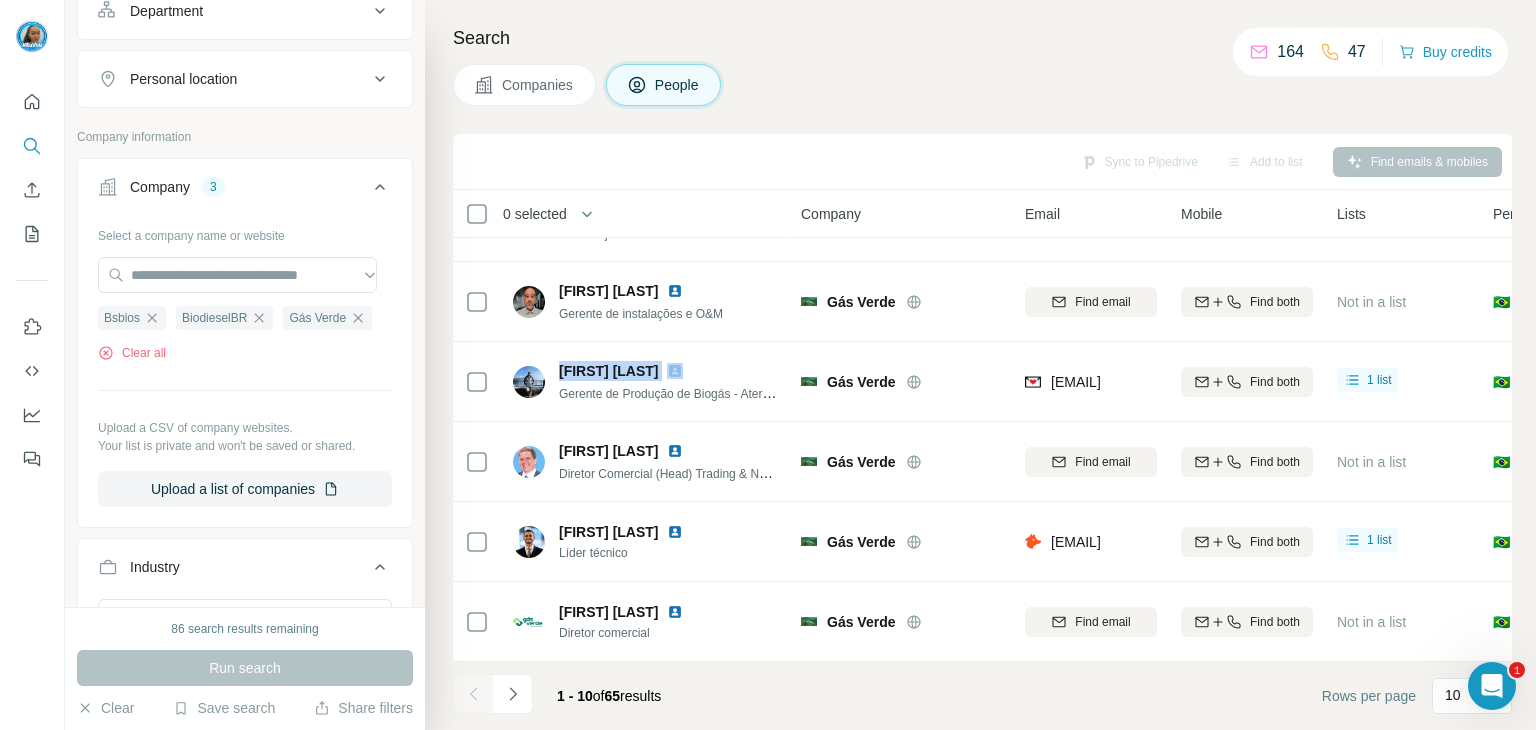 copy on "[FIRST] [LAST]" 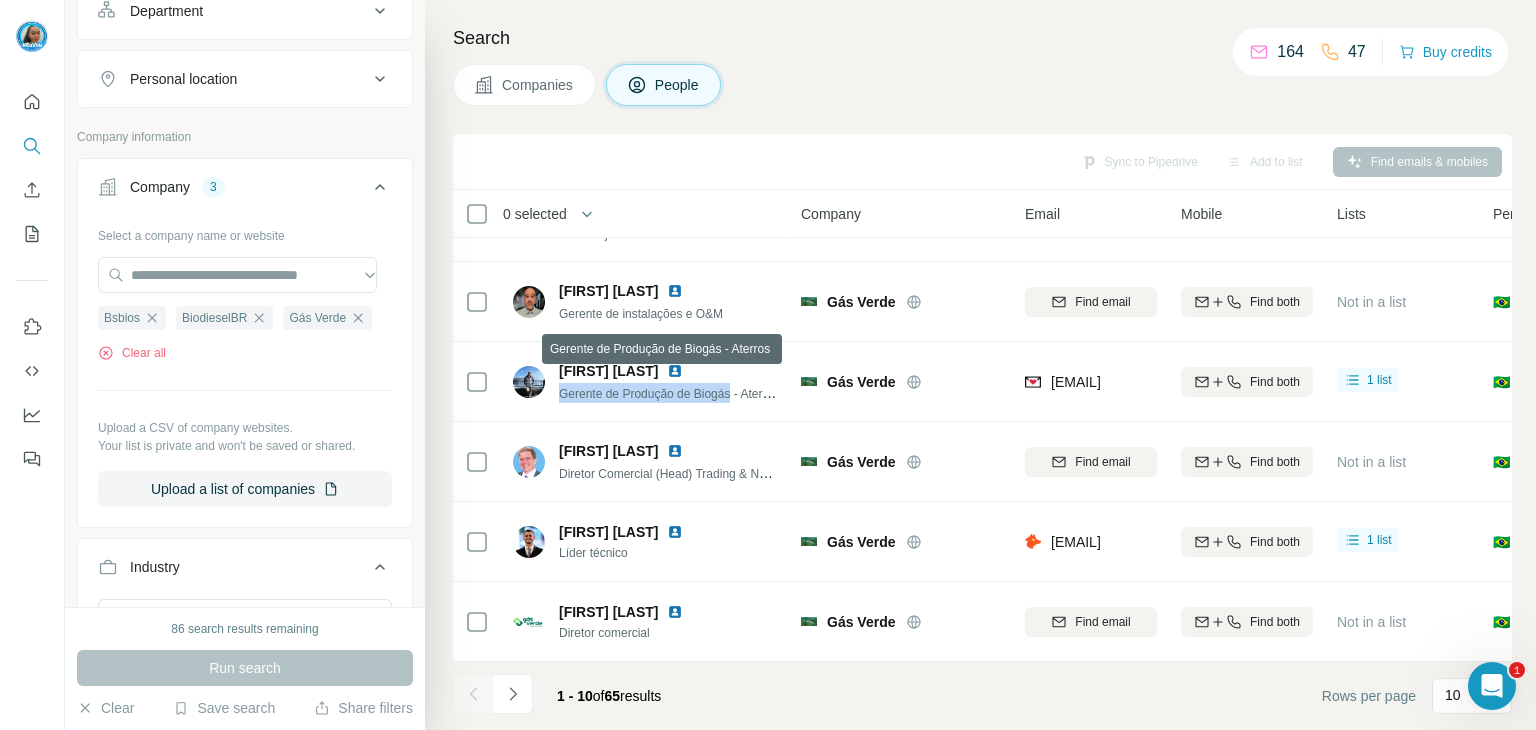 drag, startPoint x: 560, startPoint y: 379, endPoint x: 736, endPoint y: 382, distance: 176.02557 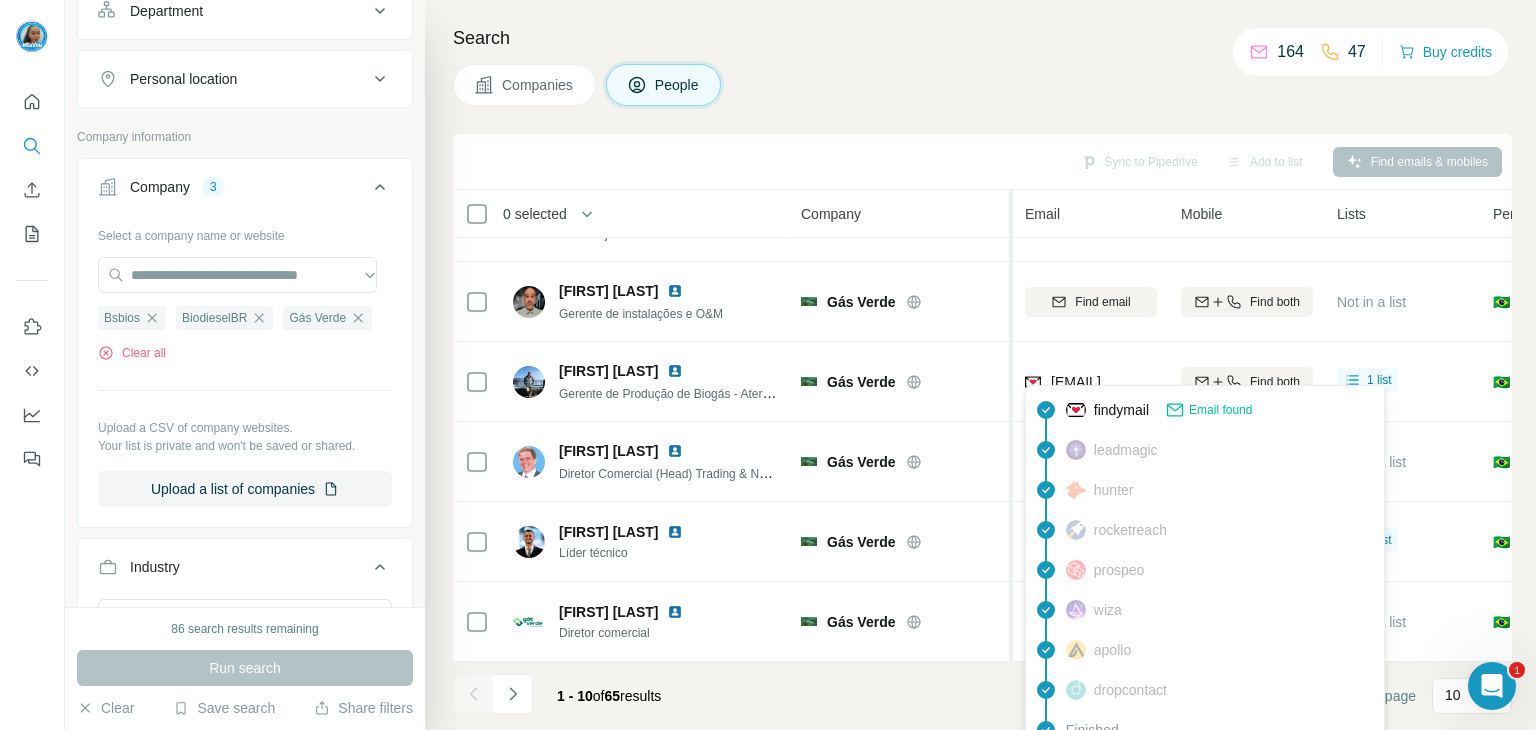 drag, startPoint x: 1060, startPoint y: 365, endPoint x: 1012, endPoint y: 325, distance: 62.482 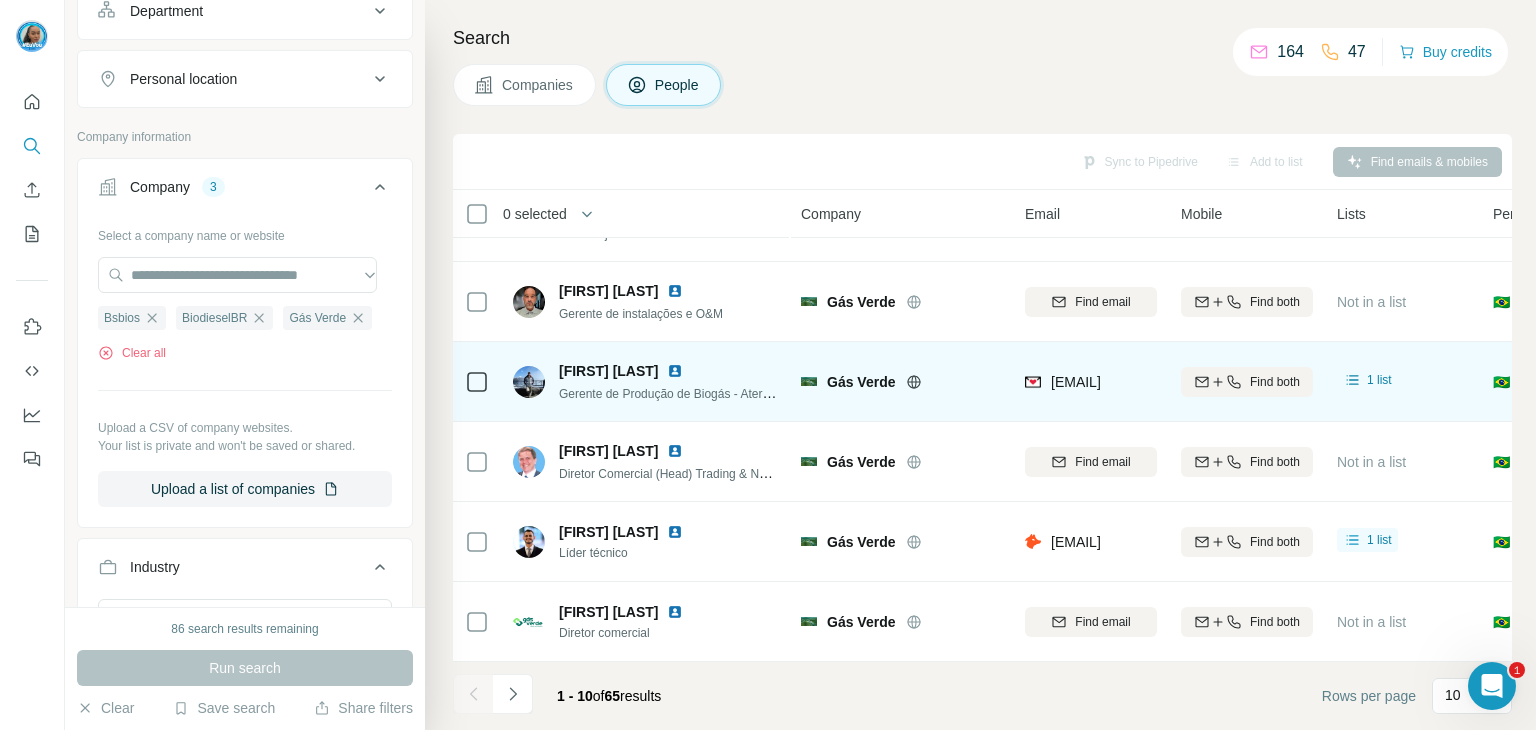 drag, startPoint x: 1051, startPoint y: 369, endPoint x: 1159, endPoint y: 370, distance: 108.00463 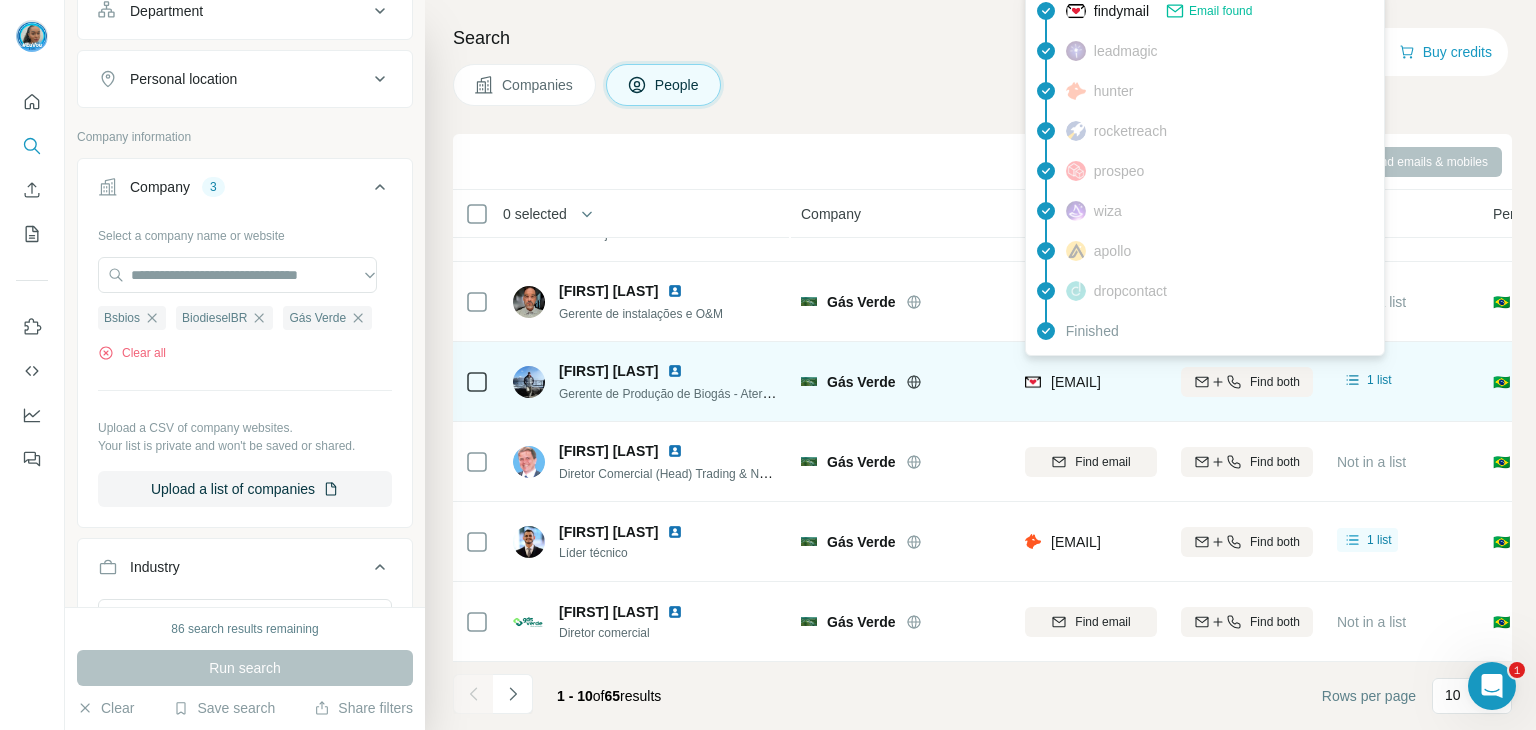 click on "[EMAIL]" at bounding box center [1076, 382] 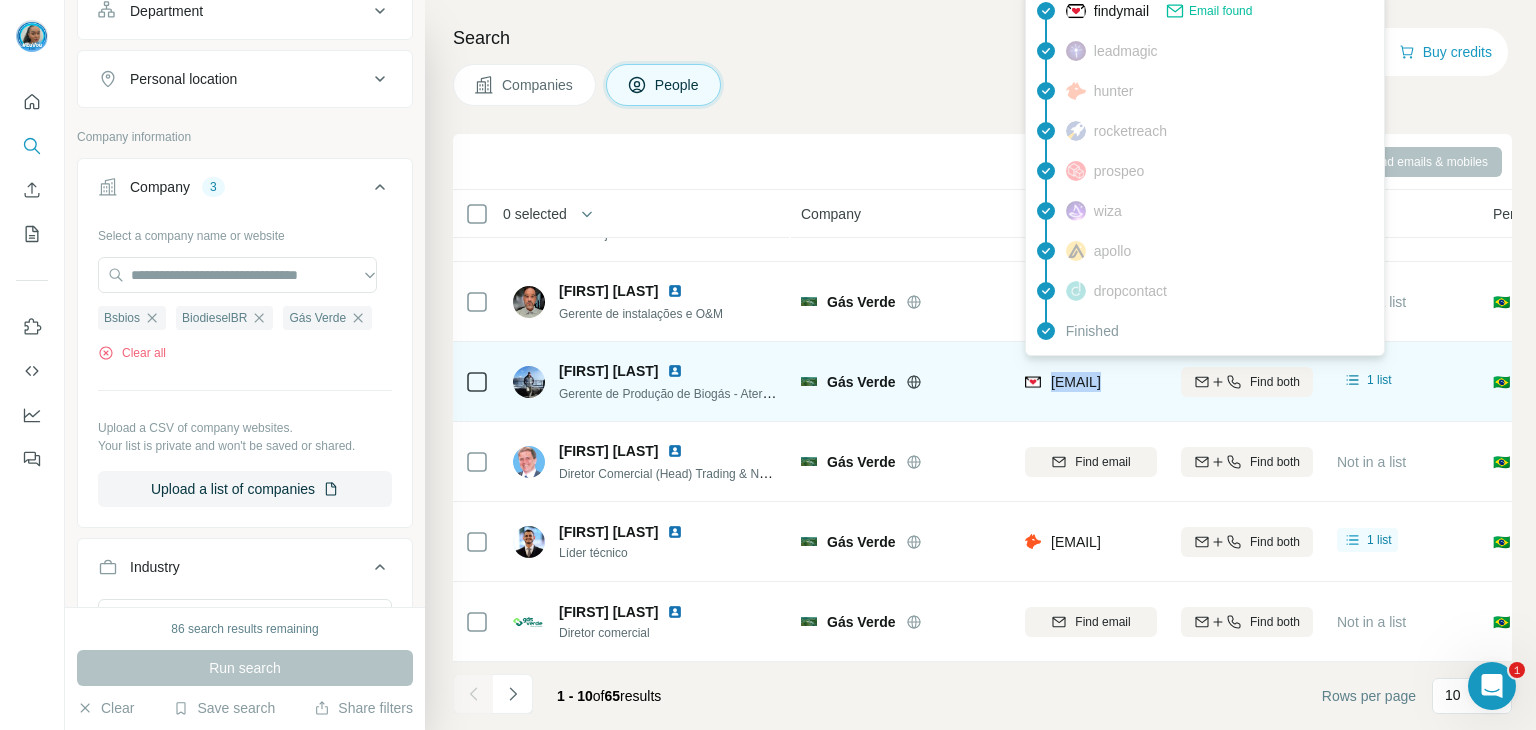 click on "[EMAIL]" at bounding box center (1076, 382) 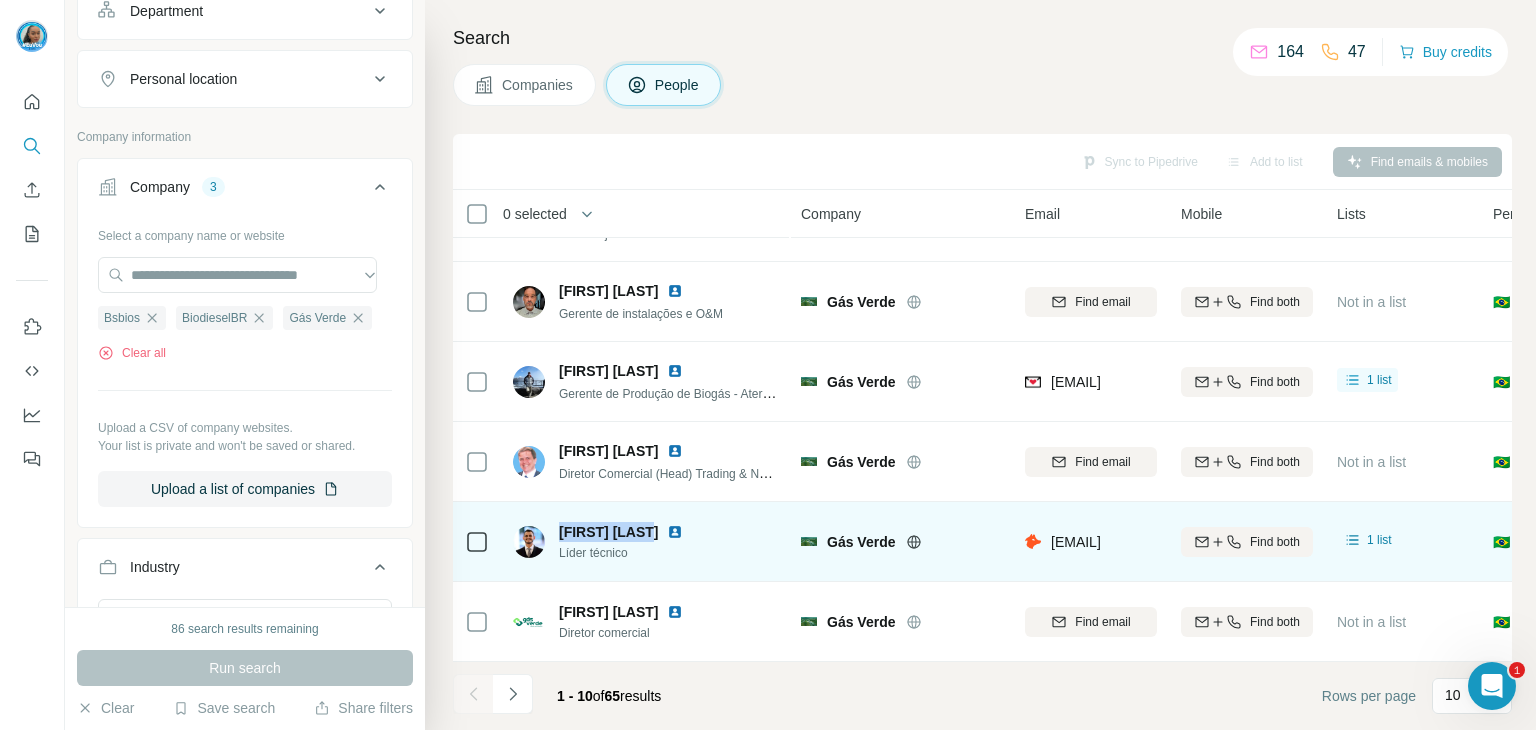 drag, startPoint x: 562, startPoint y: 521, endPoint x: 652, endPoint y: 517, distance: 90.088844 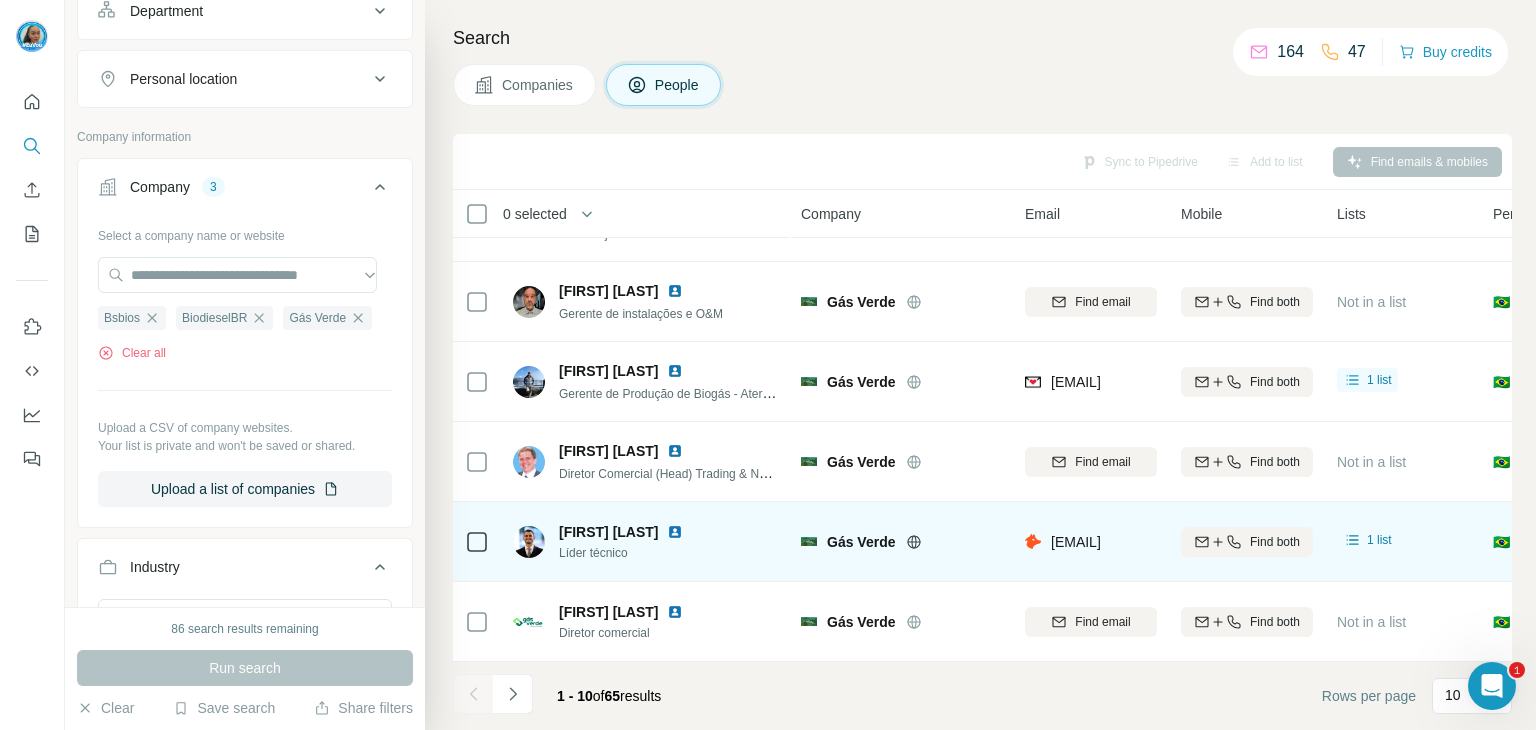click on "Líder técnico" at bounding box center (633, 553) 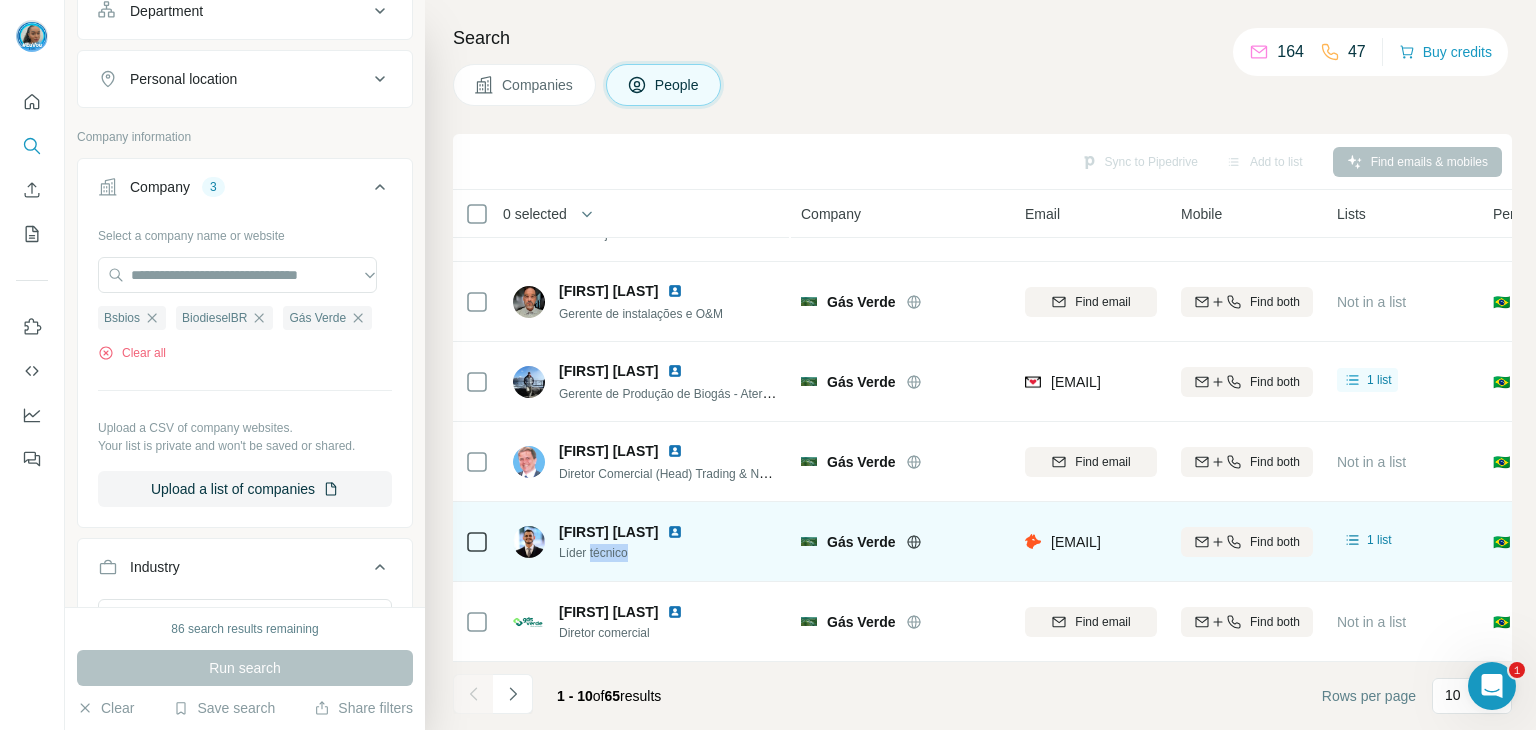 click on "Líder técnico" at bounding box center (633, 553) 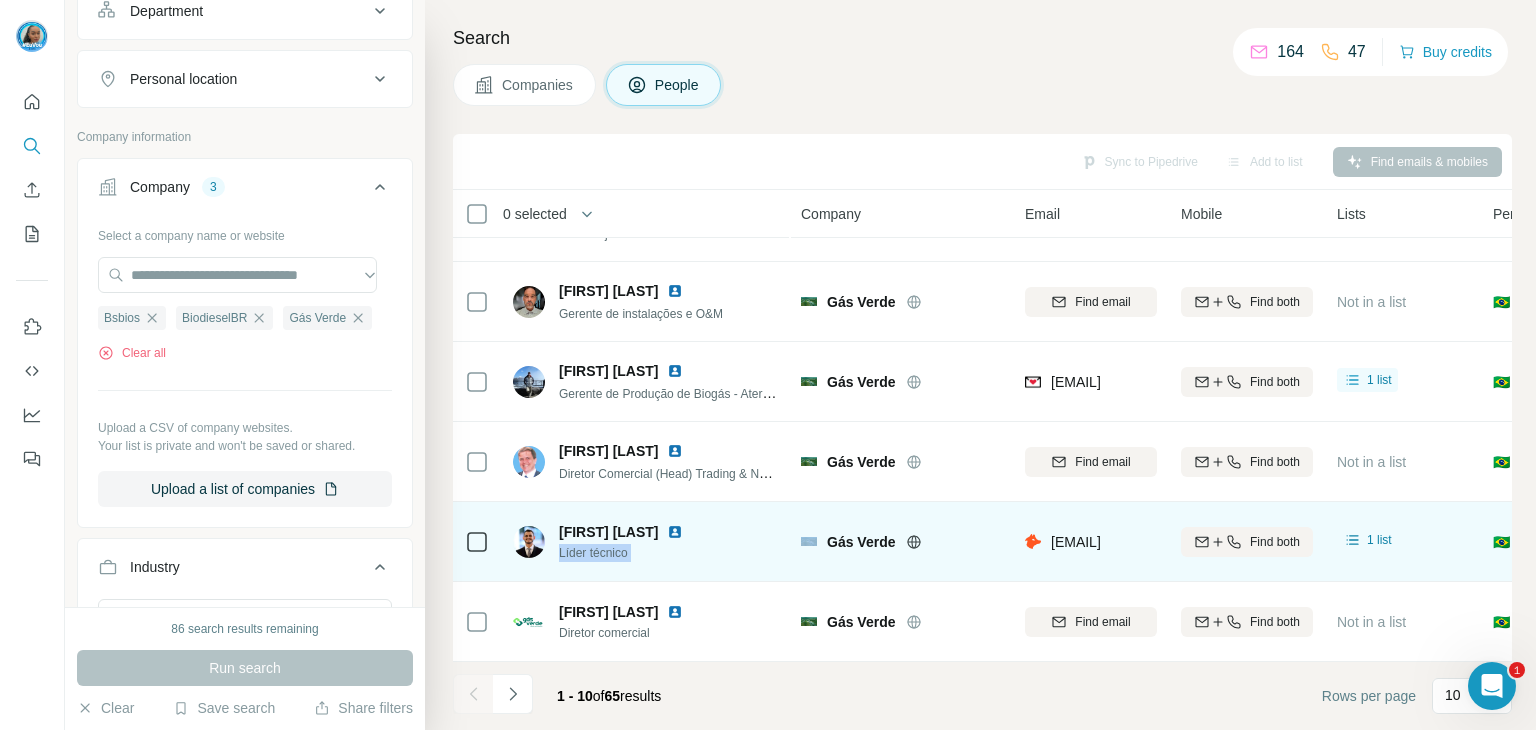 click on "Líder técnico" at bounding box center [633, 553] 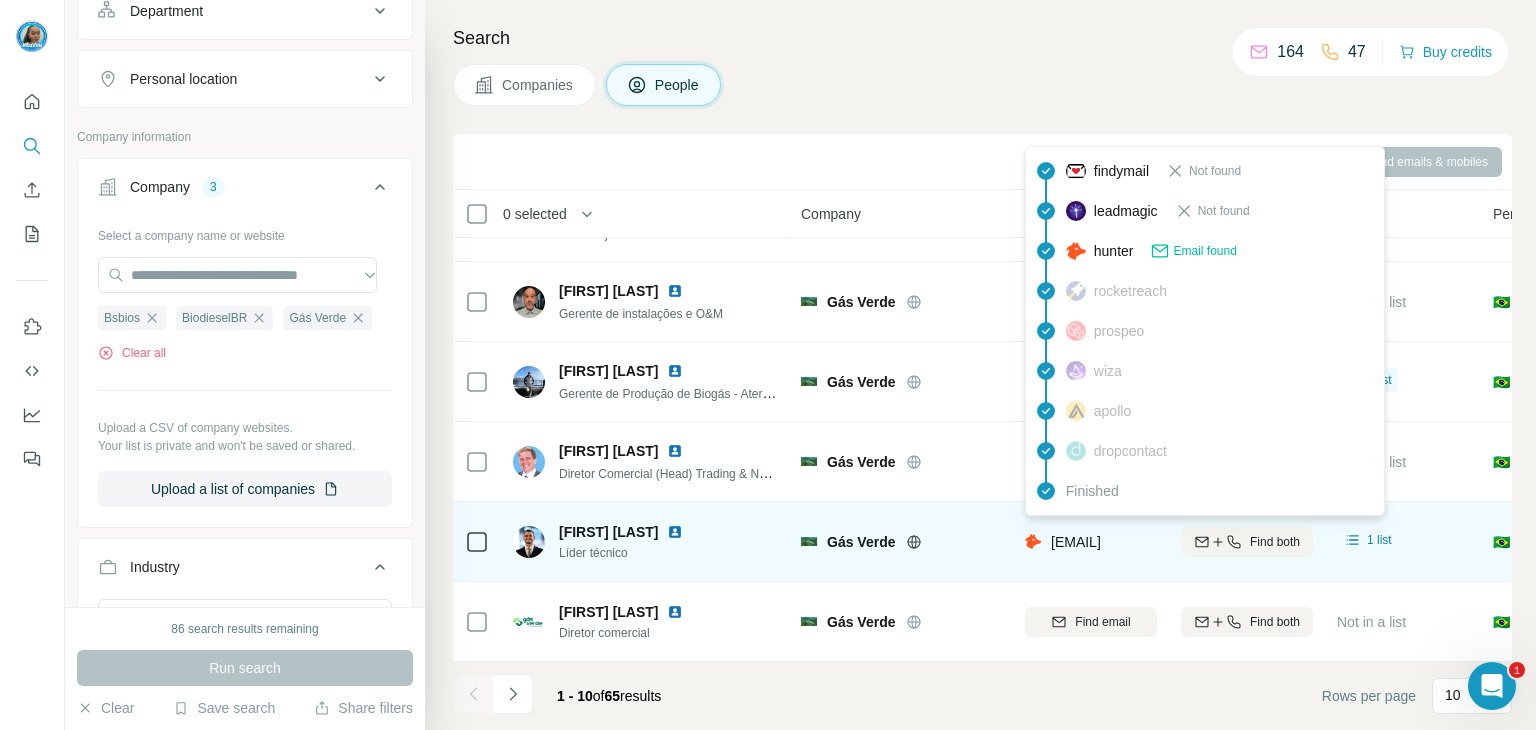 drag, startPoint x: 1080, startPoint y: 527, endPoint x: 1062, endPoint y: 539, distance: 21.633308 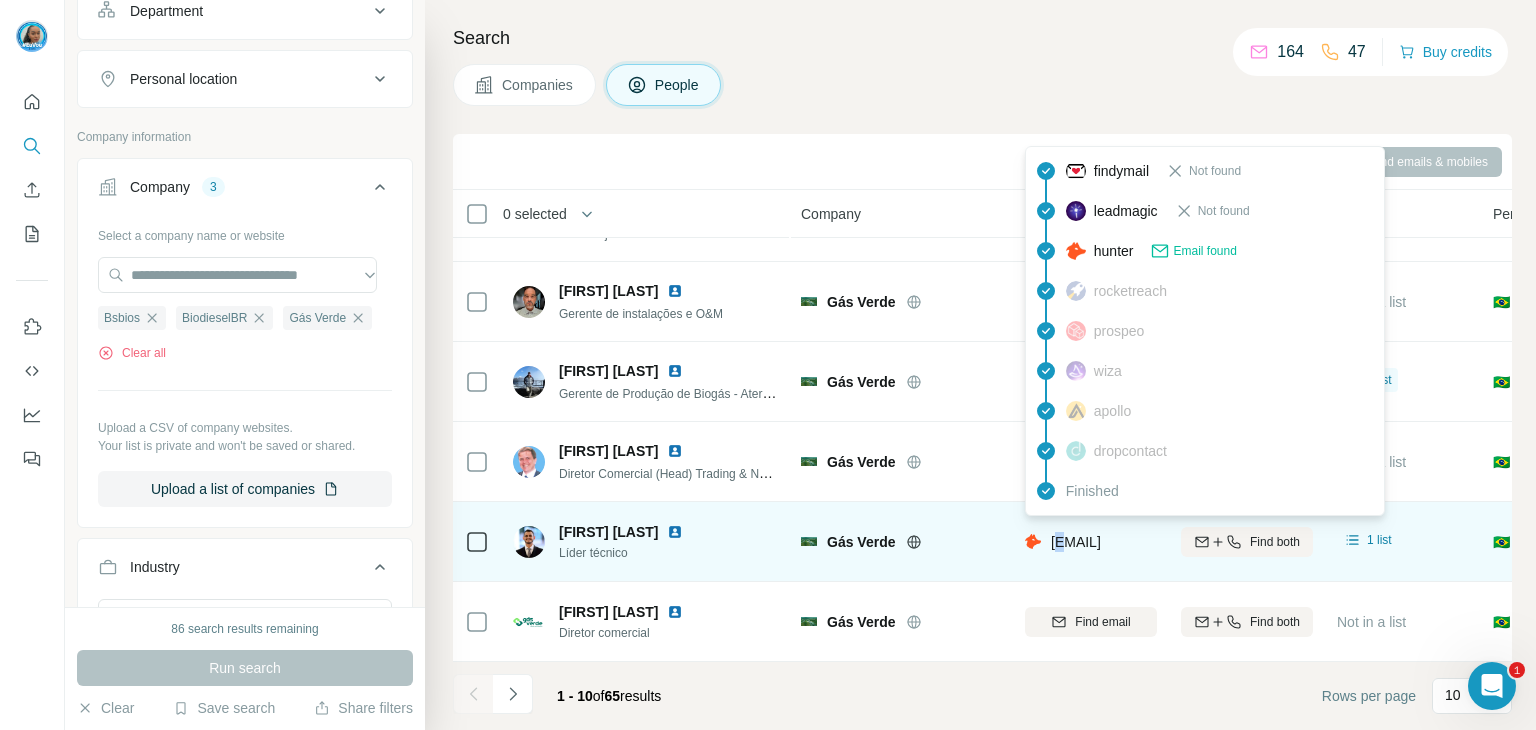 drag, startPoint x: 1052, startPoint y: 529, endPoint x: 1149, endPoint y: 532, distance: 97.04638 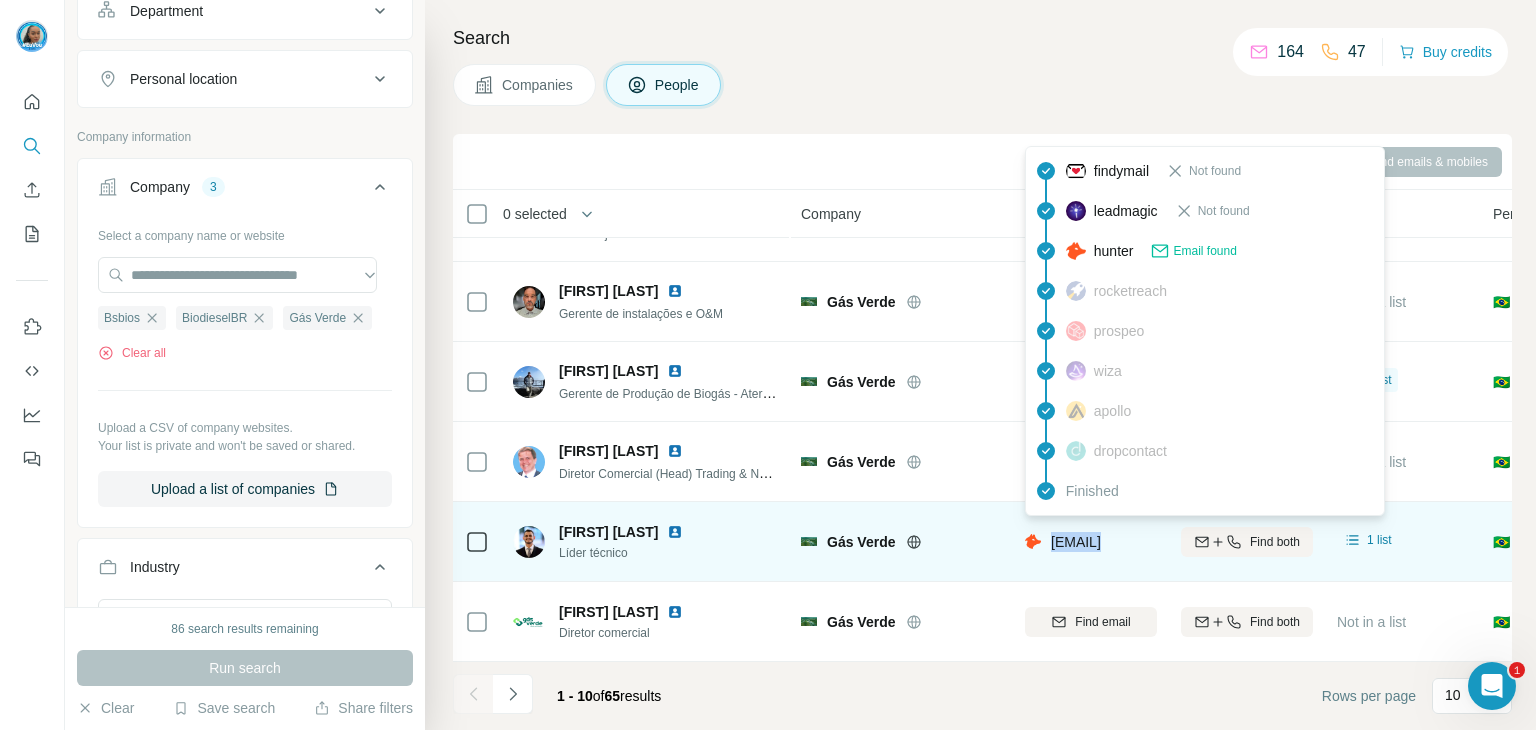 copy on "[EMAIL]" 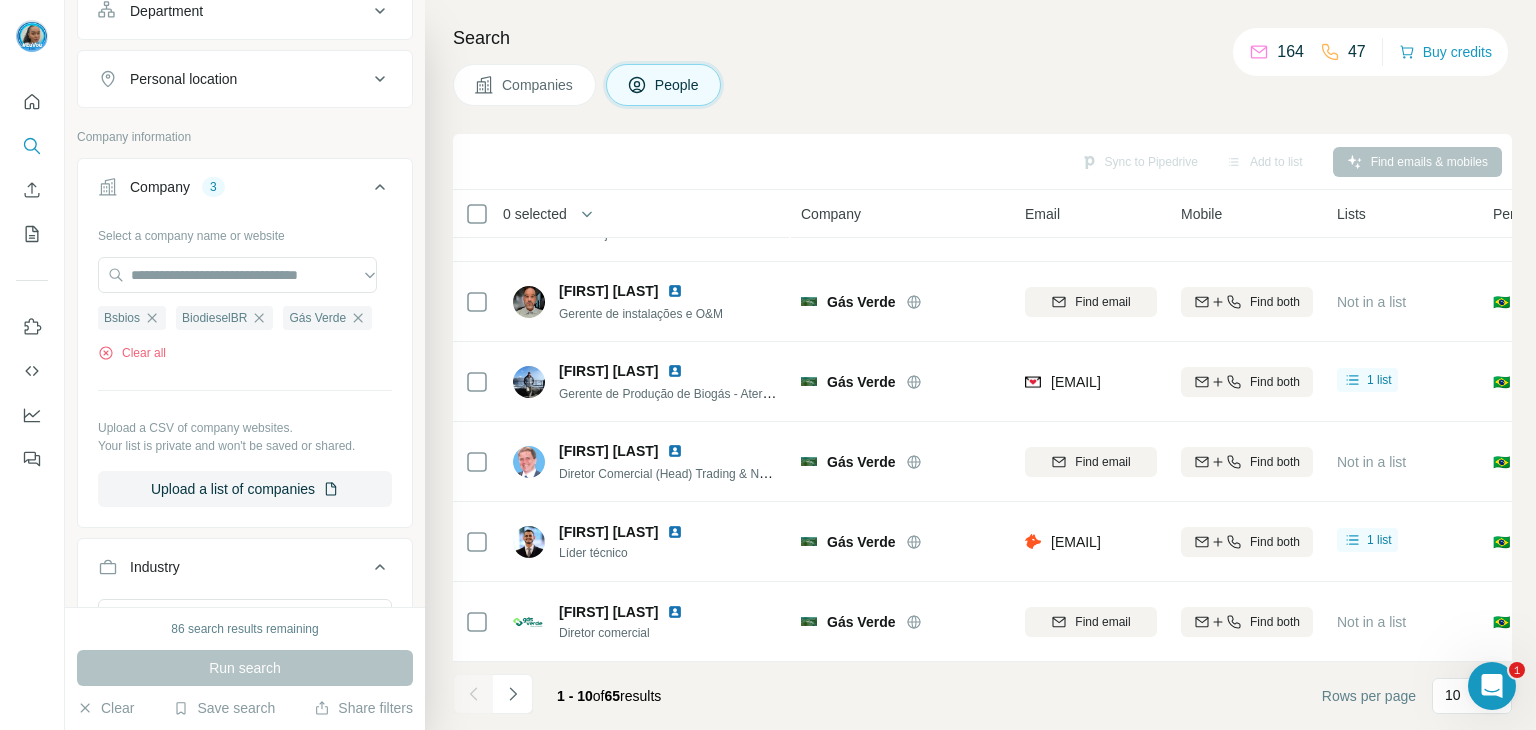 click on "Search Companies People Sync to Pipedrive Add to list Find emails & mobiles 0 selected People Company Email Mobile Lists Personal location Seniority Department Landline [FIRST] [LAST] Tecnico em Eletrotecnica Bsbios Find email Find both Not in a list 🇧🇷 Brazil Other Engineering Find email first [FIRST] [LAST] Gerente de Relacionameto BiodieselBR Find email Find both Not in a list 🇧🇷 Brazil Manager Other Find email first [FIRST] [LAST] CEO Gás Verde Find email Find both Not in a list 🇧🇷 Brazil C-Level Management Find email first [FIRST] [LAST] New Projects Executive Director Gás Verde Find email Find both Not in a list 🇧🇷 Brazil Director Operations Find email first [FIRST] [LAST] Gerente de instalações e O&M Gás Verde Find email Find both Not in a list 🇧🇷 Brazil Manager Other Find email first [FIRST] Gás Verde Find email 🇧🇷" at bounding box center (980, 365) 